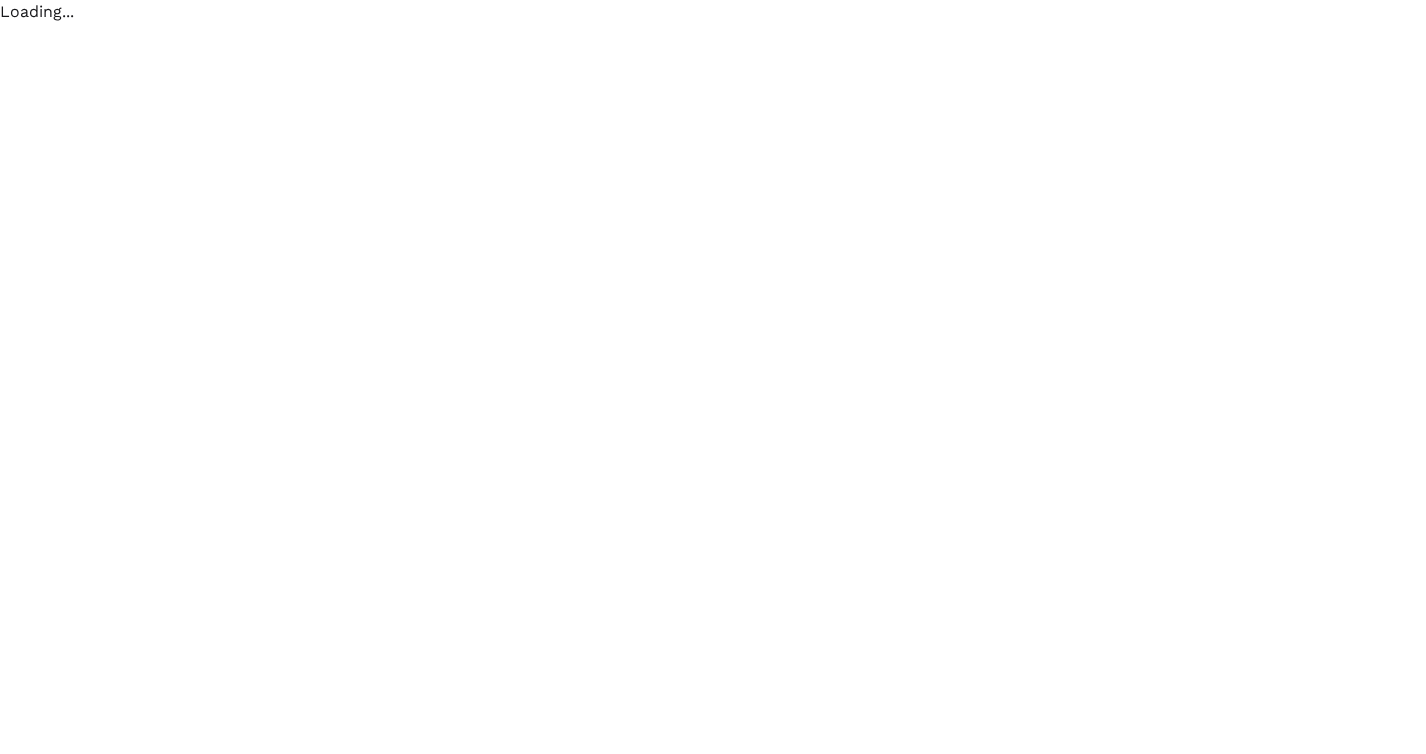 scroll, scrollTop: 0, scrollLeft: 0, axis: both 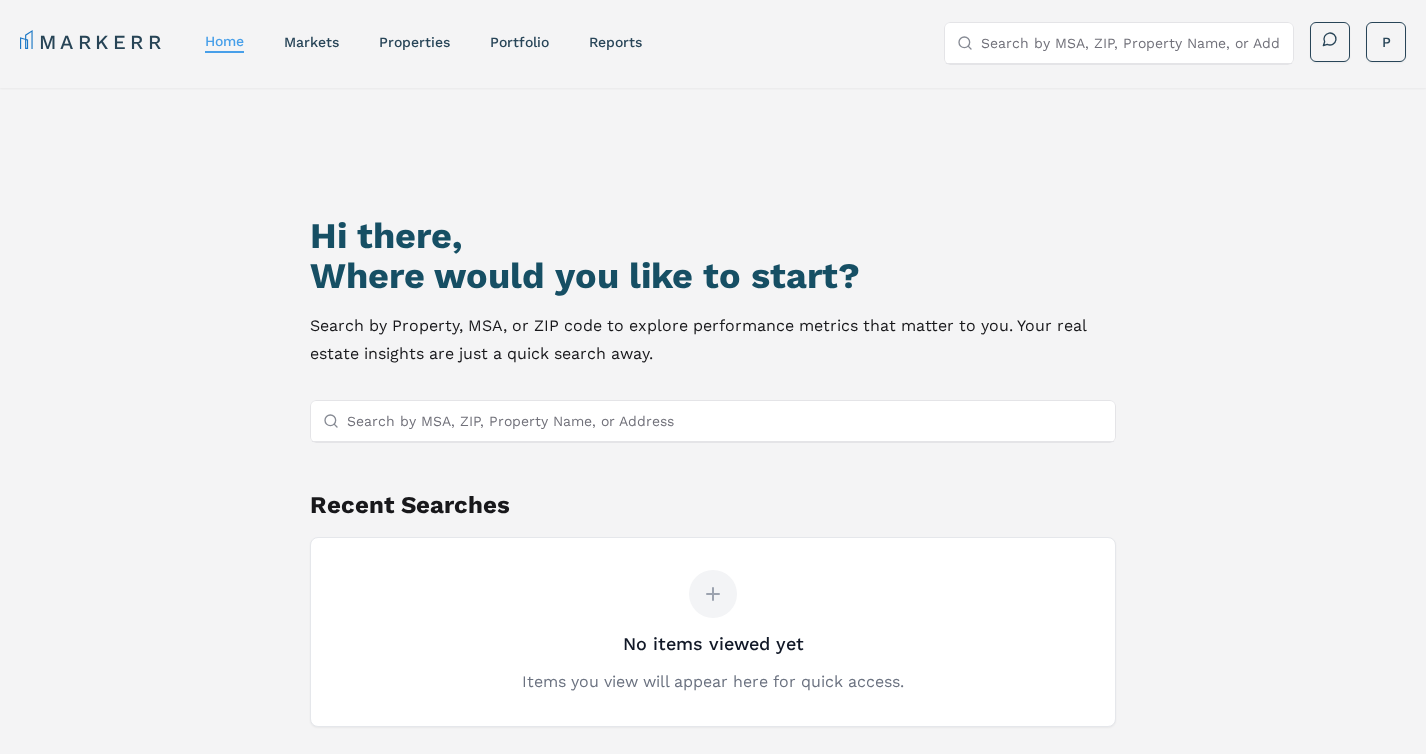 click on "Search by MSA, ZIP, Property Name, or Address" at bounding box center [725, 421] 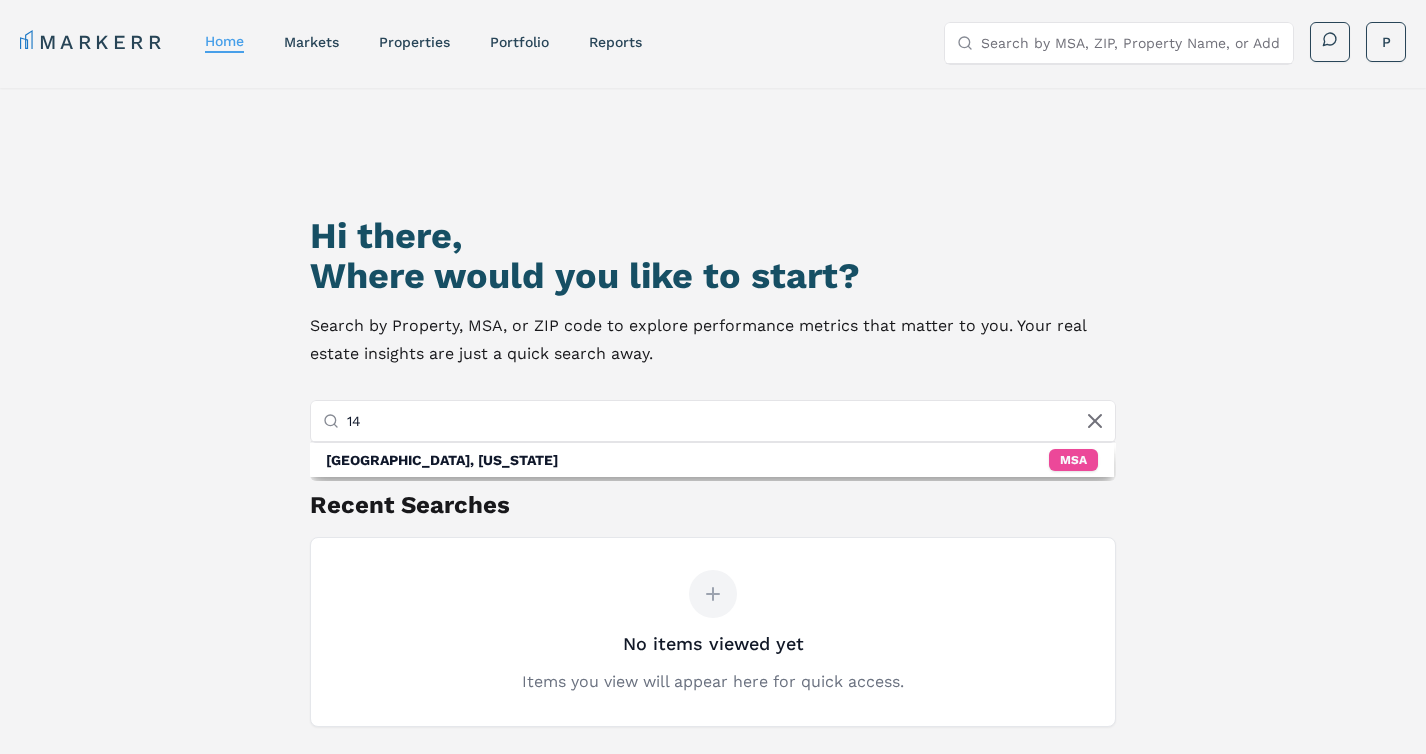 type on "1" 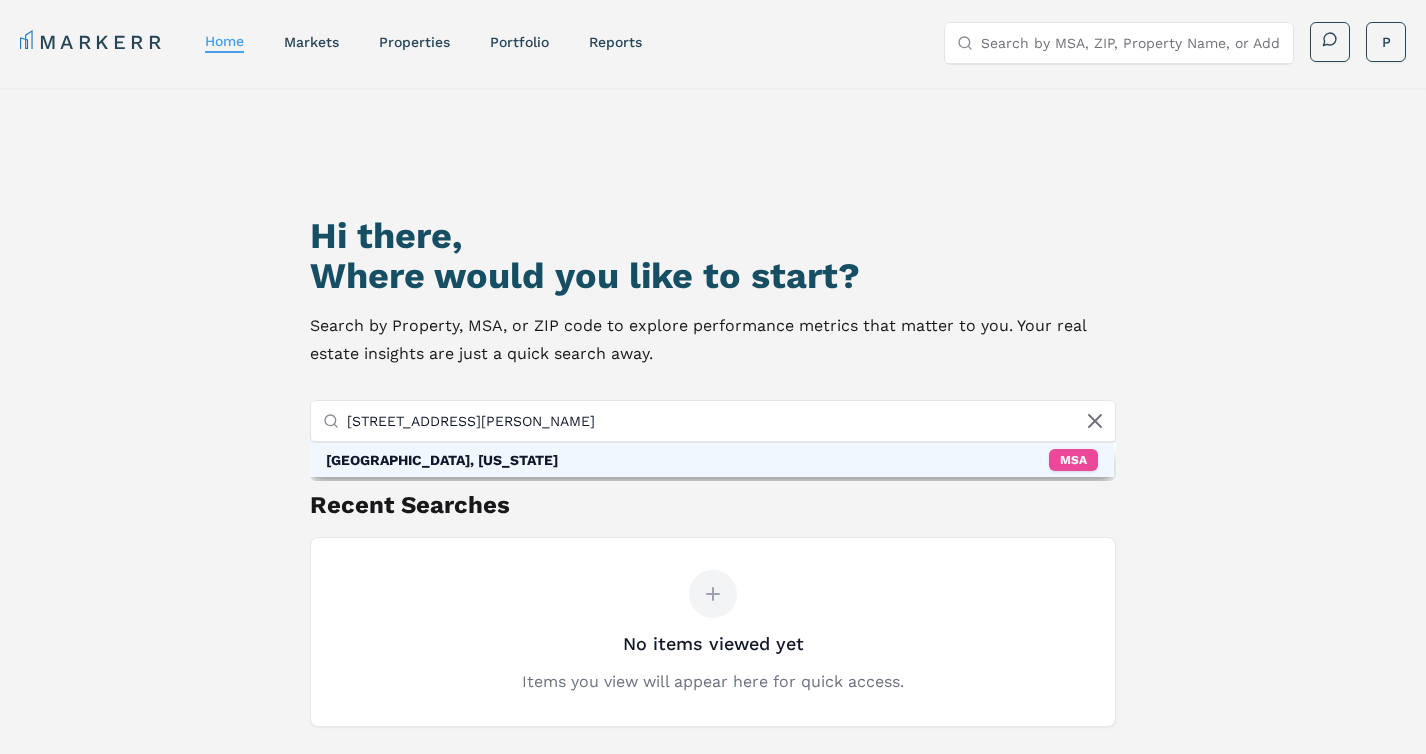 type on "[STREET_ADDRESS][PERSON_NAME]" 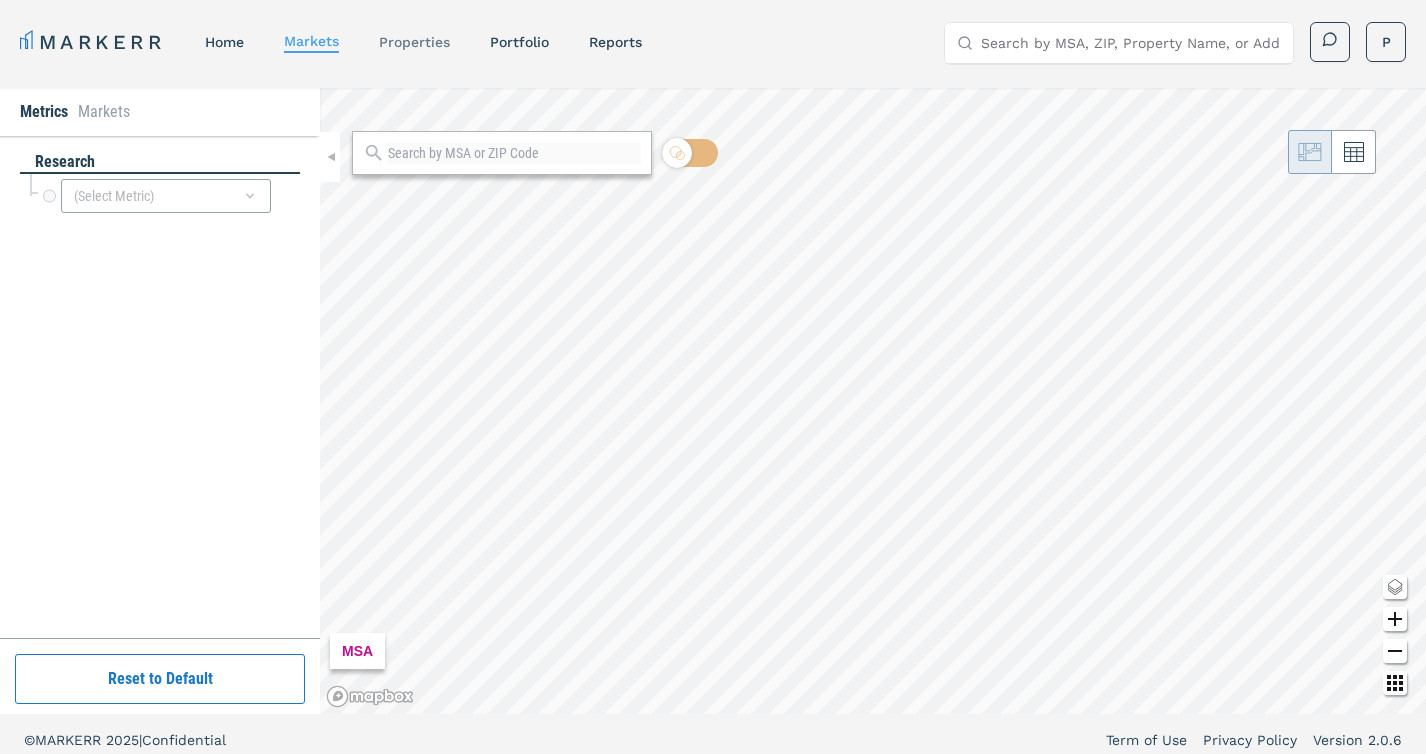 click on "properties" at bounding box center [414, 42] 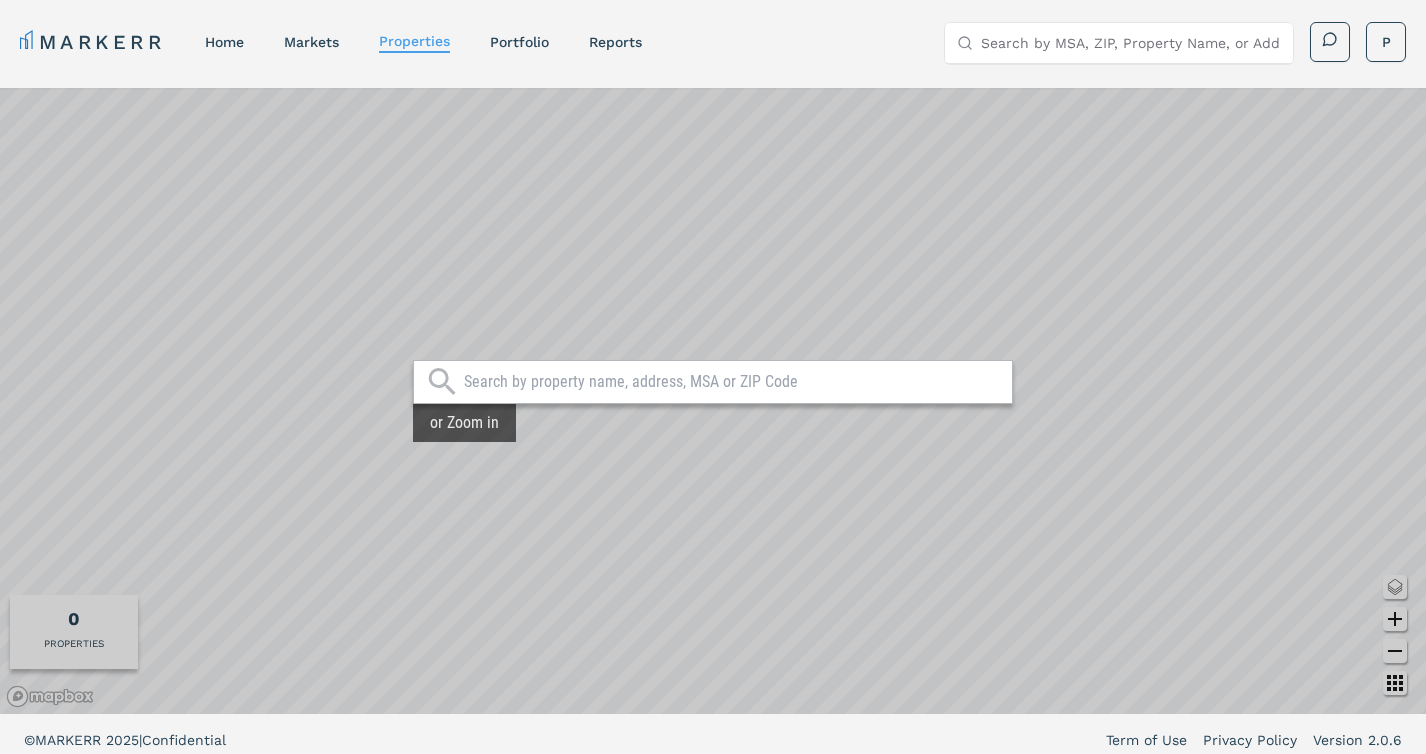 click at bounding box center (733, 382) 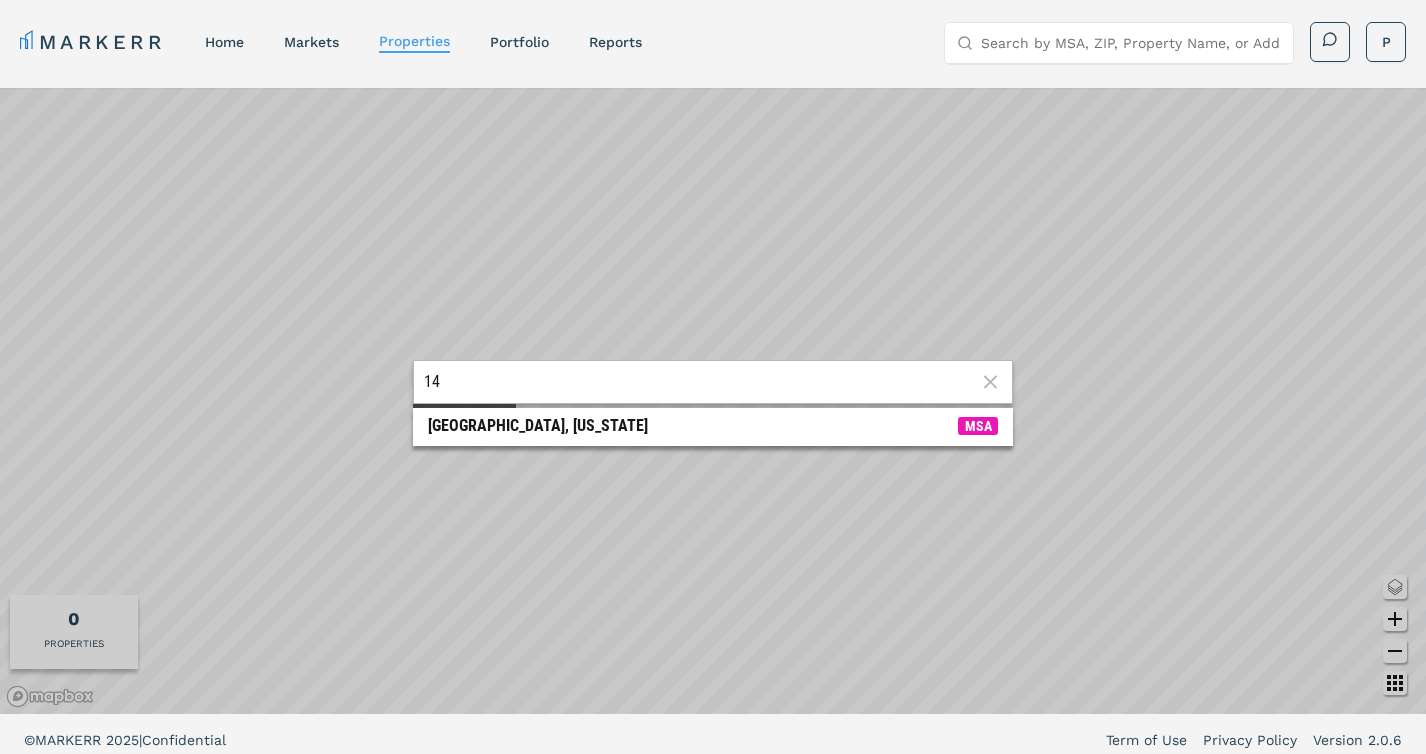 type on "1" 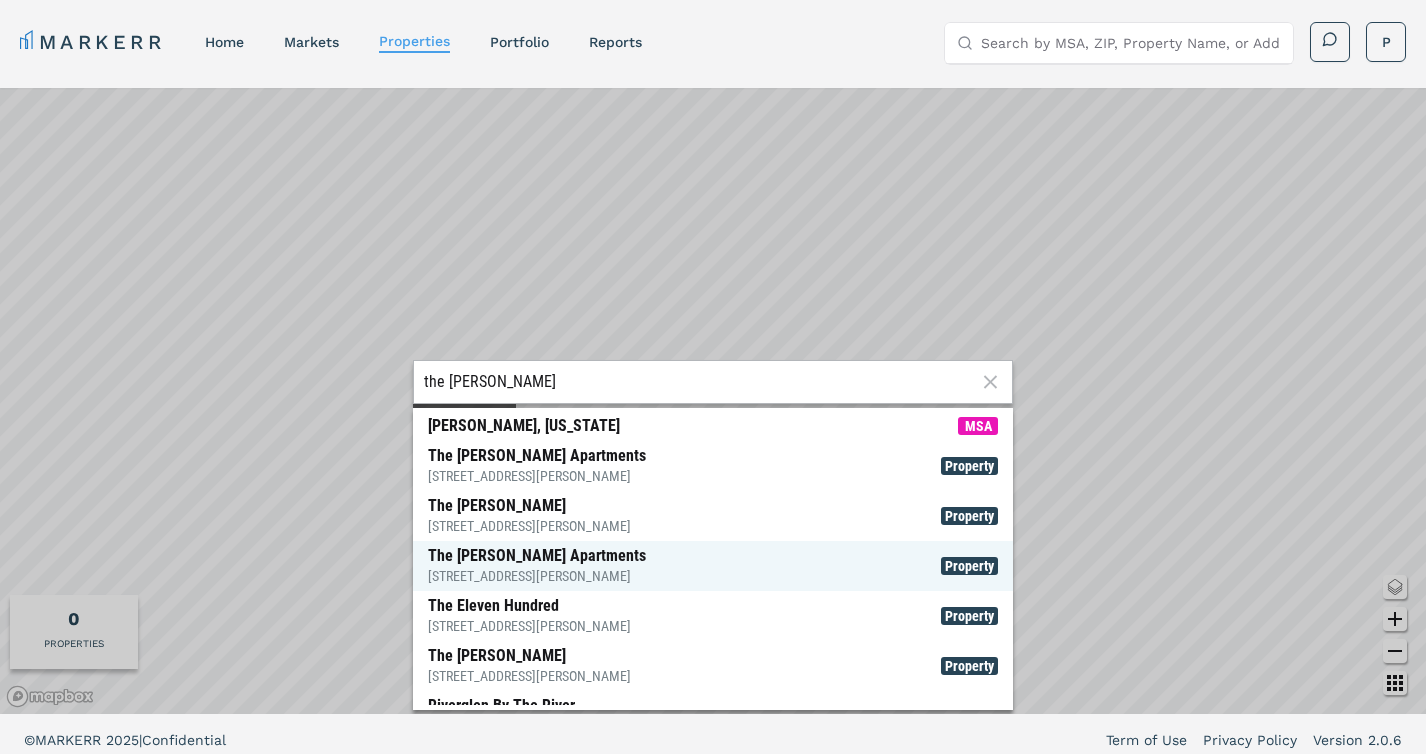 type on "the [PERSON_NAME]" 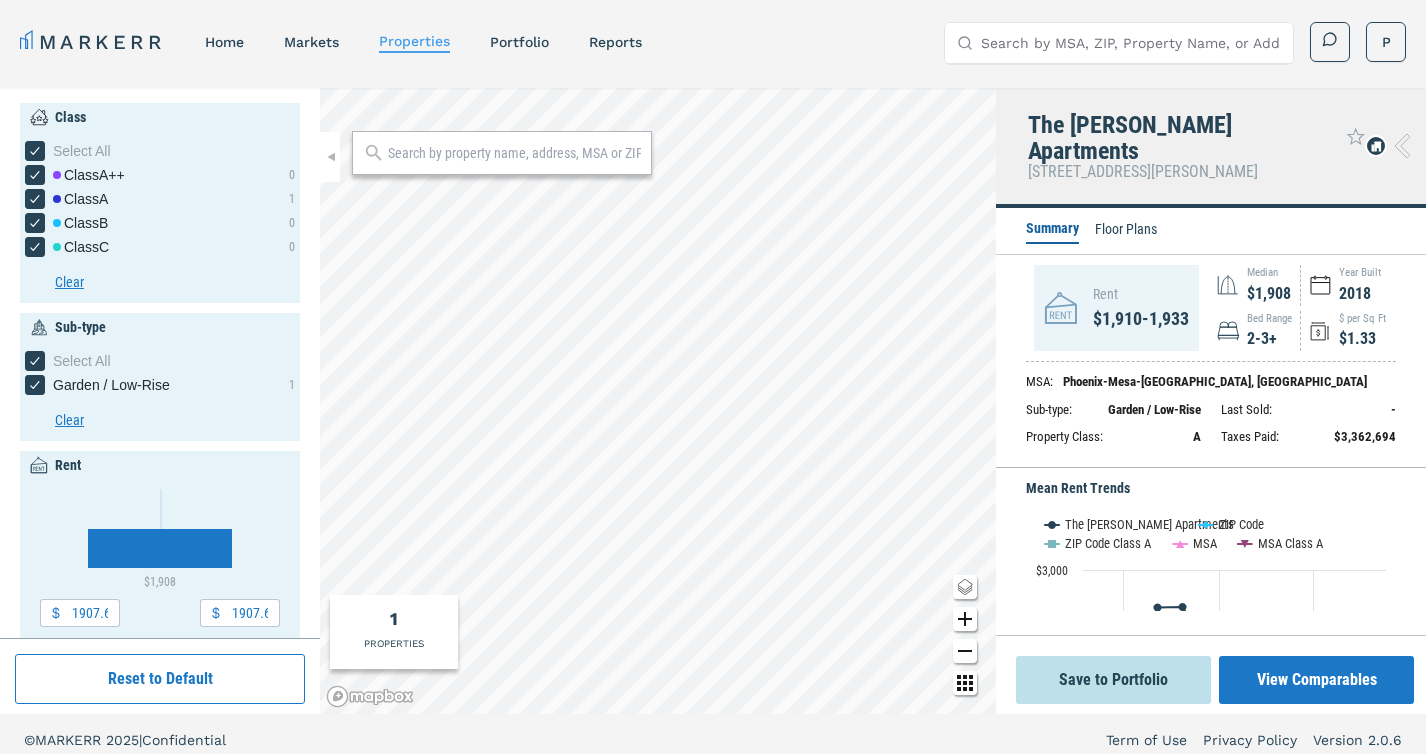 click on "Floor Plans" at bounding box center [1126, 231] 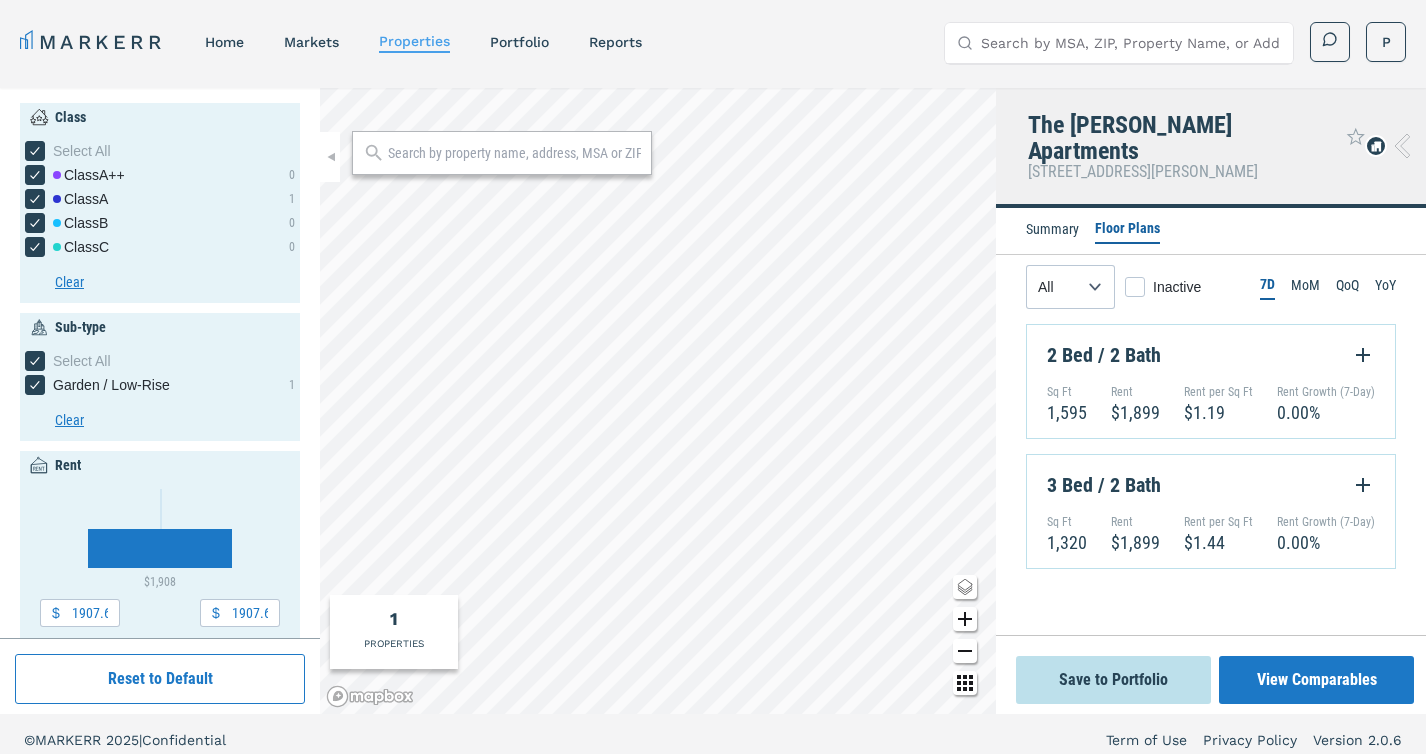 scroll, scrollTop: 12, scrollLeft: 0, axis: vertical 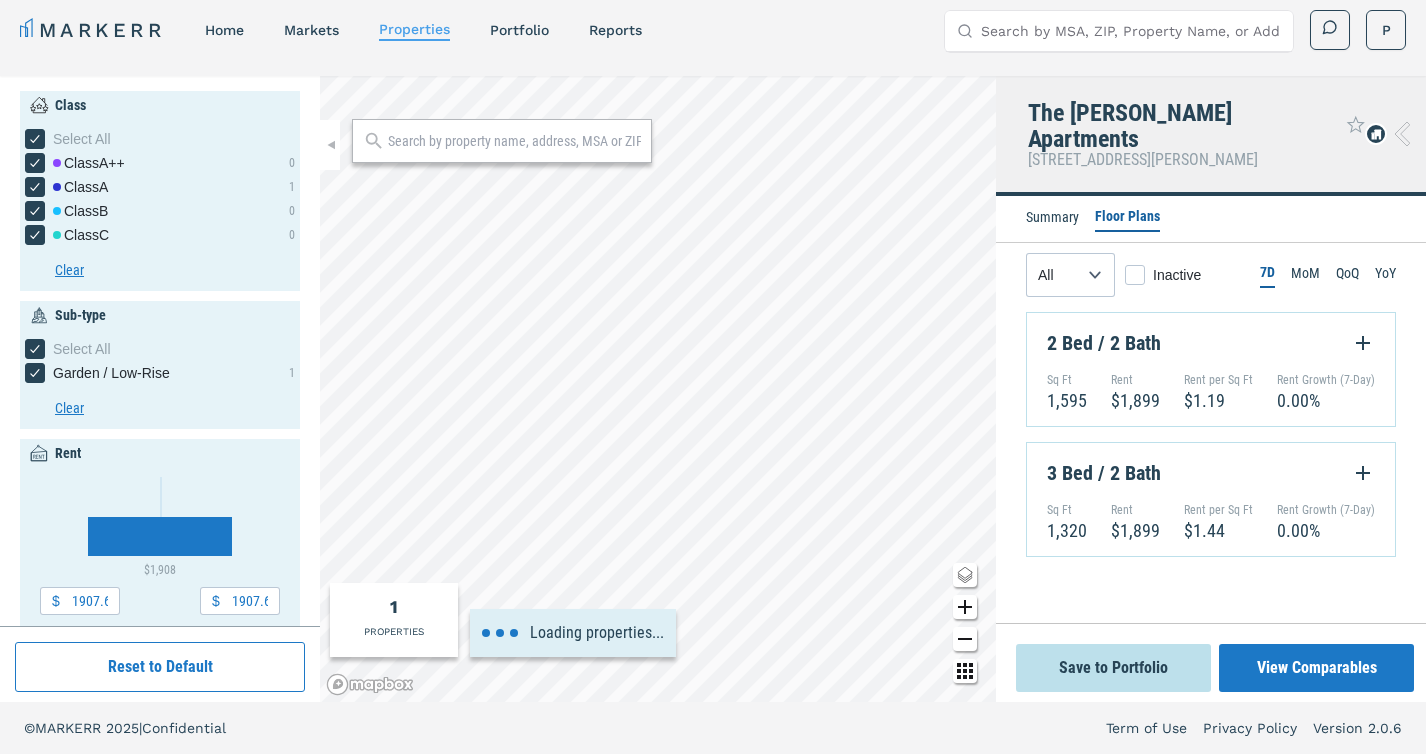 type on "1600" 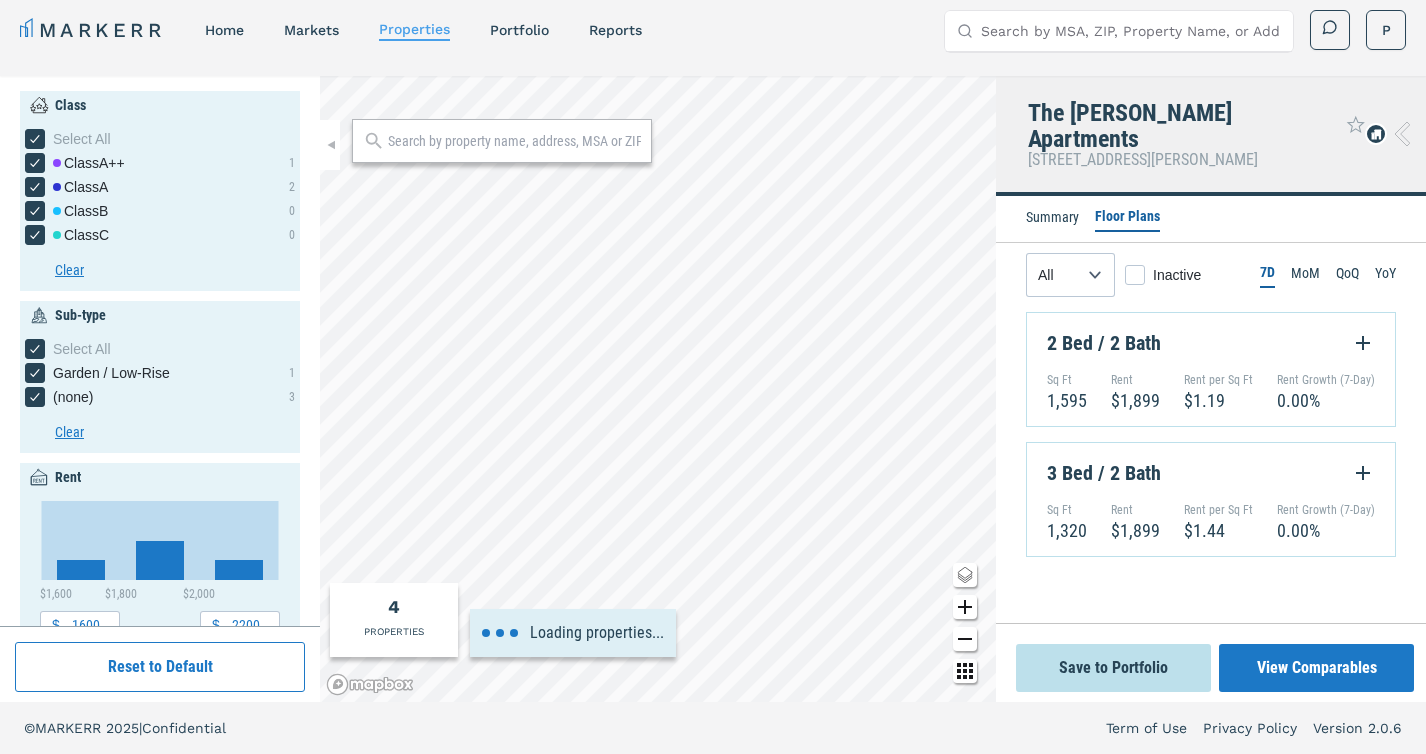 type on "1200" 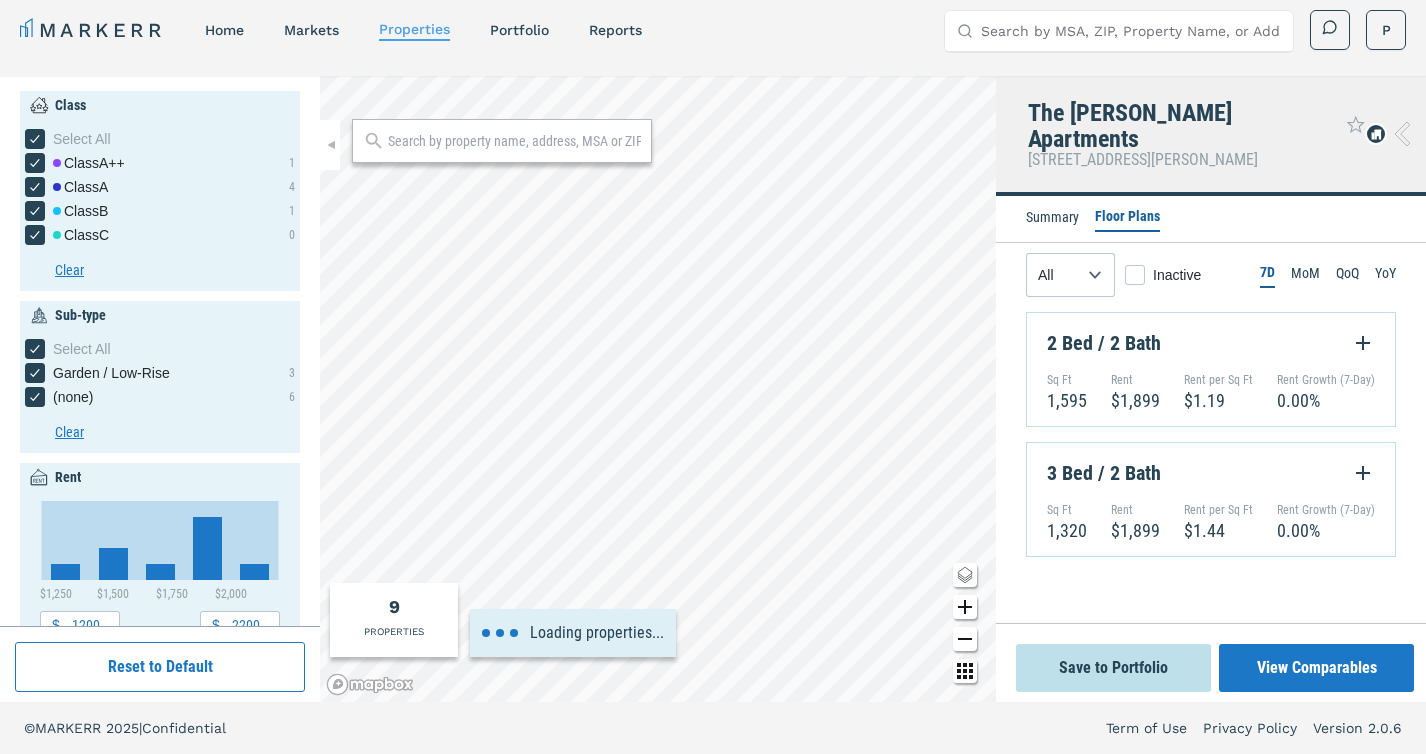 type on "1.2" 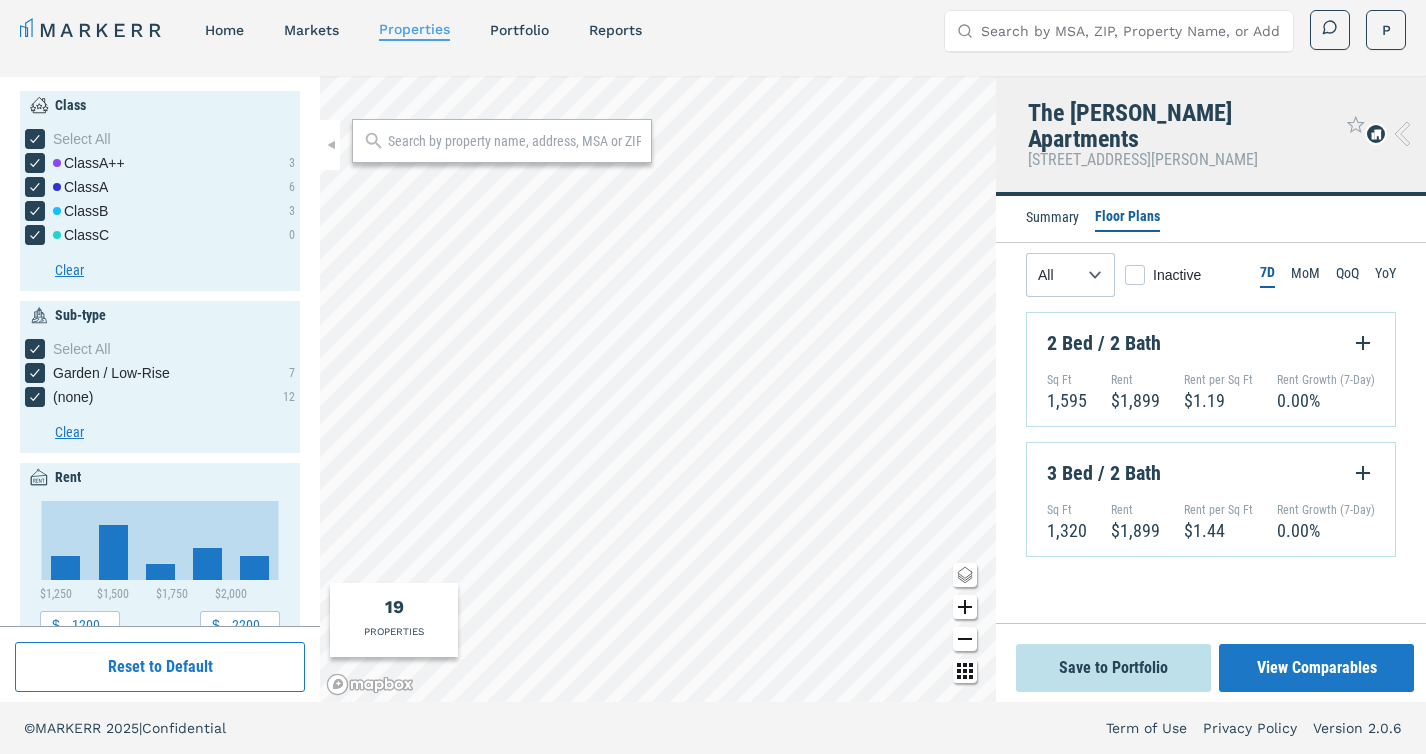 type on "1000" 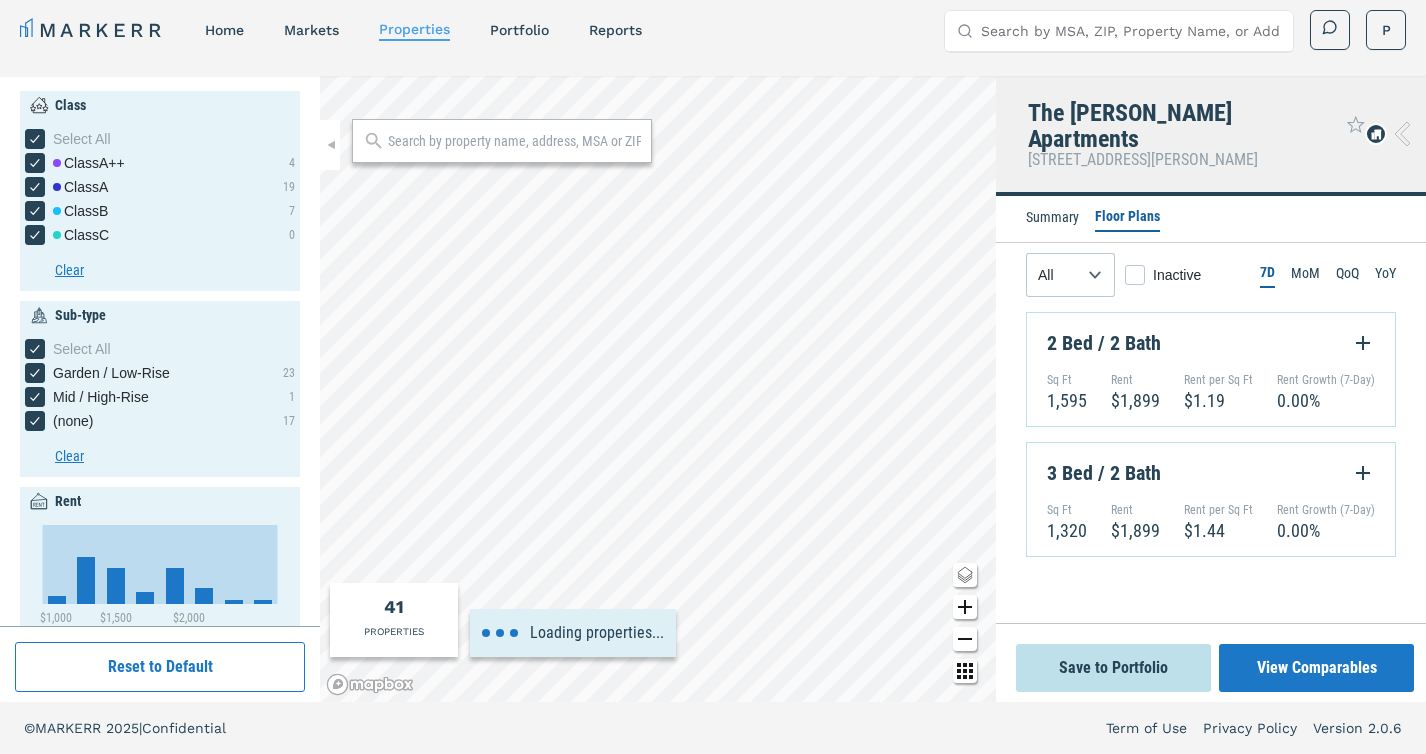 type on "3200" 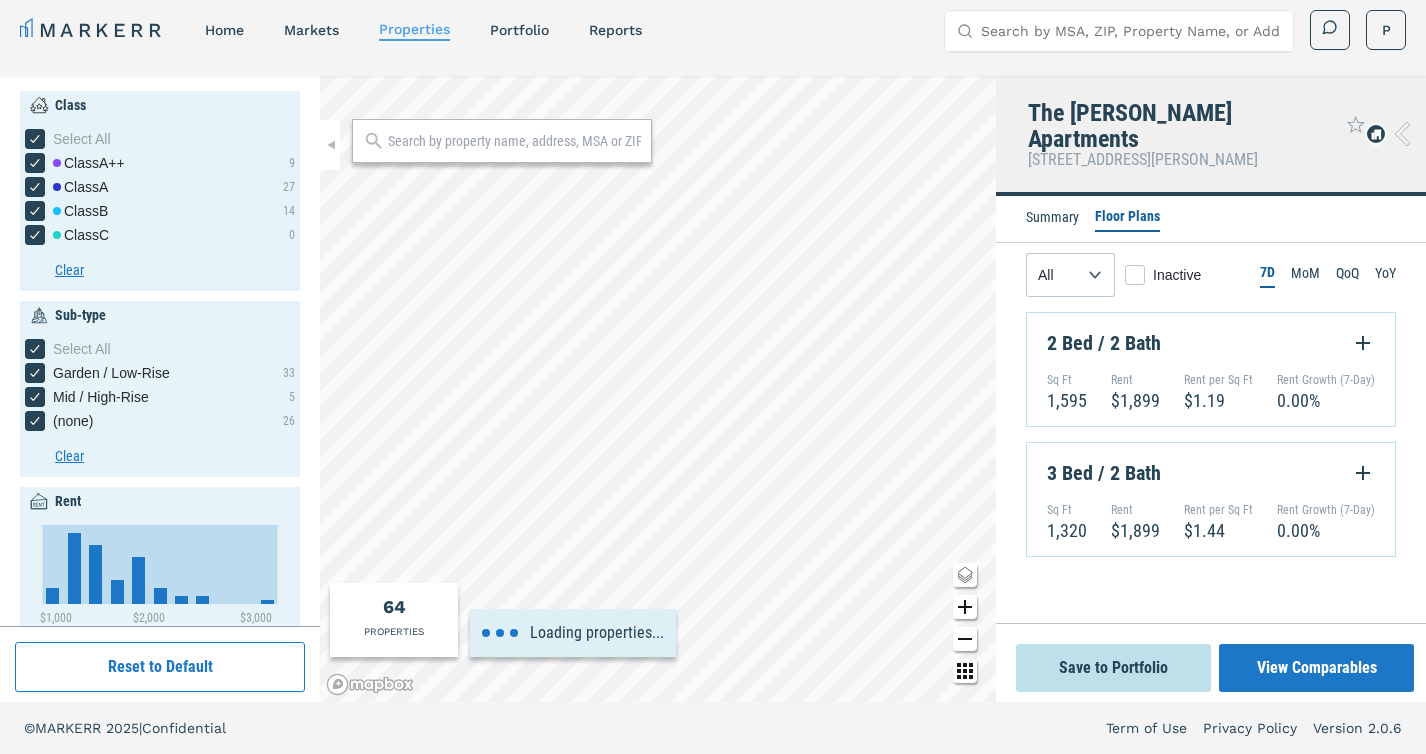 type on "500" 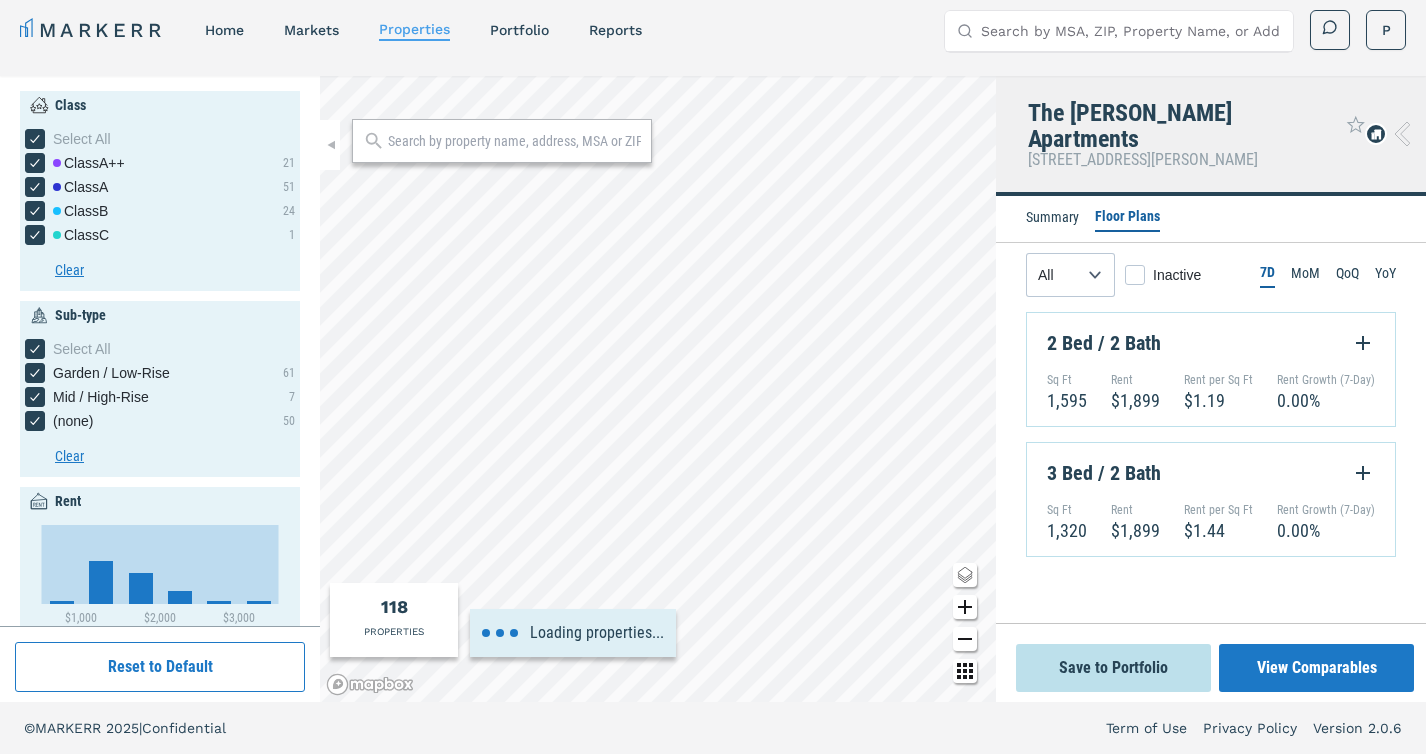 type on "800" 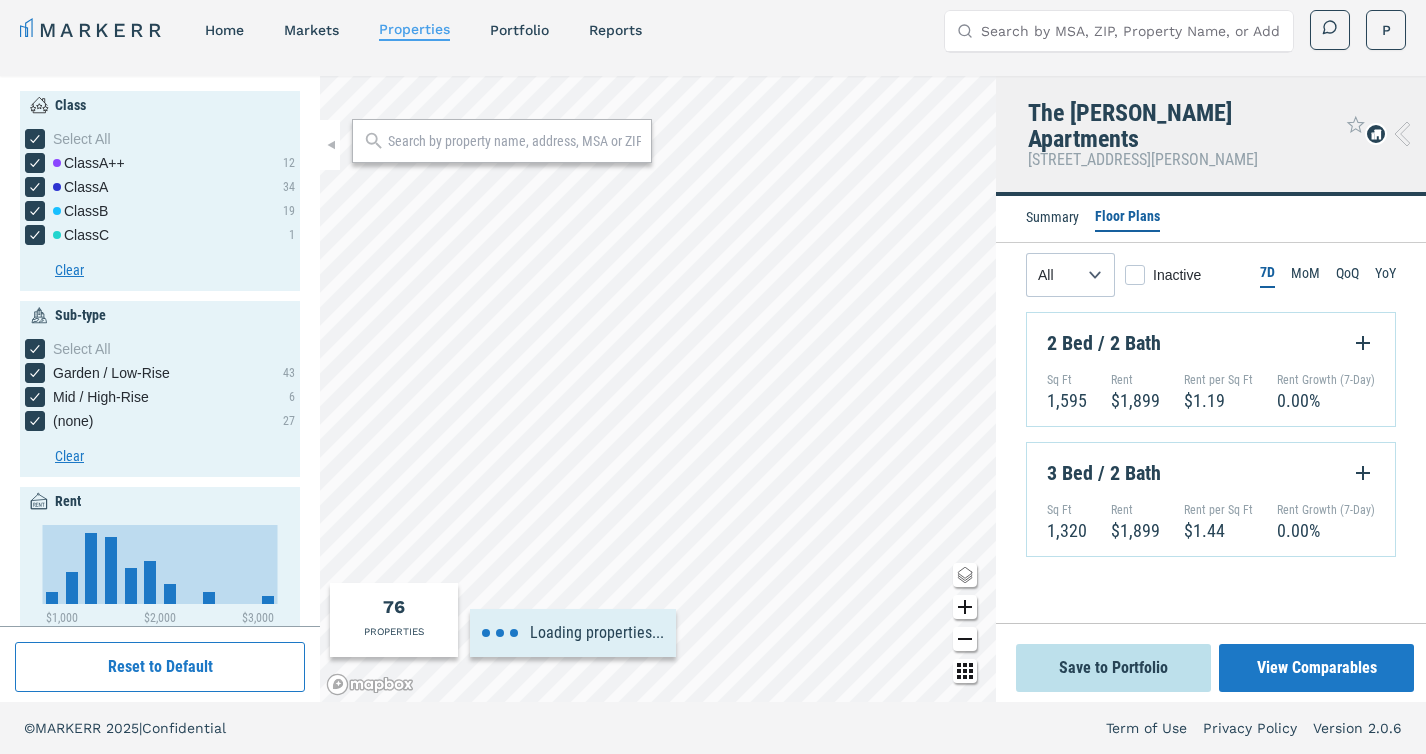 type on "1.4" 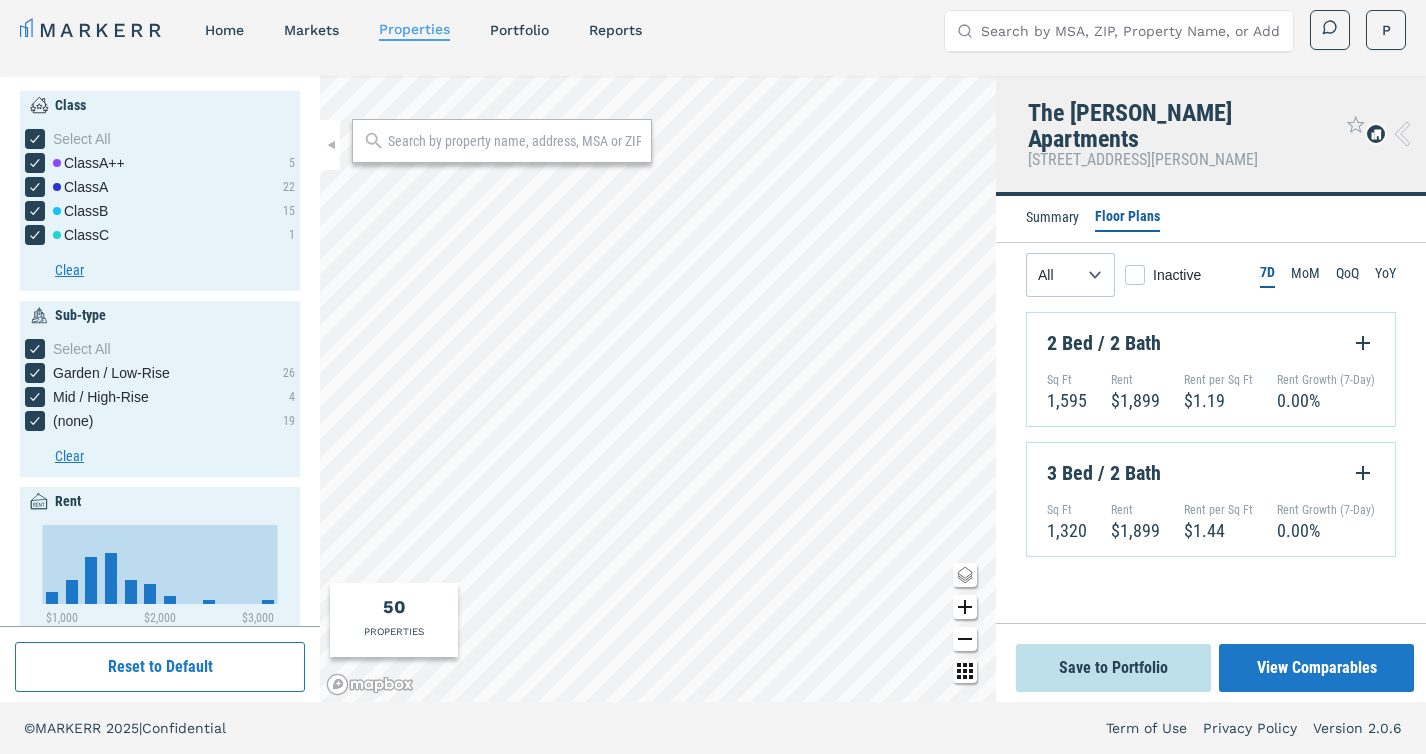 click at bounding box center [514, 141] 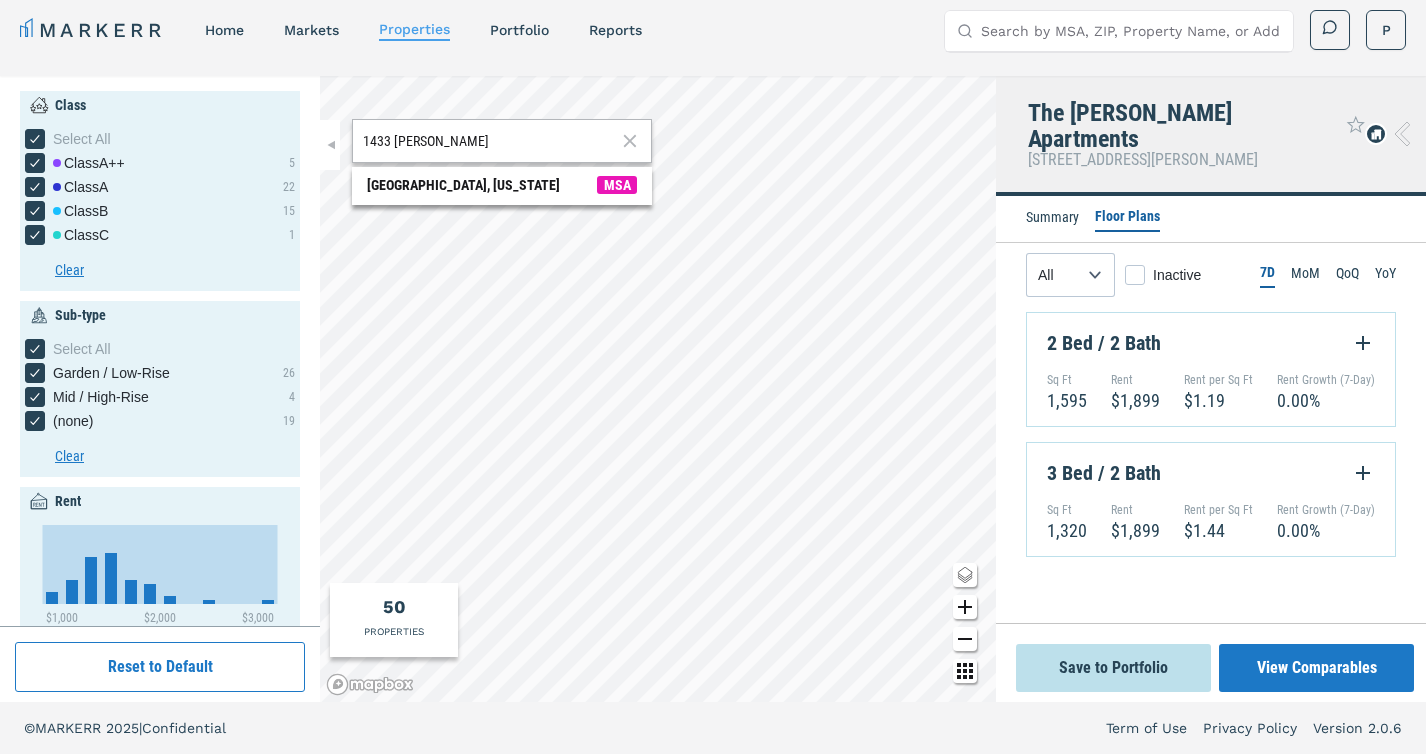 type on "1433 [PERSON_NAME]" 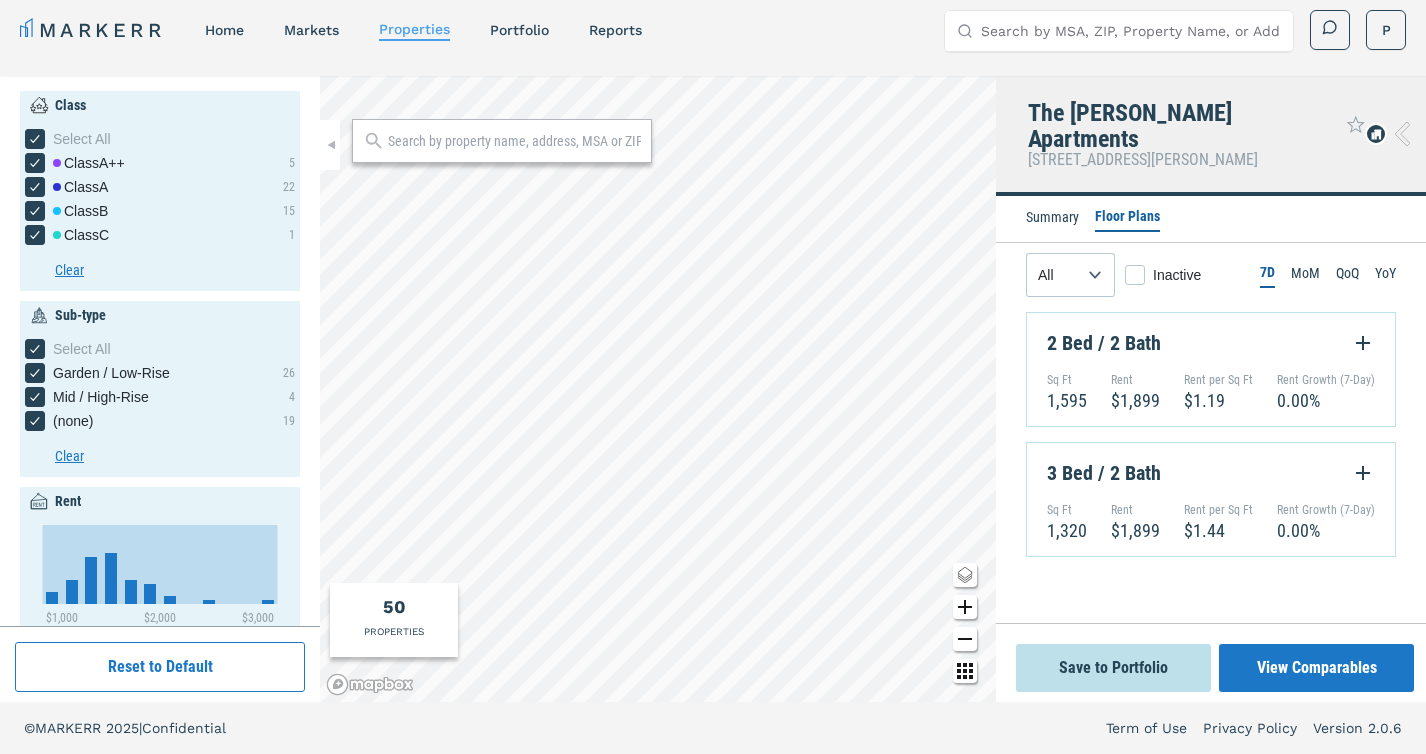 click 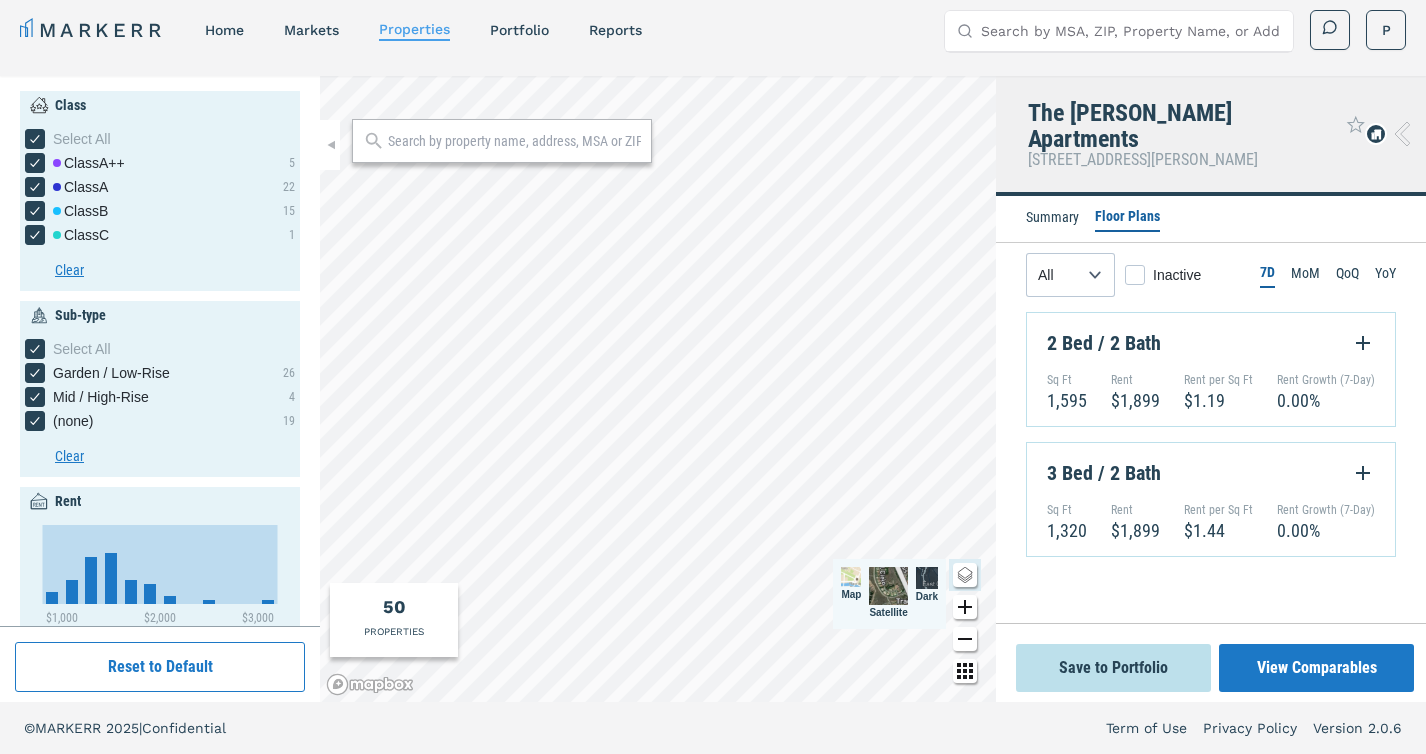 click at bounding box center (888, 586) 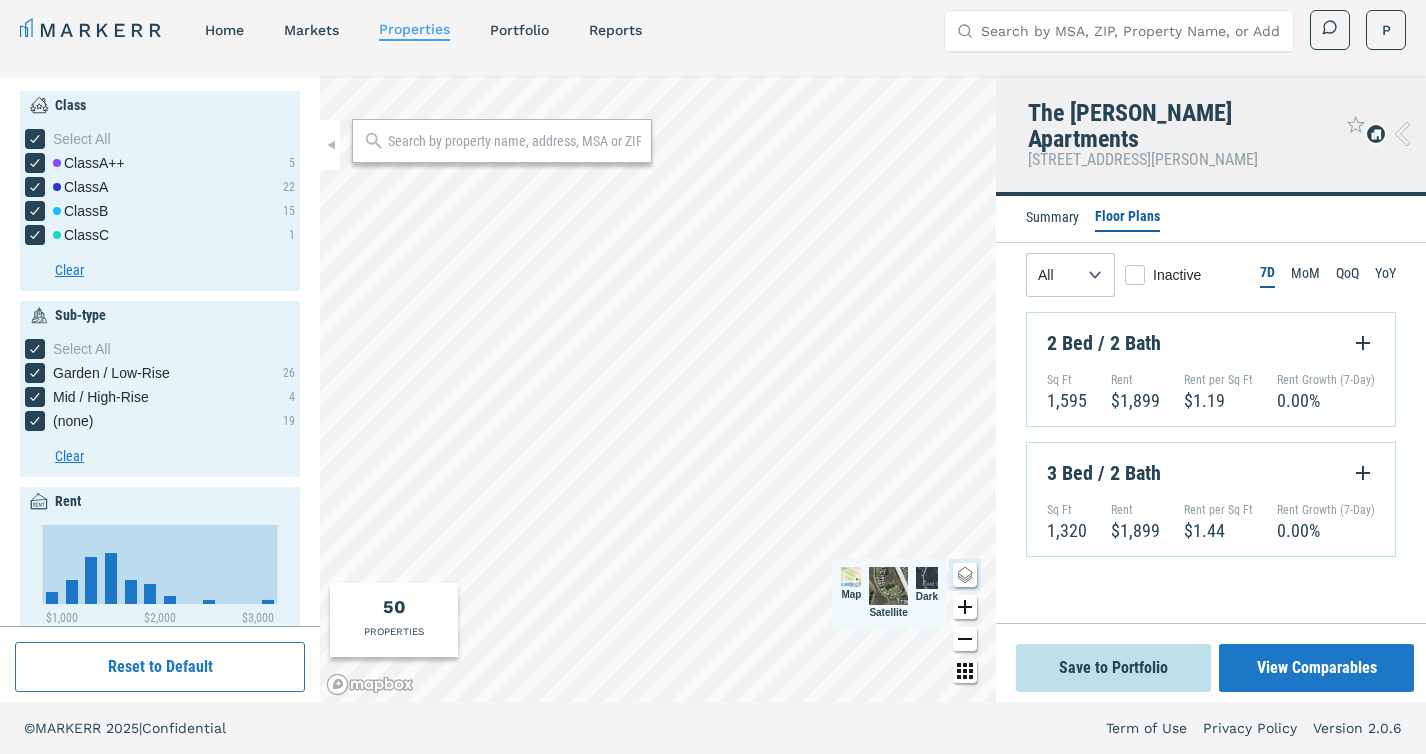 click on "Class Select All Class  A++ 5 Class  A 22 Class  B 15 Class  C 1 Clear Sub-type Select All Garden / Low-Rise 26 Mid / High-Rise 4 (none) 19 Clear Rent Chart Bar chart with 9 bars. View as data table, Chart The chart has 1 X axis displaying values. Data ranges from 800 to 3000. The chart has 1 Y axis displaying values. Data ranges from 1 to 13. Created with Highcharts 11.4.8 $1,000 $2,000 $3,000 $1,600 - $1,800 ​ ●  Histogram:  6 ​ End of interactive chart. $ 800 $ 3200 Clear Rent / Sq Ft Chart Bar chart with 8 bars. View as data table, Chart The chart has 1 X axis displaying values. Data ranges from 1.4 to 3. The chart has 1 Y axis displaying values. Data ranges from 1 to 13. Created with Highcharts 11.4.8 $2.00 $3.00 End of interactive chart. $ 1.4 $ 3.2 Clear Year Built Chart Bar chart with 8 bars. View as data table, Chart The chart has 1 X axis displaying values. Data ranges from [DATE] to [DATE]. The chart has 1 Y axis displaying values. Data ranges from 1 to 10. Created with Highcharts 11.4.8 1950 40" at bounding box center [713, 389] 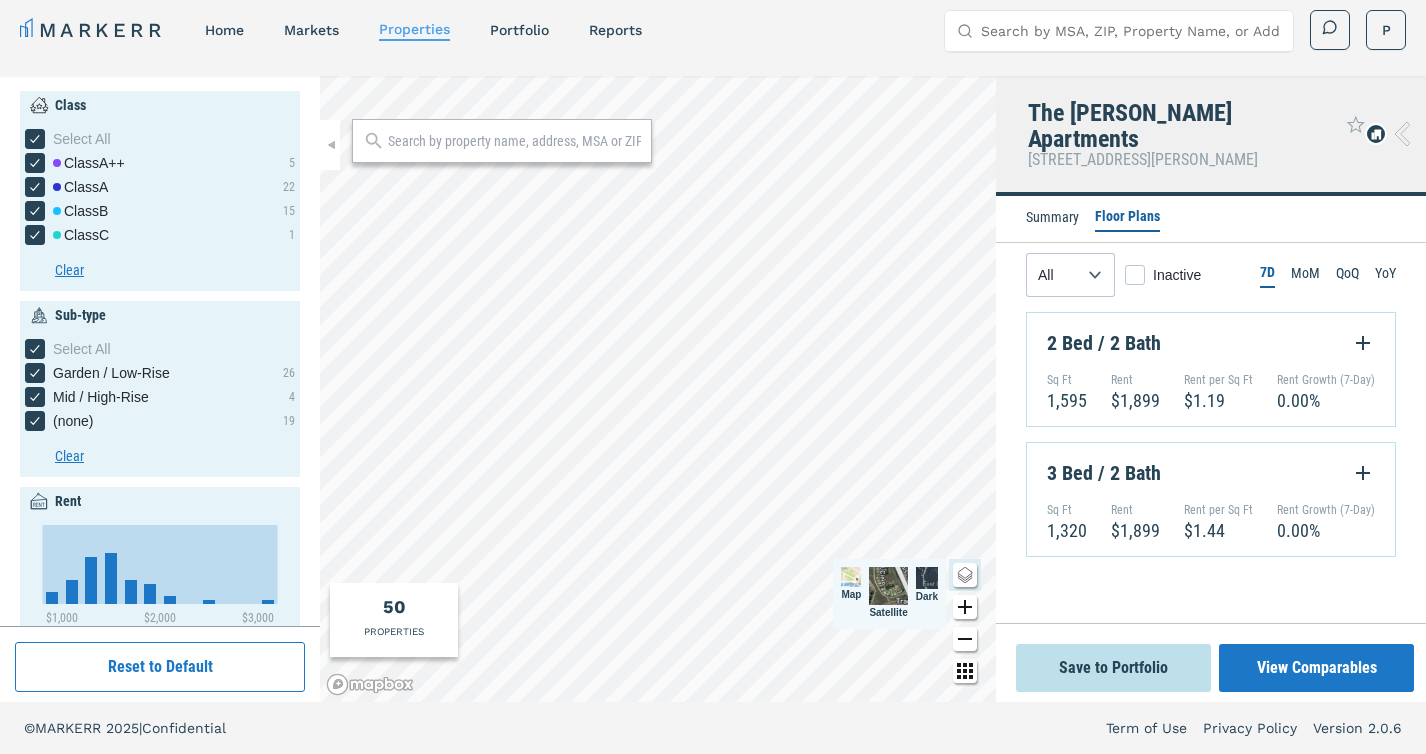 click 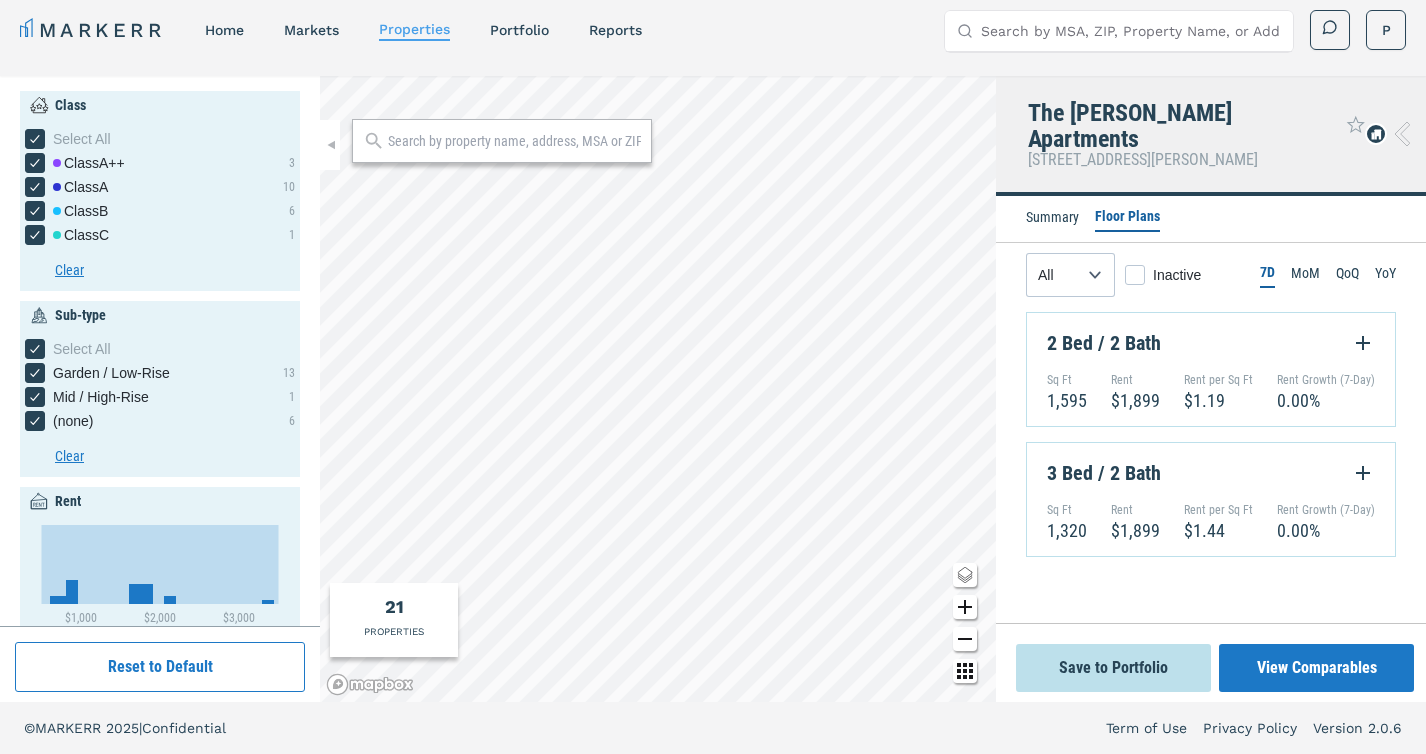 type on "500" 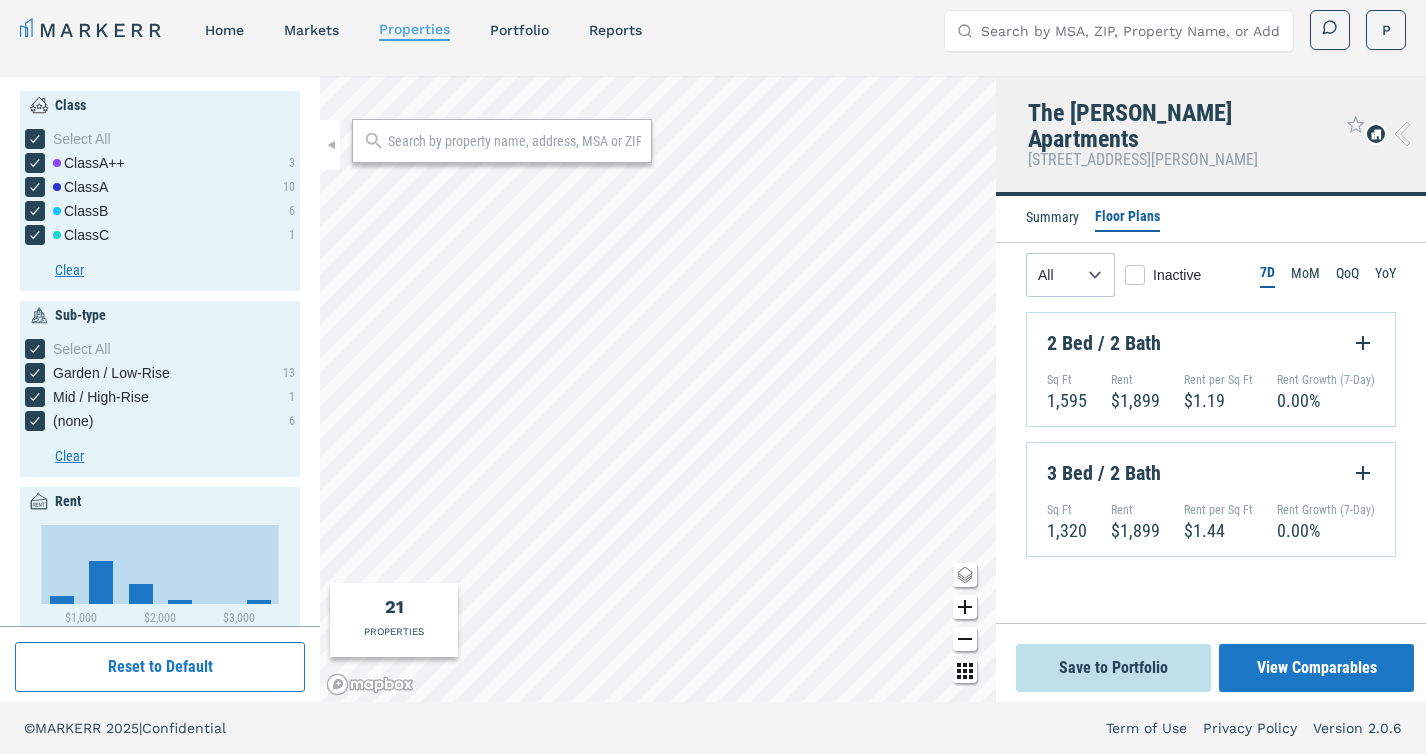 click 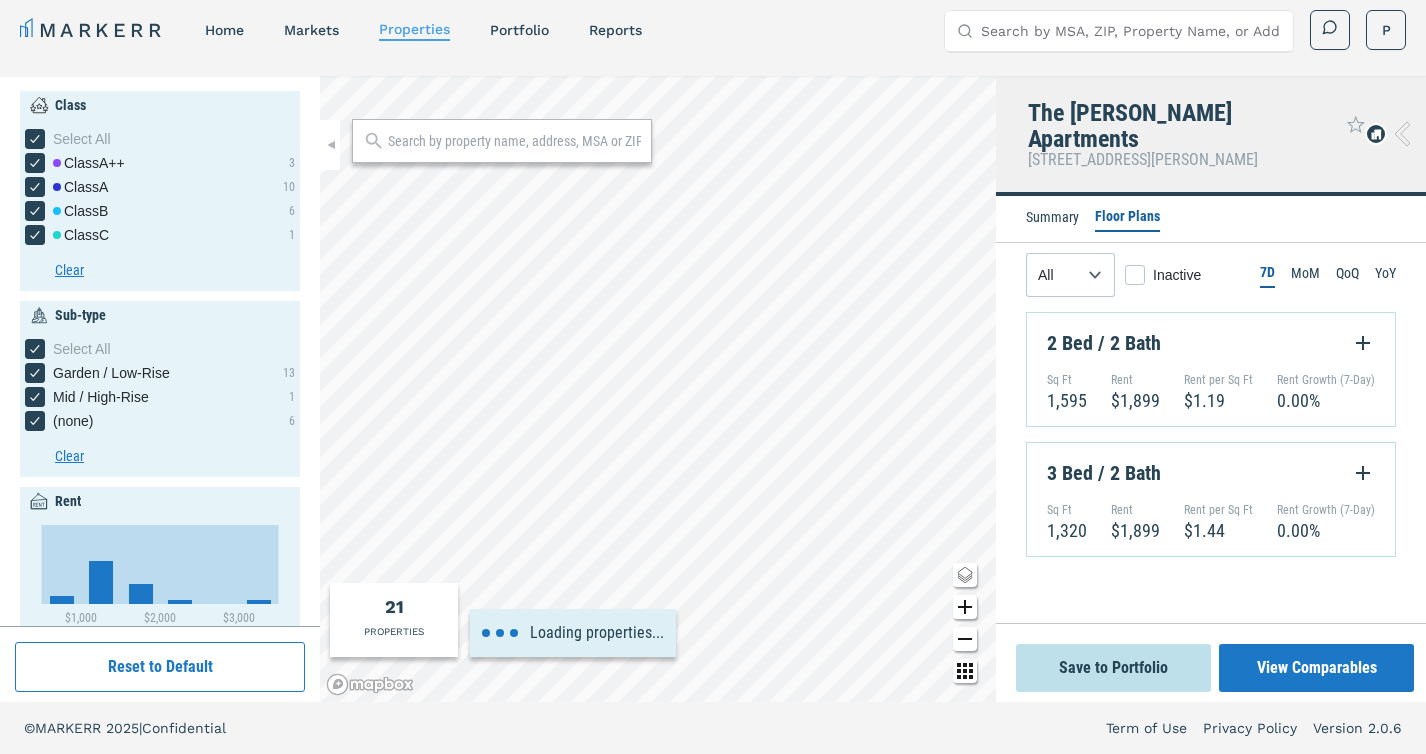 type on "1000" 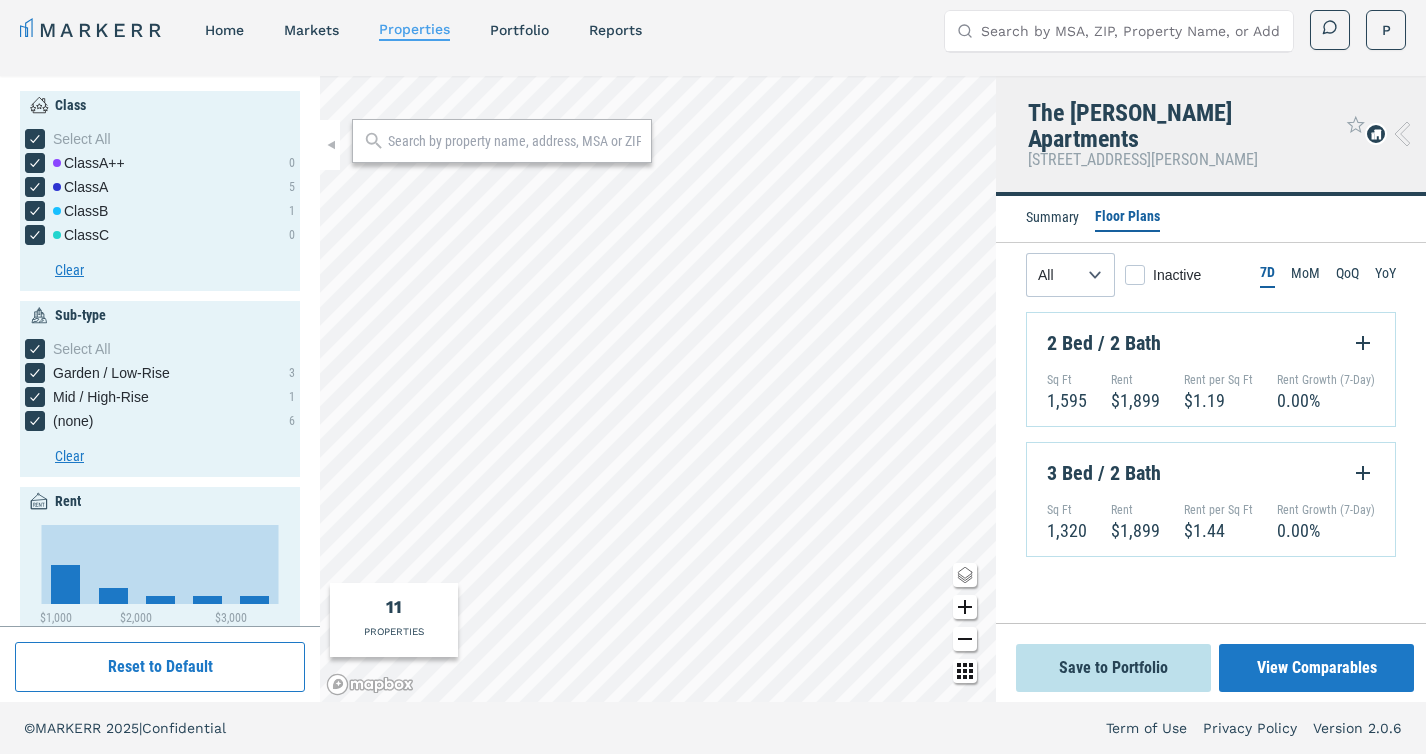 click 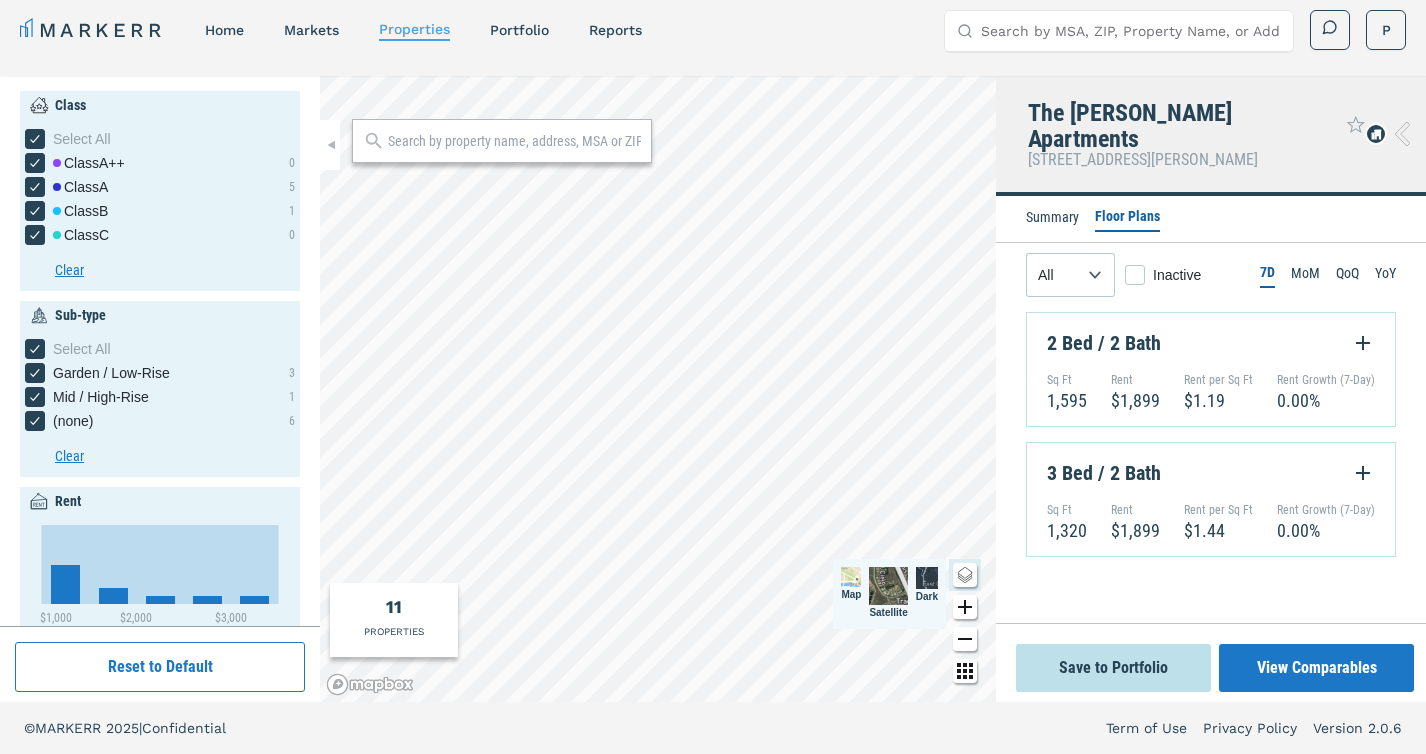 click at bounding box center (851, 577) 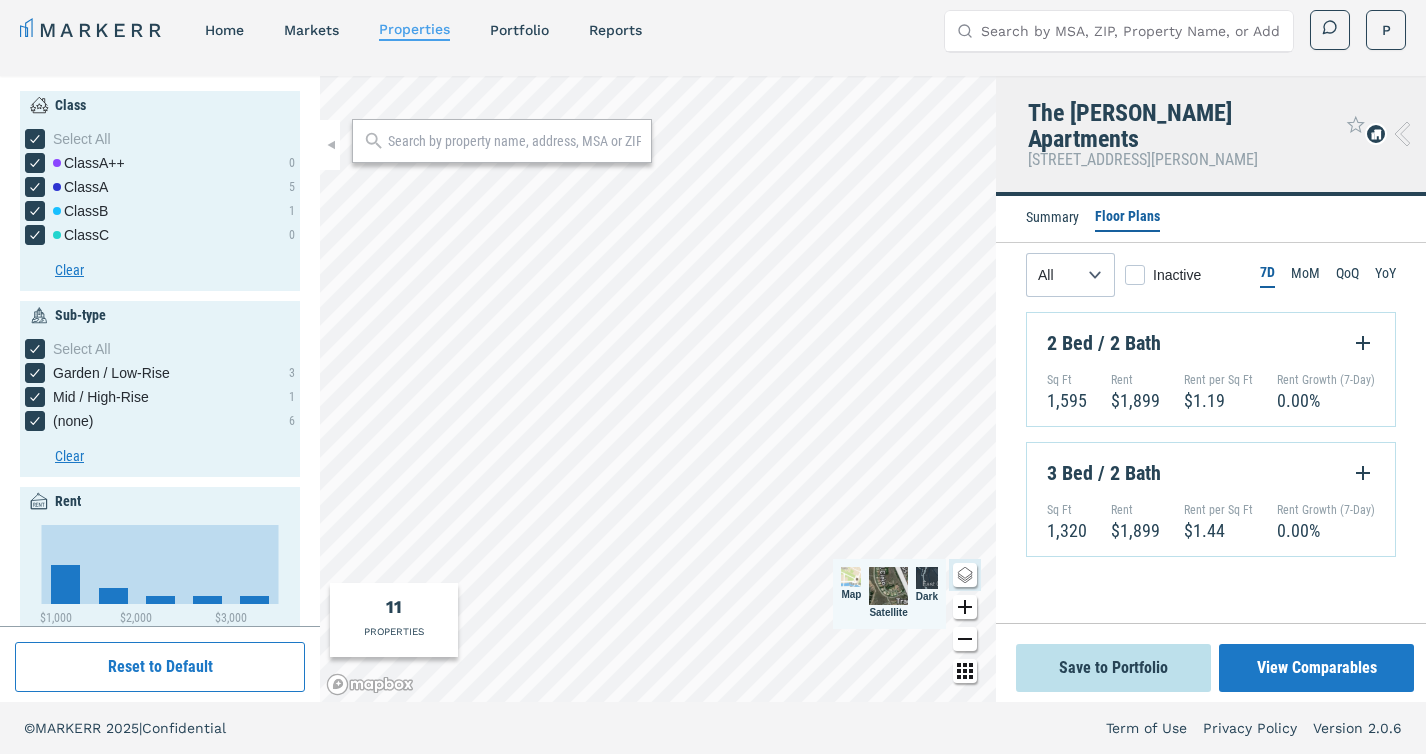 click on "MARKERR home markets properties Portfolio reports Search by MSA, ZIP, Property Name, or Address P MARKERR Toggle menu Search by MSA, ZIP, Property Name, or Address home markets properties Portfolio reports P Class Select All Class  A++ 0 Class  A 5 Class  B 1 Class  C 0 Clear Sub-type Select All Garden / Low-Rise 3 Mid / High-Rise 1 (none) 6 Clear Rent Chart Bar chart with 5 bars. View as data table, Chart The chart has 1 X axis displaying values. Data ranges from [DATE] to 3000. The chart has 1 Y axis displaying values. Data ranges from 1 to 5. Created with Highcharts 11.4.8 $1,000 $2,000 $3,000 $1,600 - $1,800 ​ ●  Histogram:  6 ​ End of interactive chart. $ 1000 $ 3500 Clear Rent / Sq Ft Chart Bar chart with 5 bars. View as data table, Chart The chart has 1 X axis displaying values. Data ranges from 1.4 to 2.2. The chart has 1 Y axis displaying values. Data ranges from 1 to 5. Created with Highcharts 11.4.8 $1.50 $1.75 $2.00 End of interactive chart. $ 1.4 $ 2.4 Clear Year Built Chart 1960 1980 2000 5" at bounding box center [713, 371] 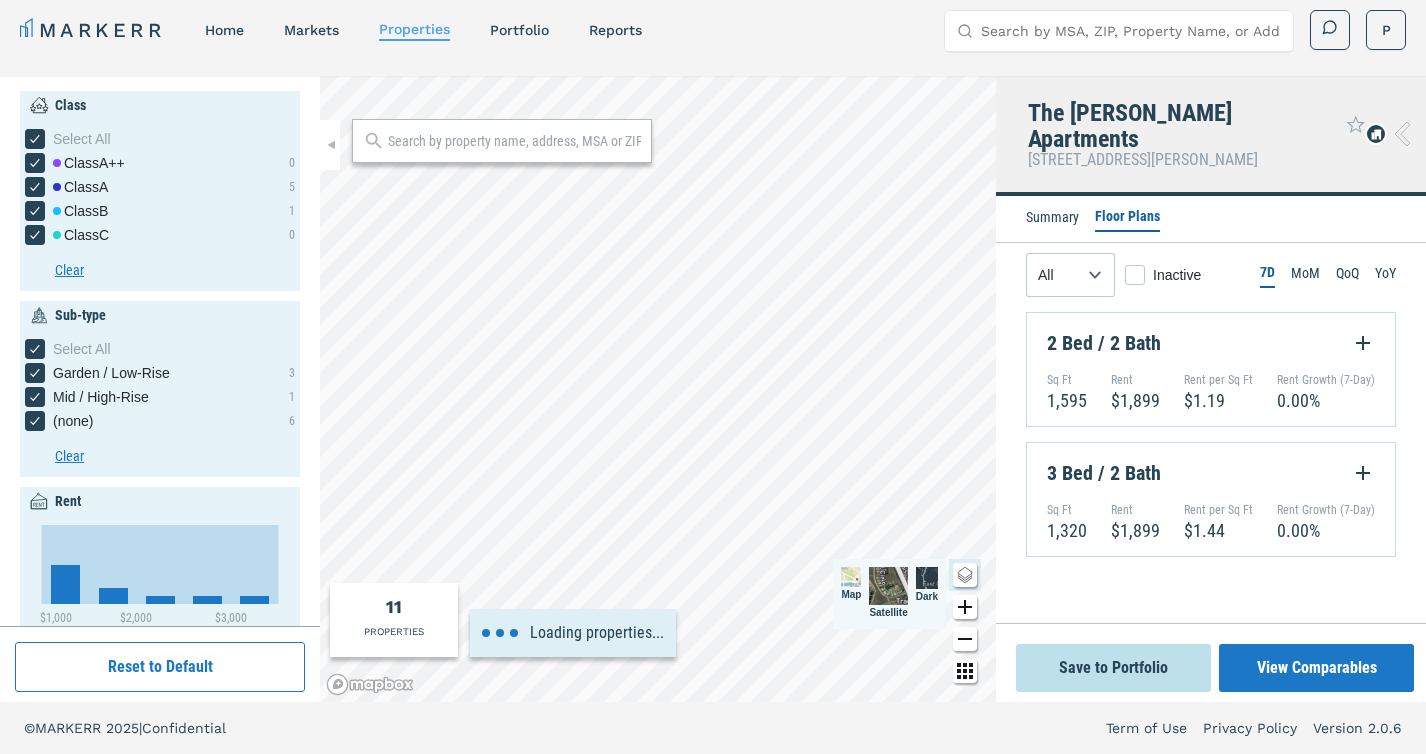 type on "800" 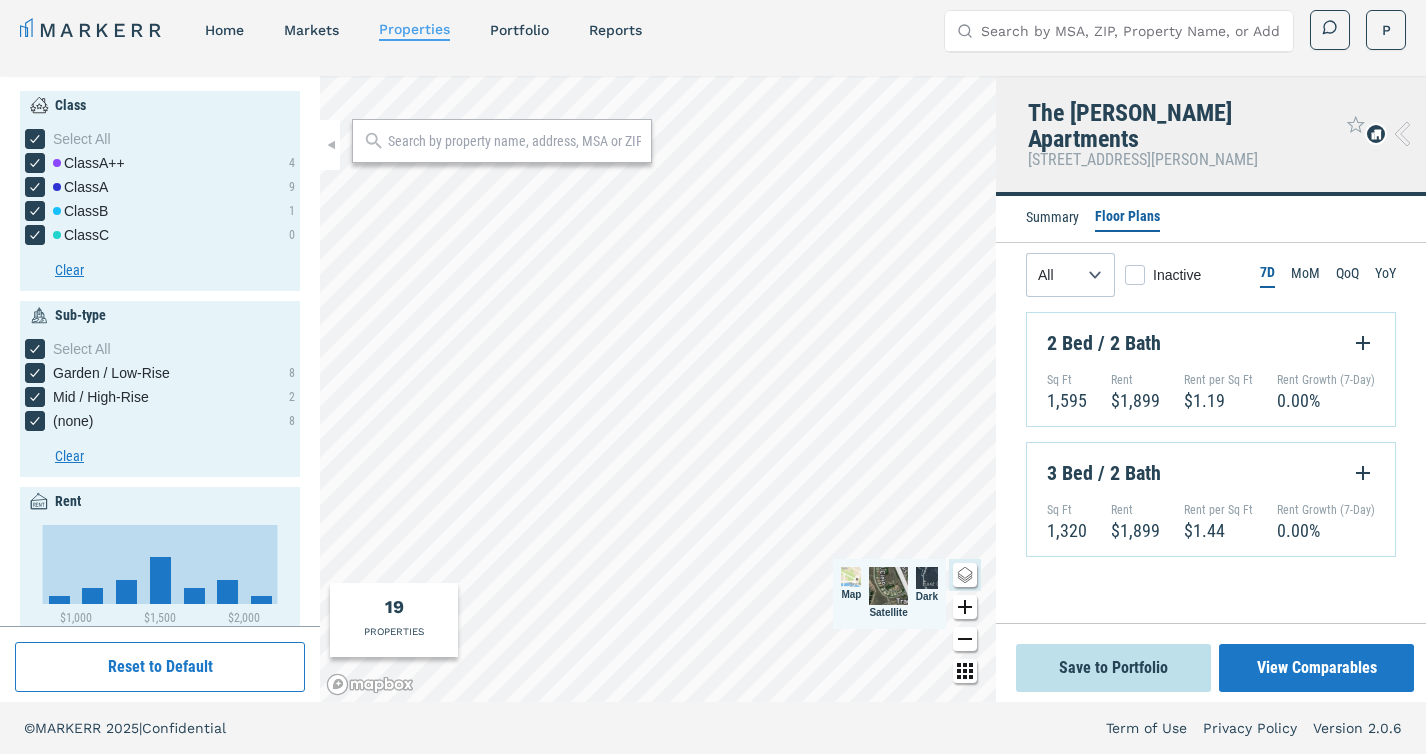 type on "1463.95" 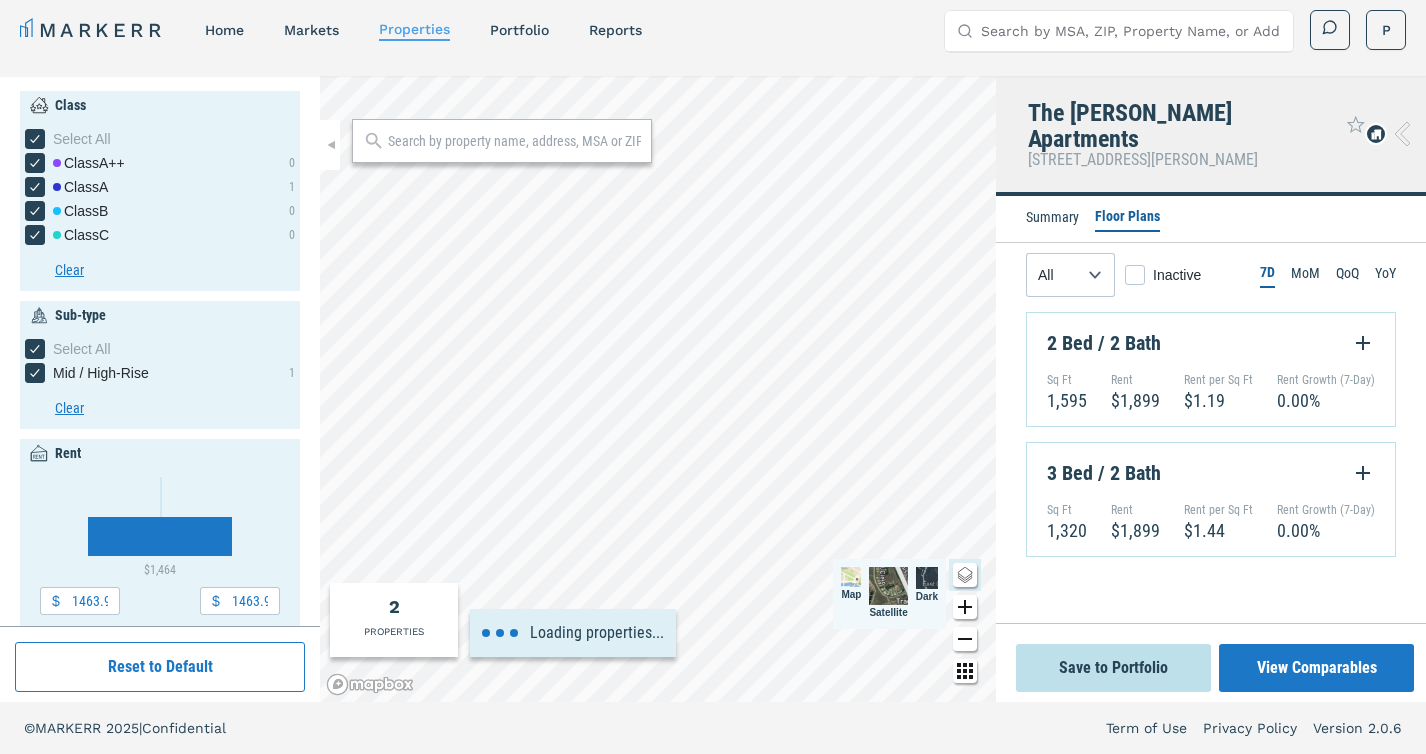 type on "1462.93" 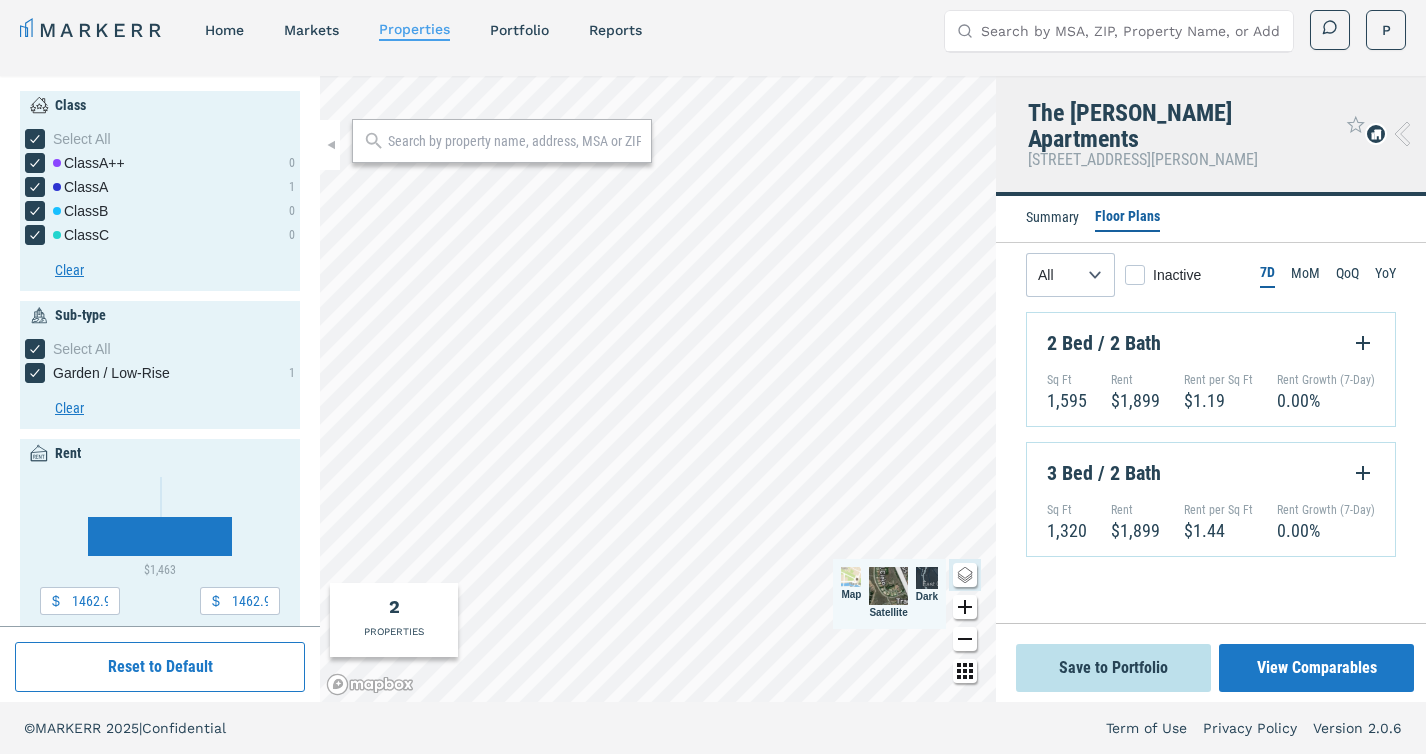 click 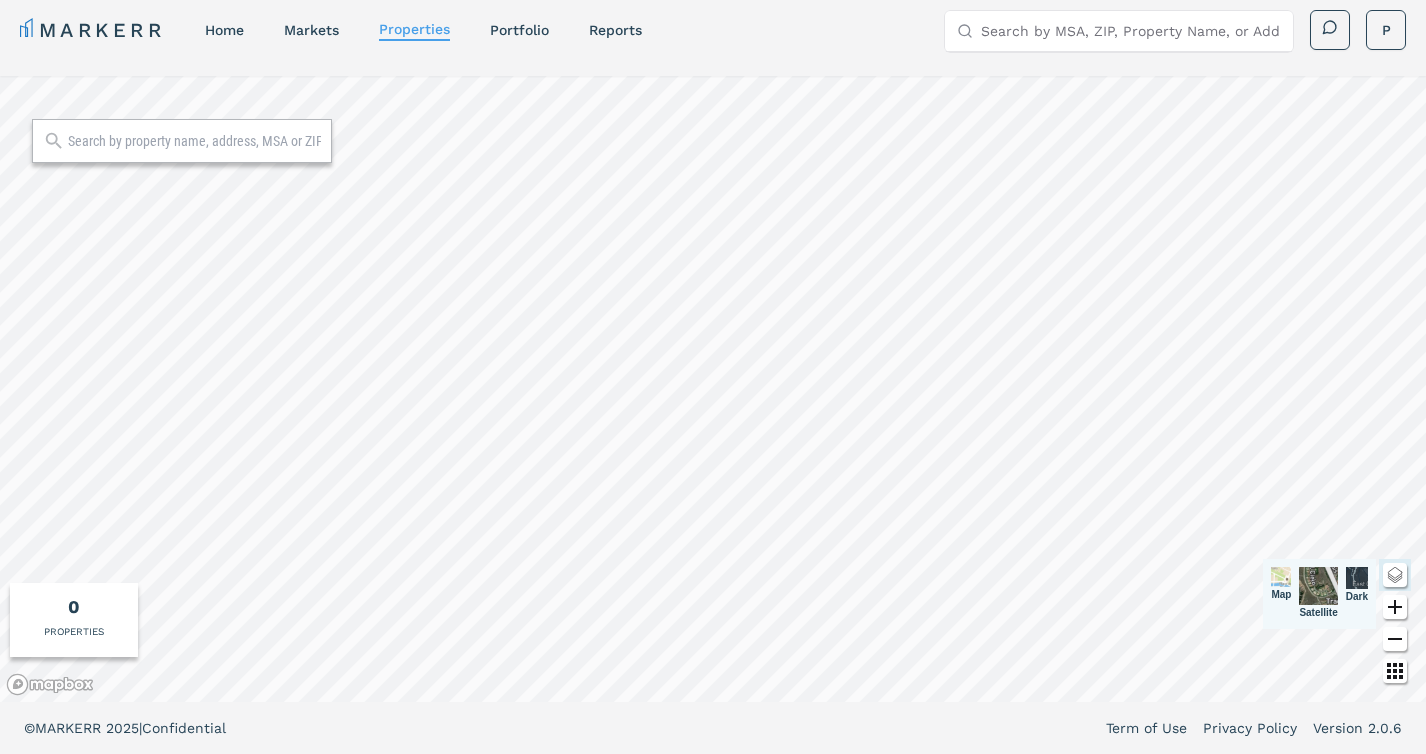 click 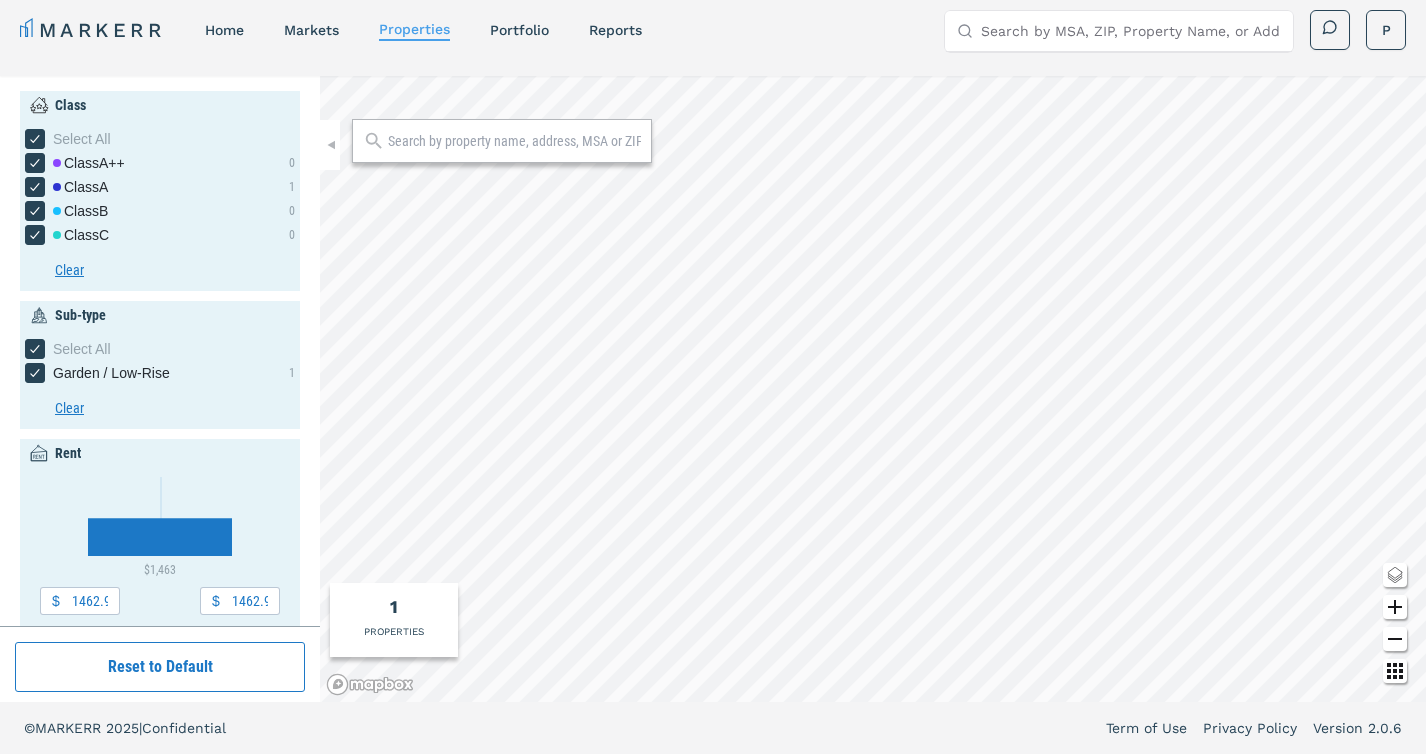click 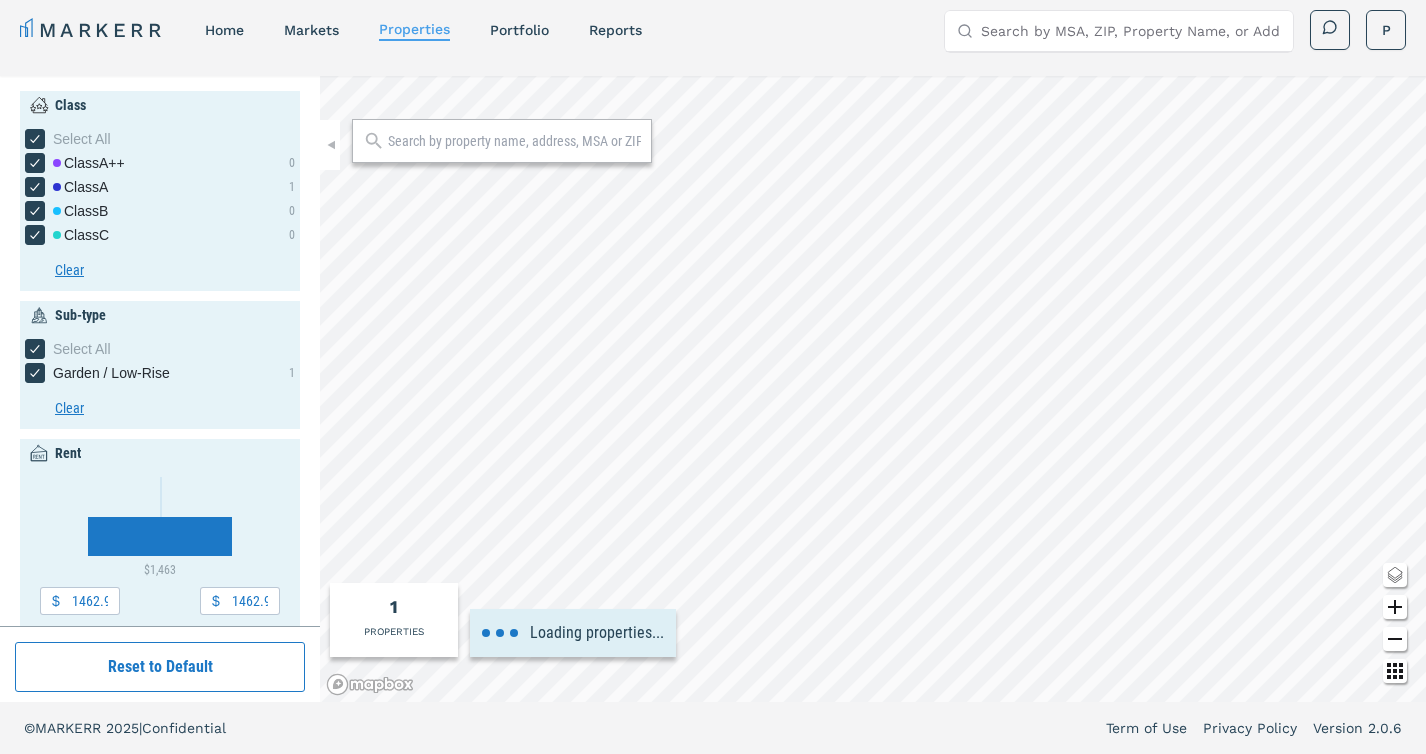 type on "1000" 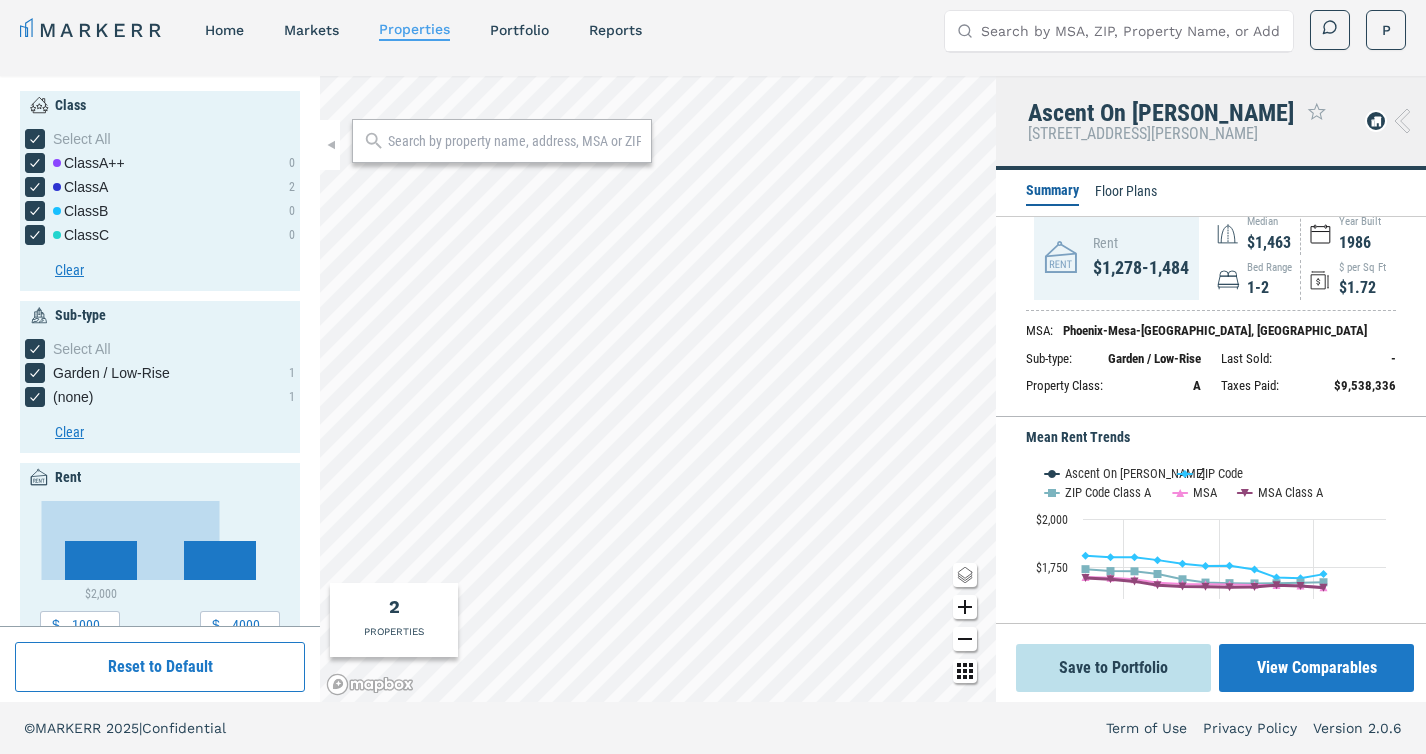 scroll, scrollTop: 0, scrollLeft: 0, axis: both 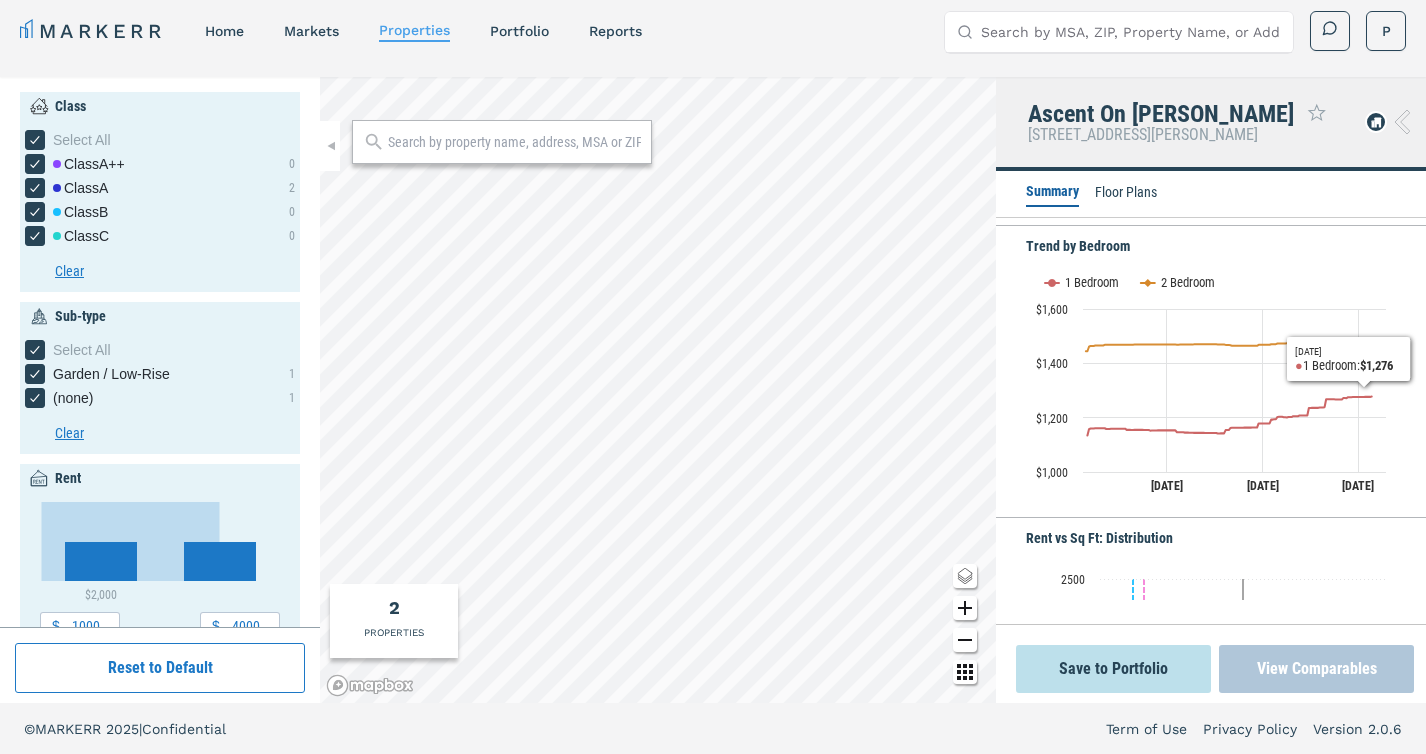 click on "View Comparables" at bounding box center [1316, 669] 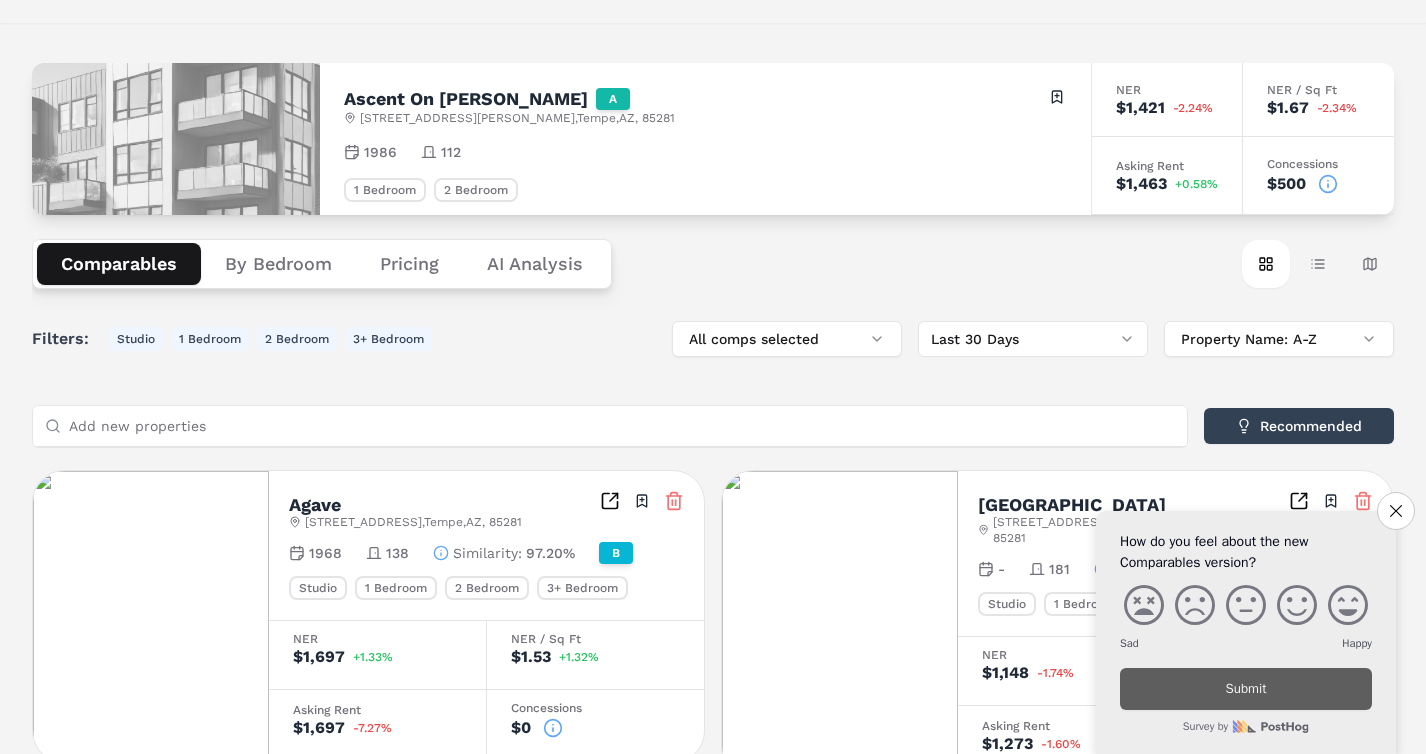 scroll, scrollTop: 0, scrollLeft: 0, axis: both 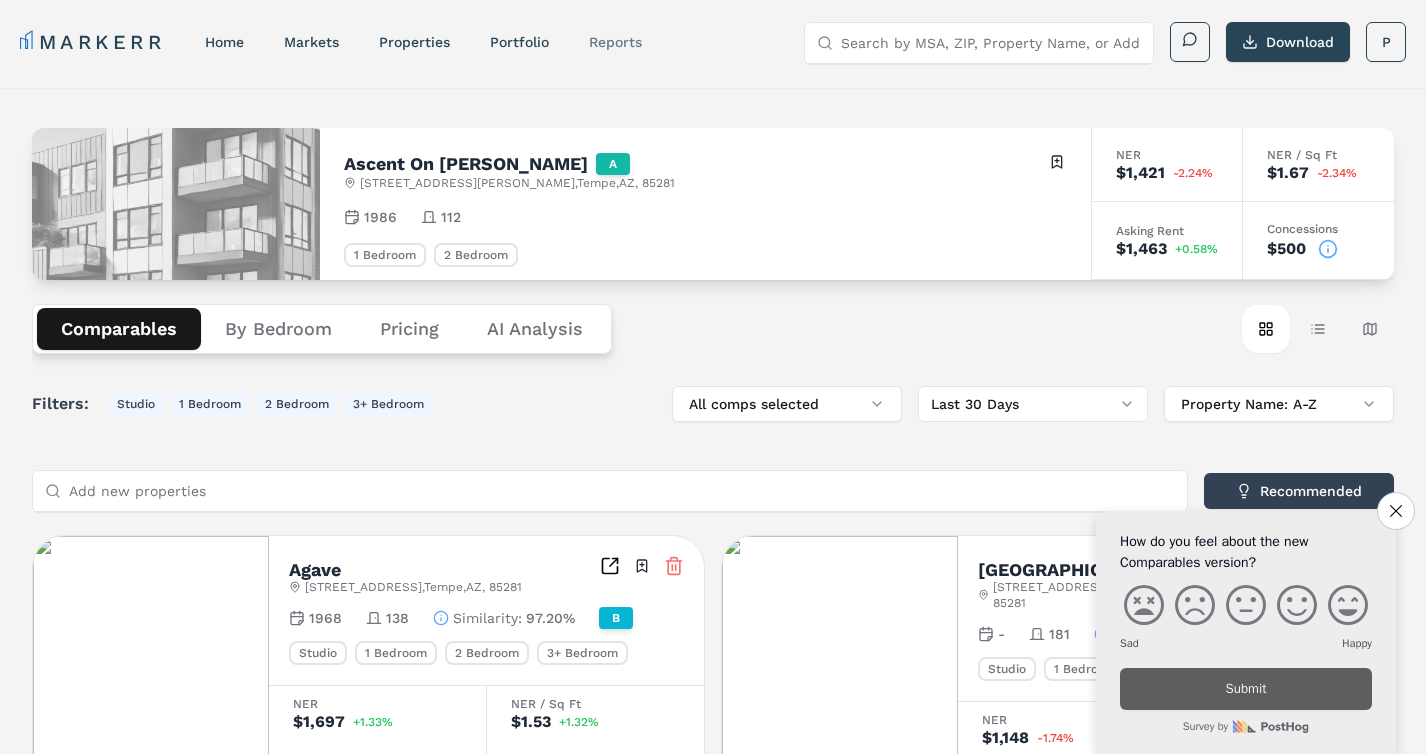 click on "reports" at bounding box center [615, 42] 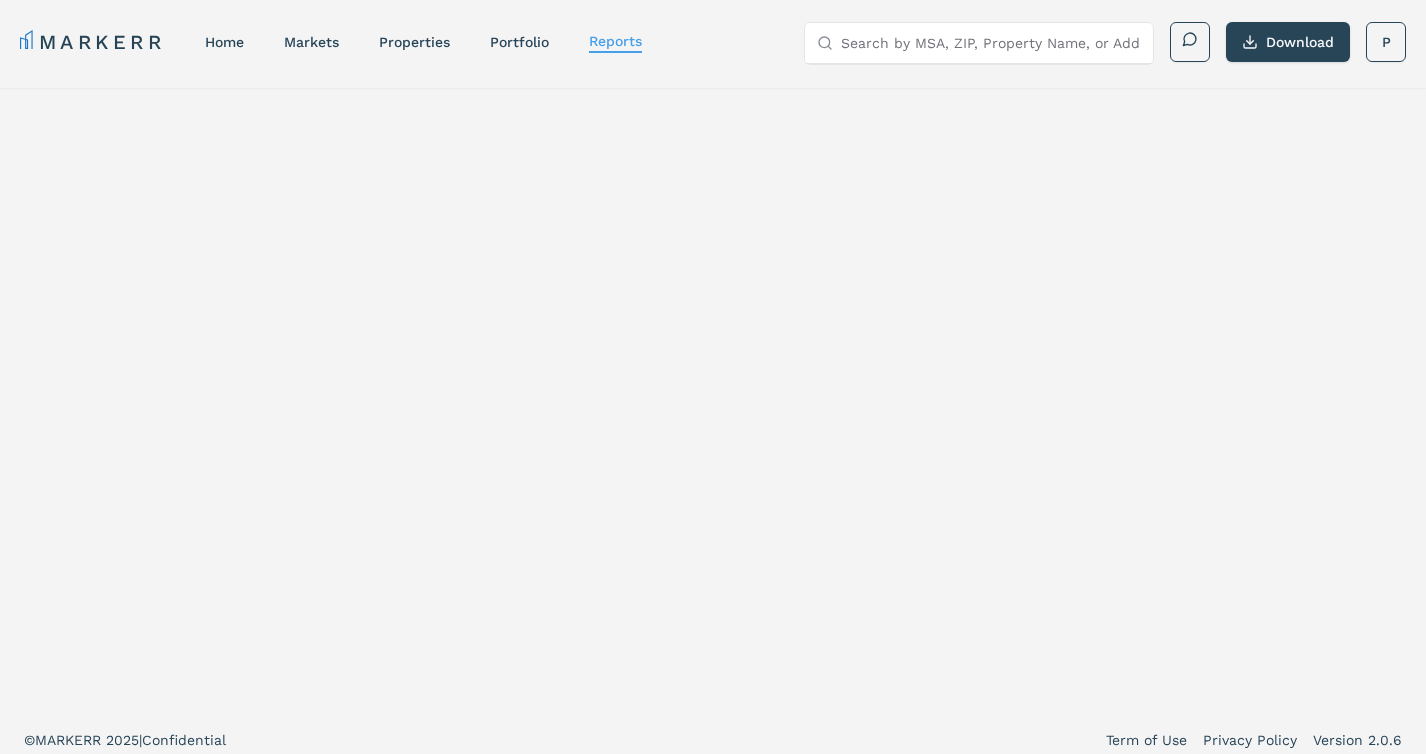 select on "-release_date" 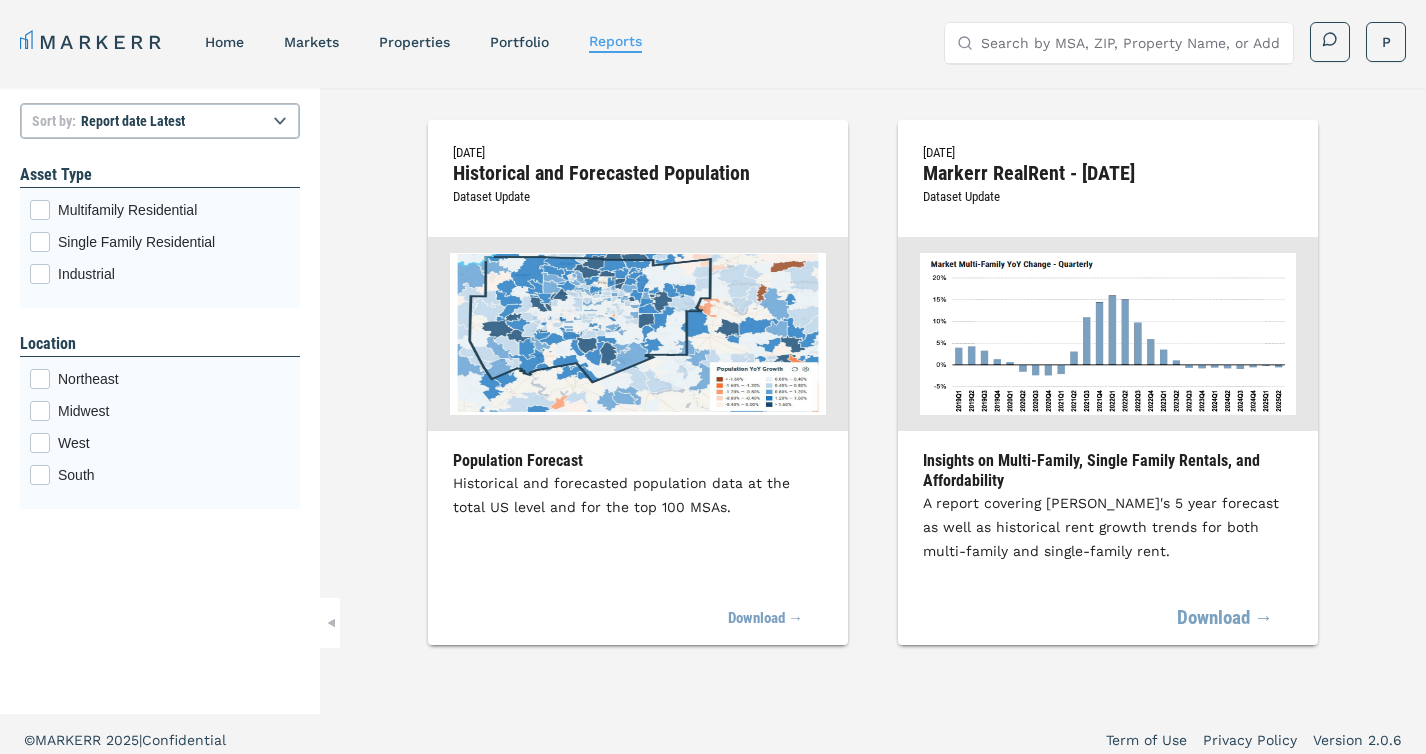 click on "Download →" at bounding box center (1225, 619) 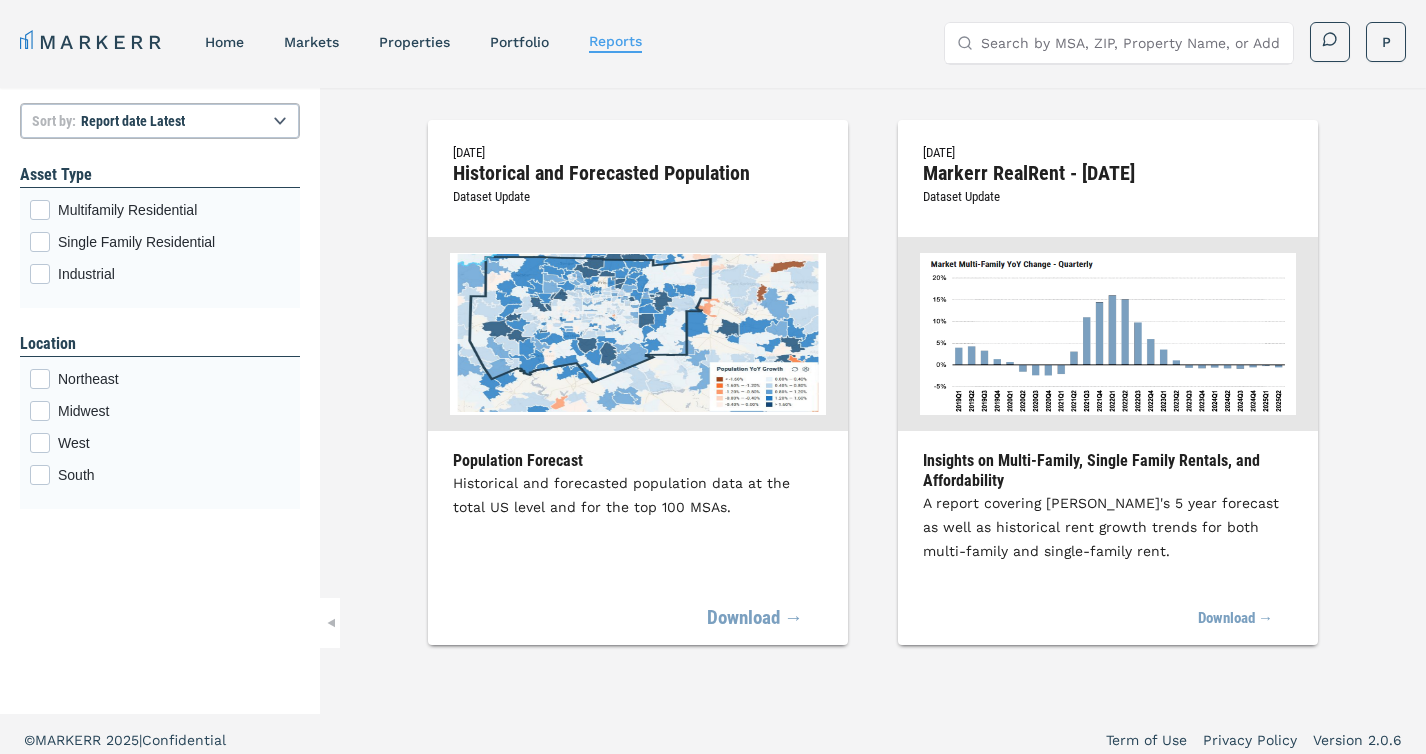 click on "Download →" at bounding box center [755, 619] 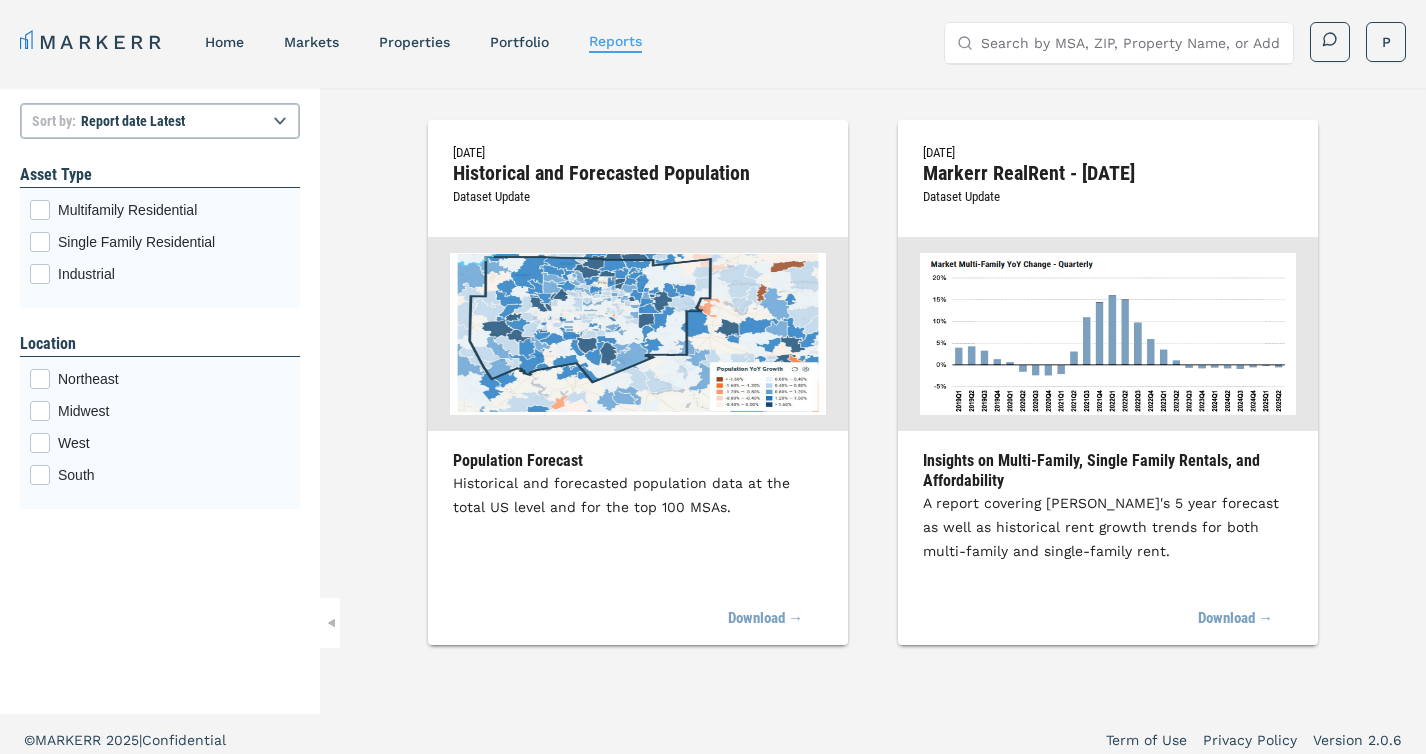 click at bounding box center (40, 475) 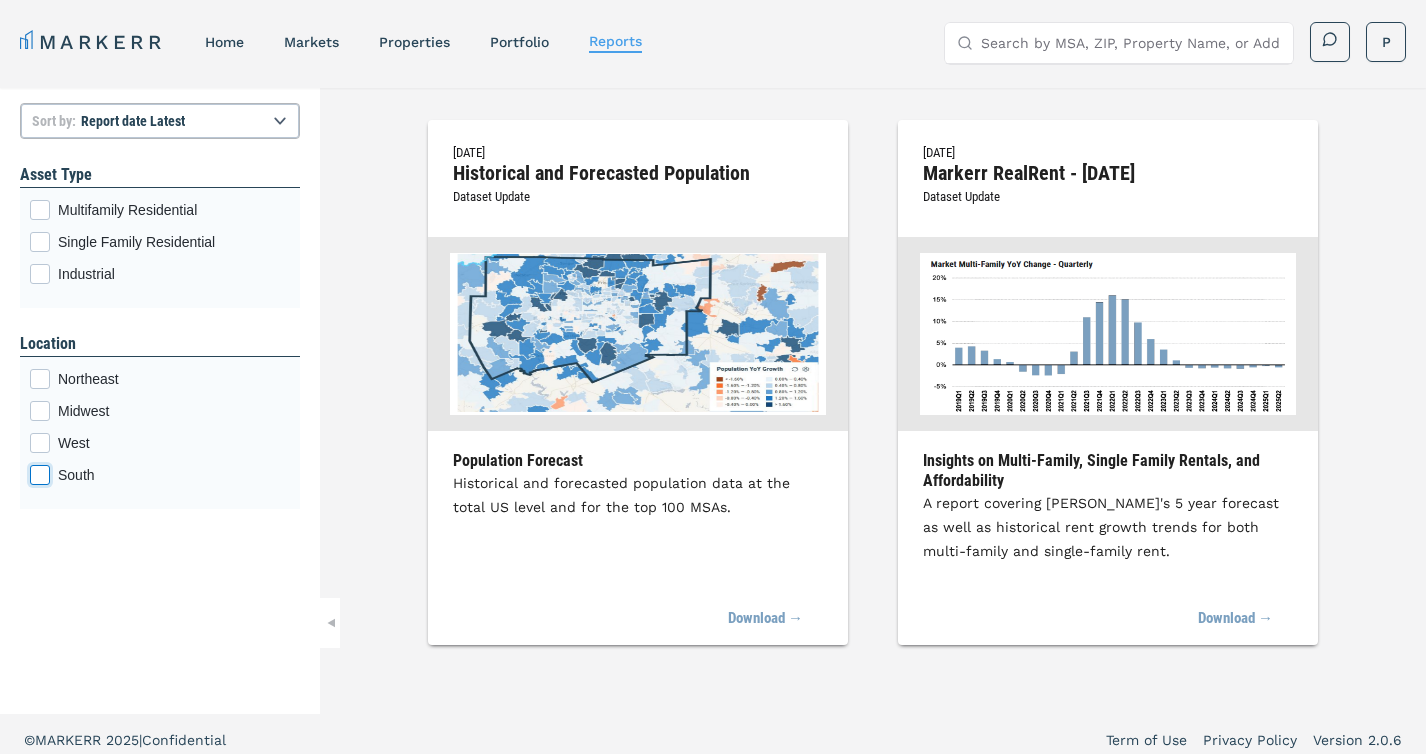 click on "South" at bounding box center (36, 471) 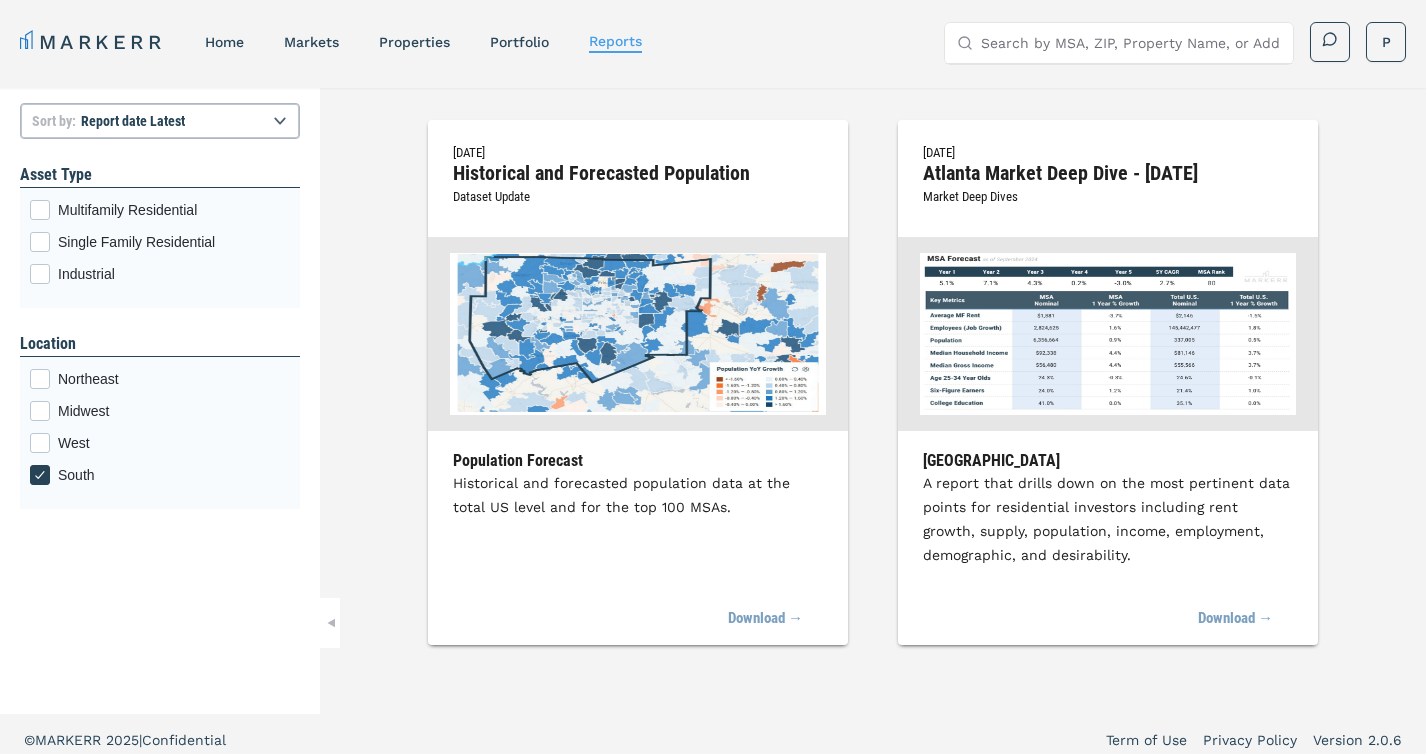 click 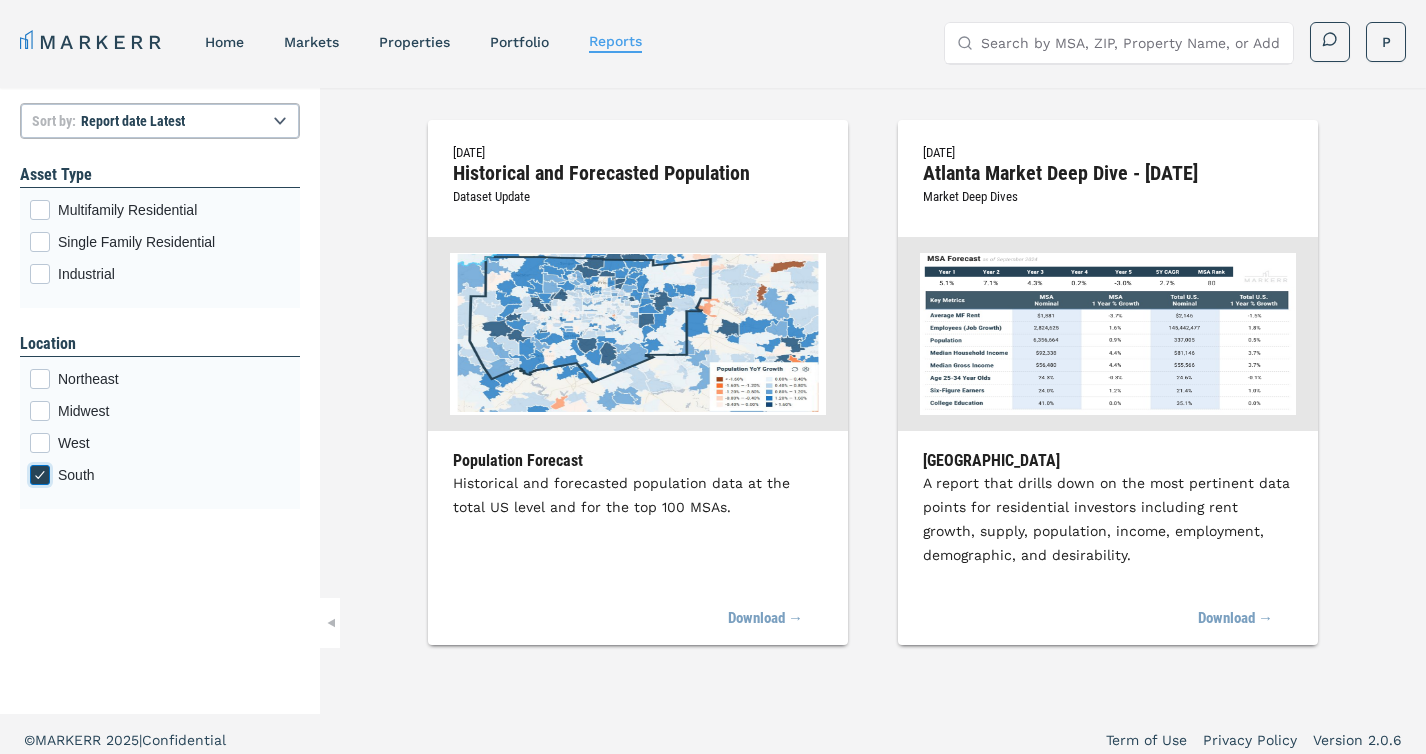 click on "South" at bounding box center [36, 471] 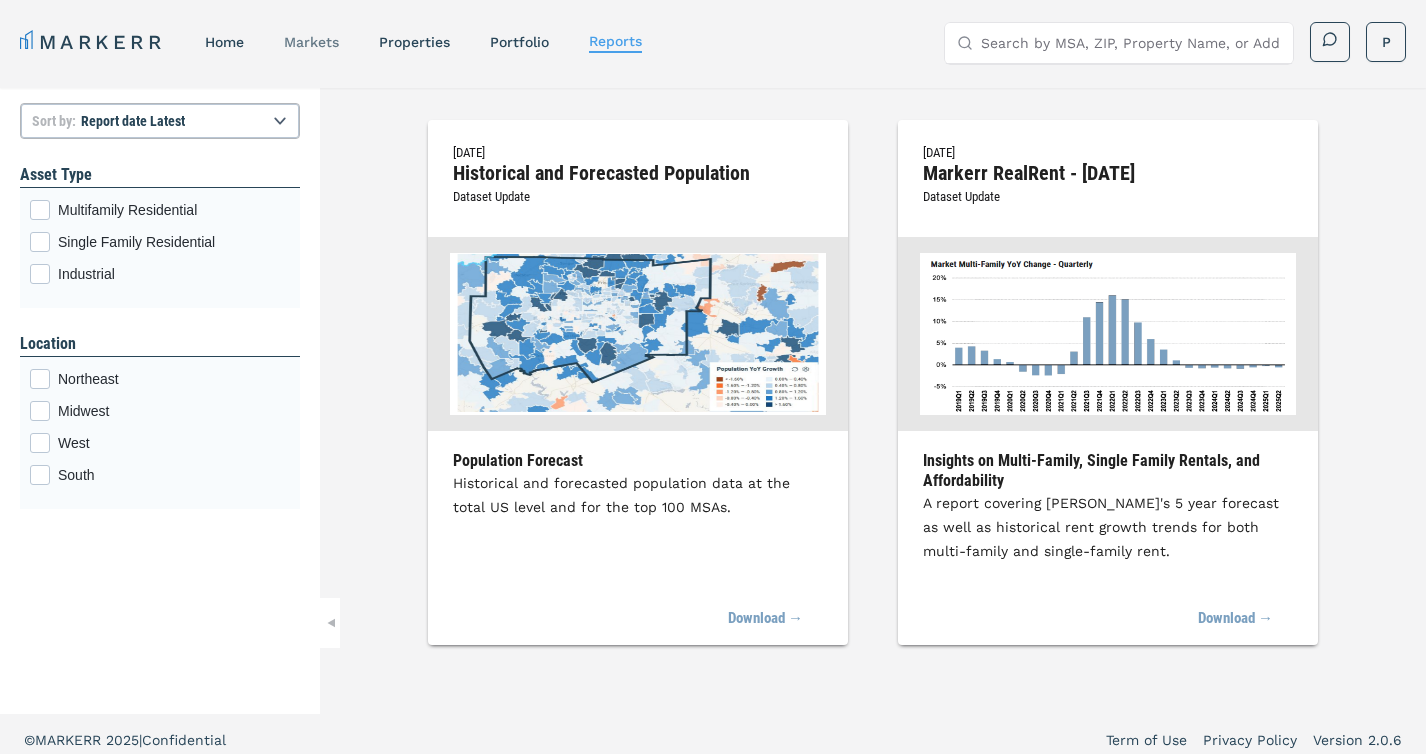 click on "markets" at bounding box center [311, 42] 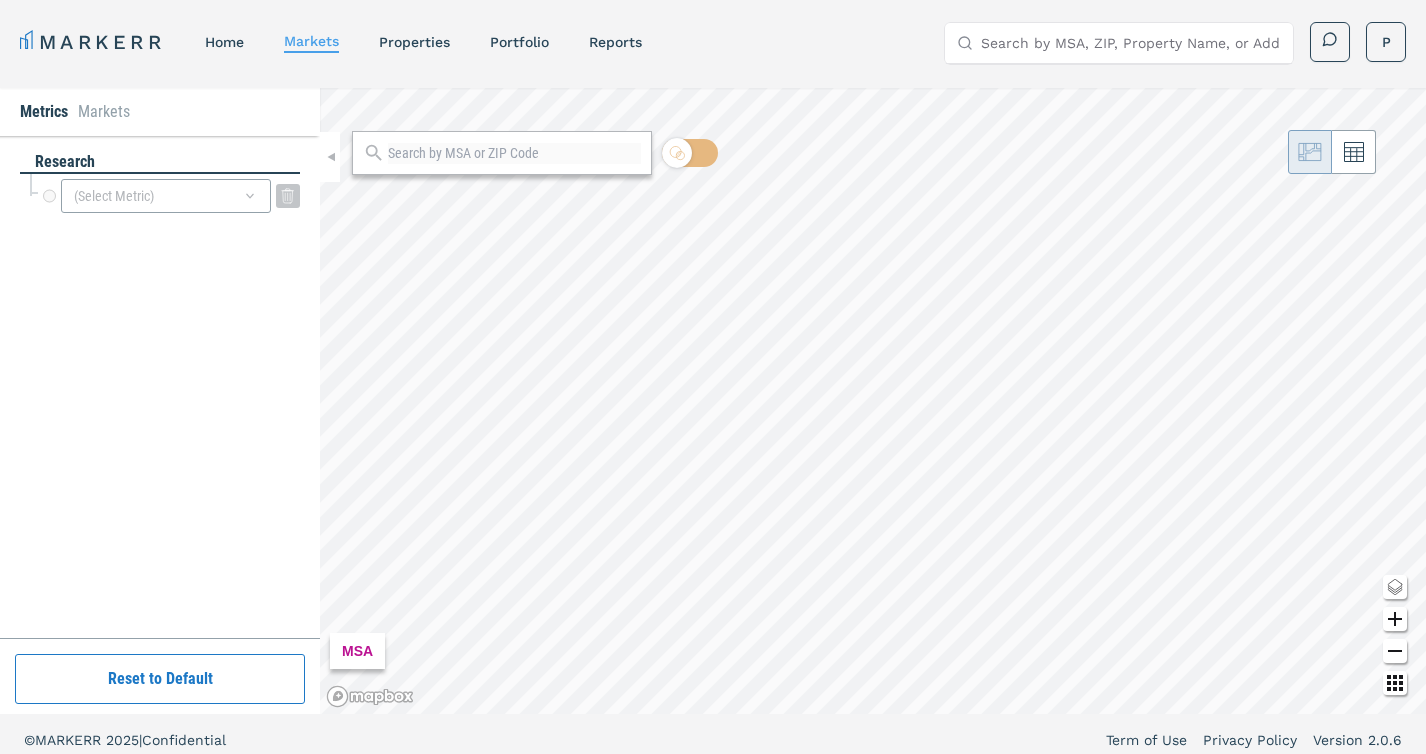 click on "(Select Metric)" at bounding box center (166, 196) 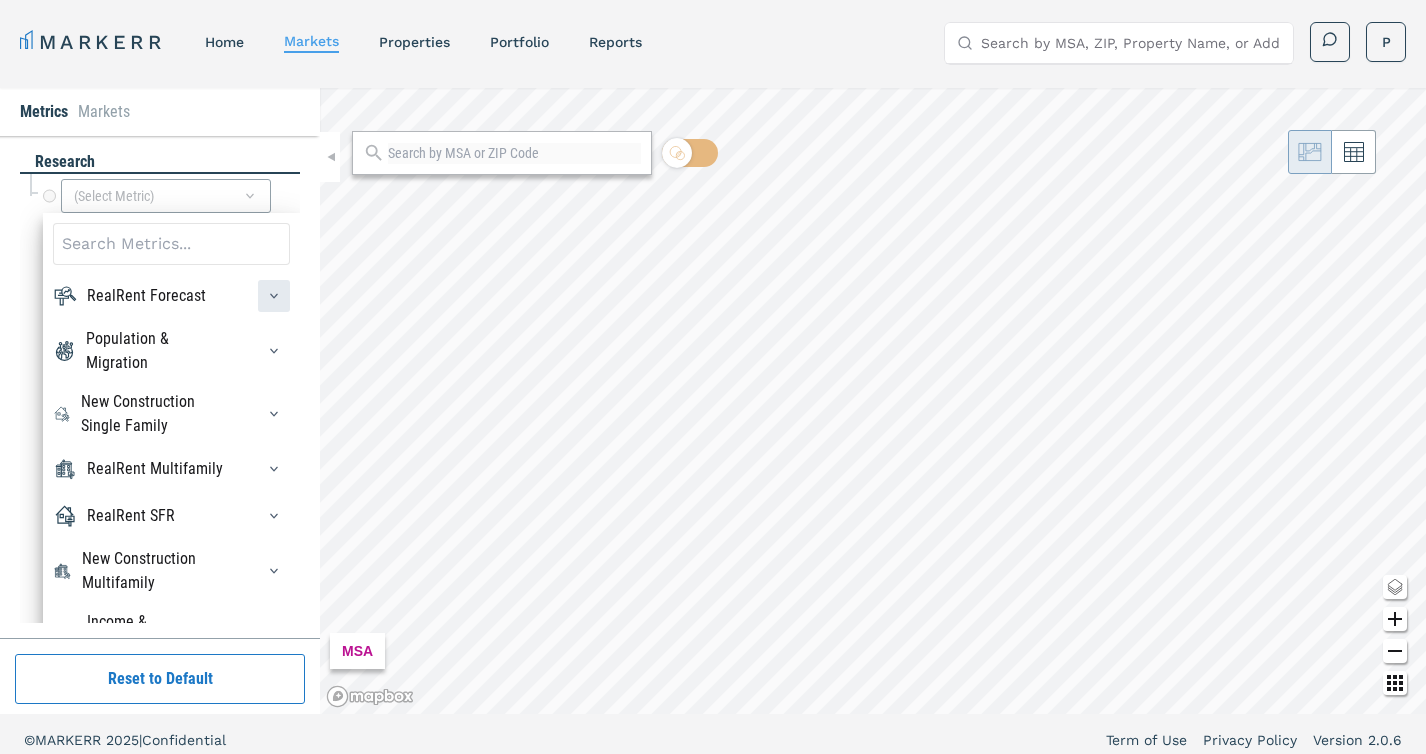 click 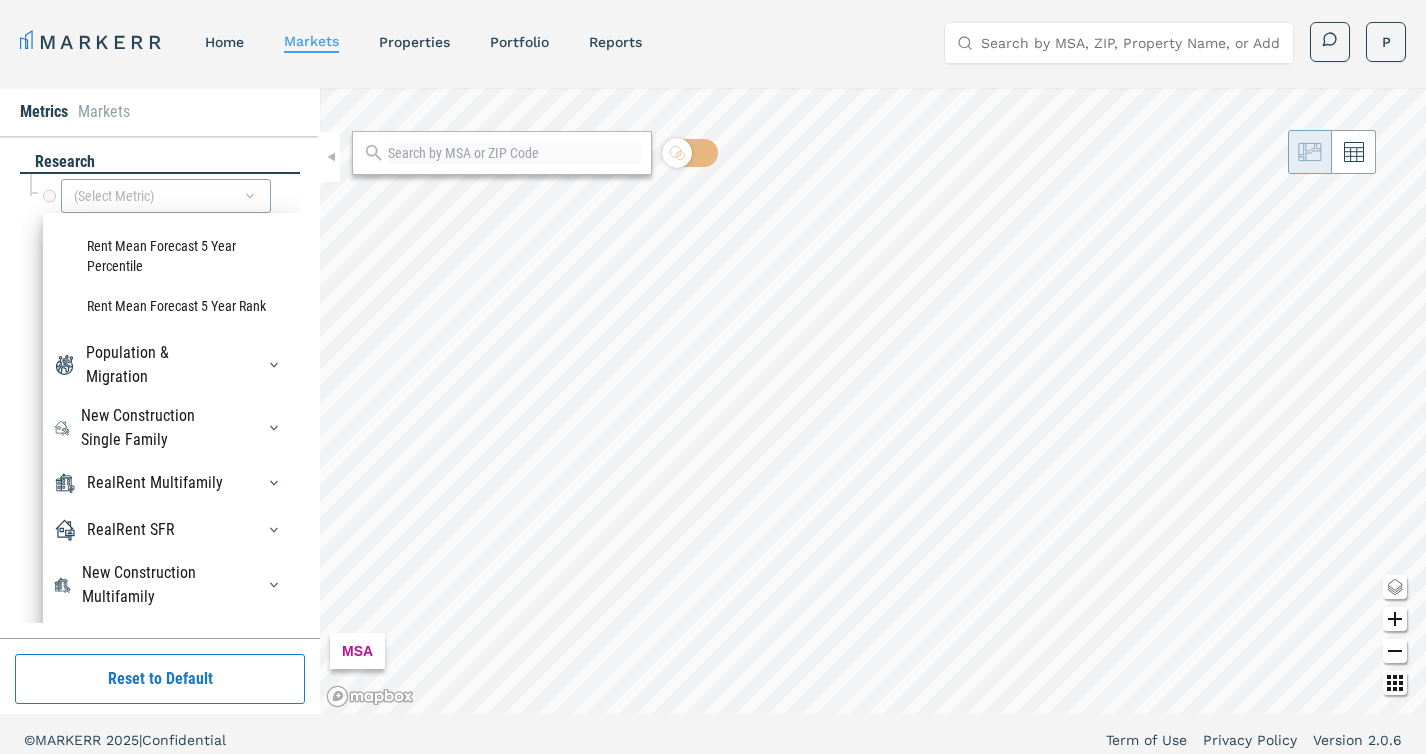 scroll, scrollTop: 188, scrollLeft: 0, axis: vertical 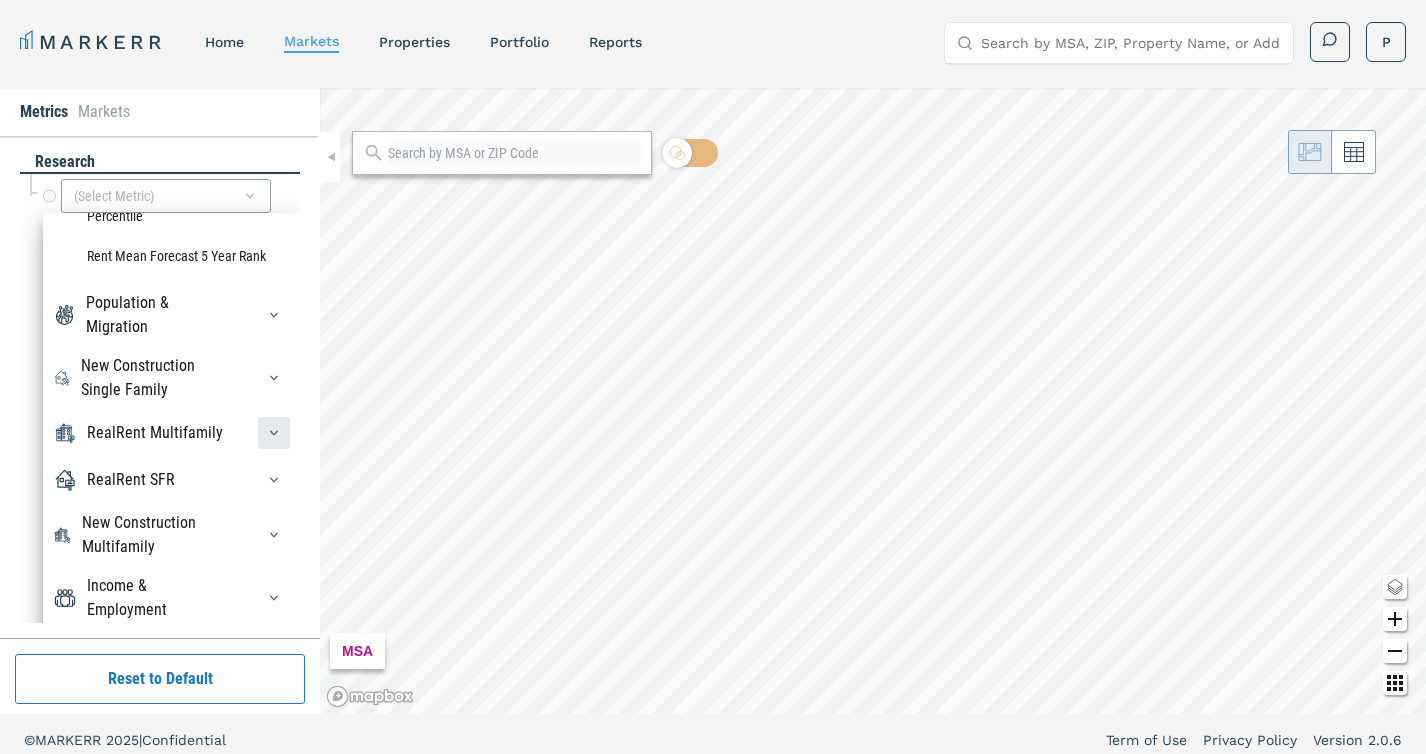 click 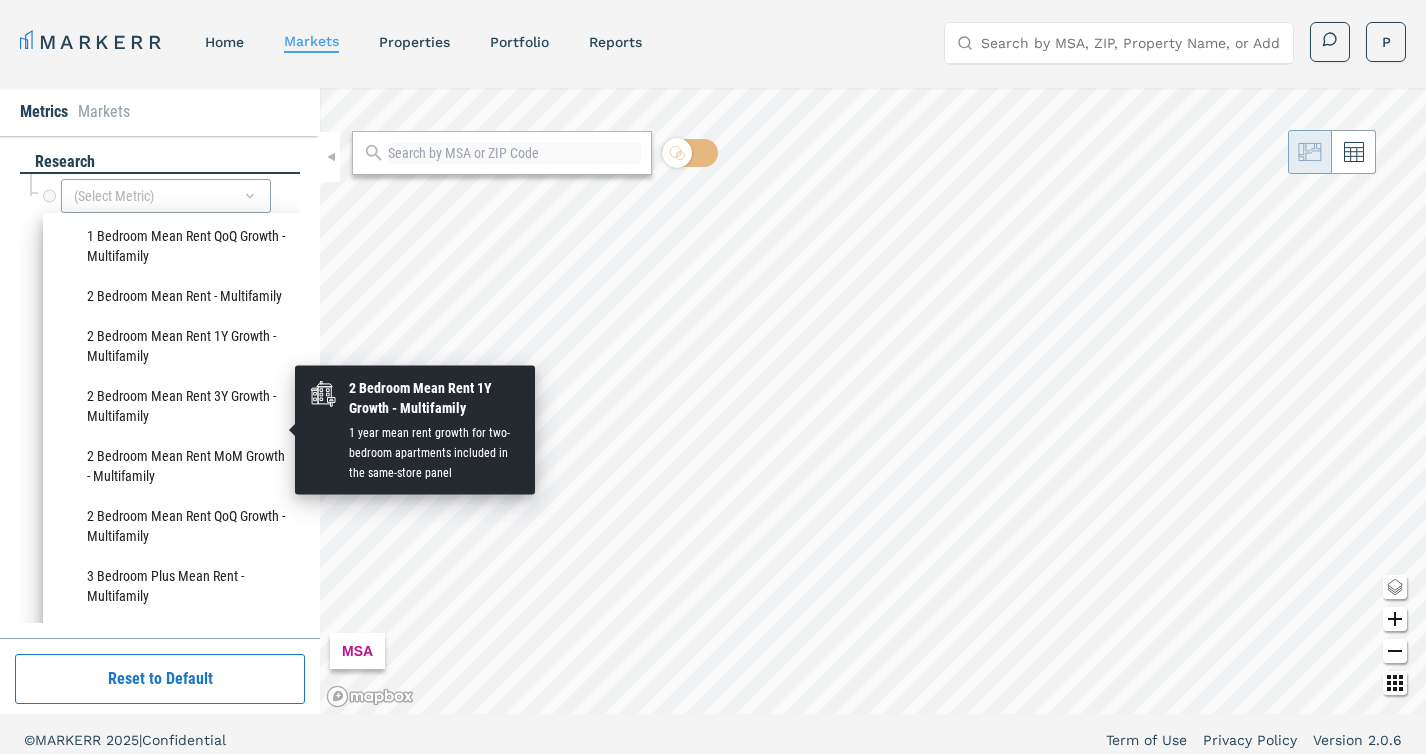 scroll, scrollTop: 2520, scrollLeft: 0, axis: vertical 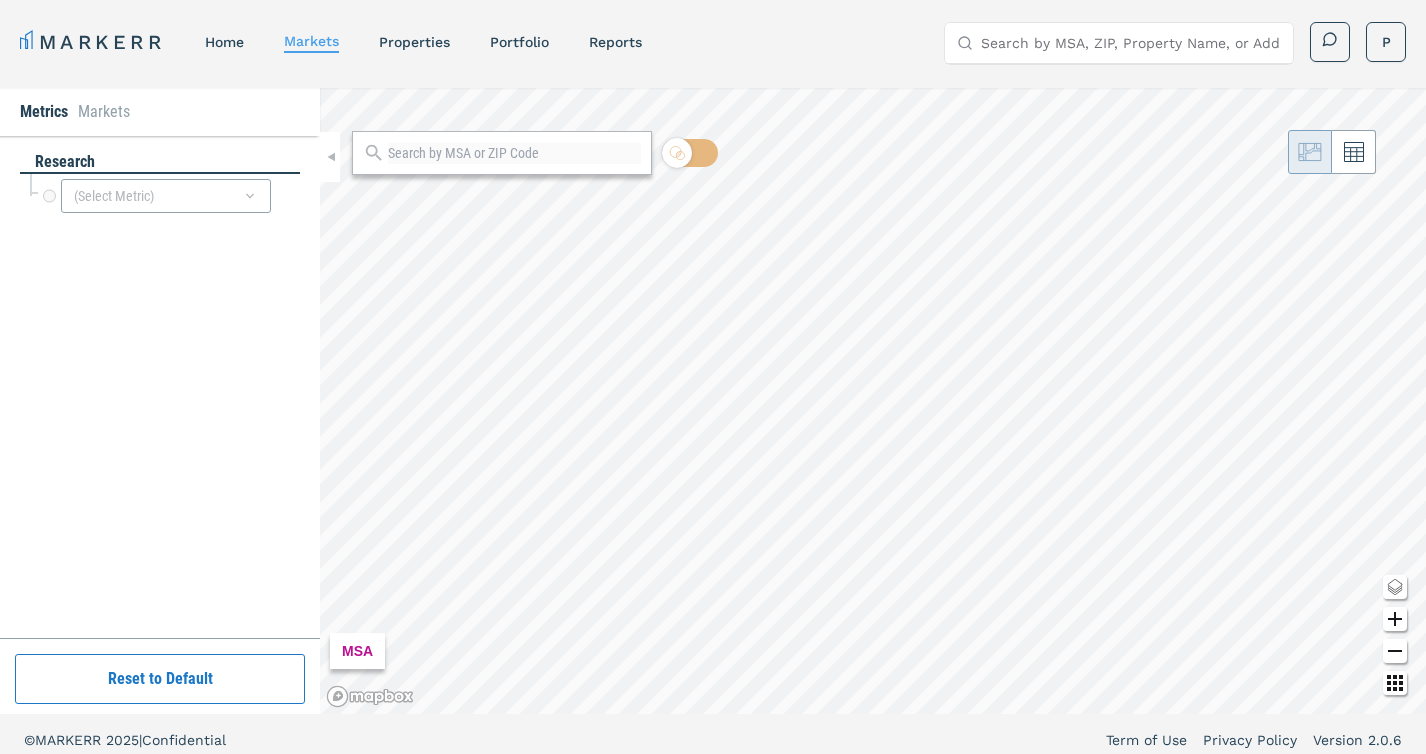 click on "Reset to Default" at bounding box center [160, 679] 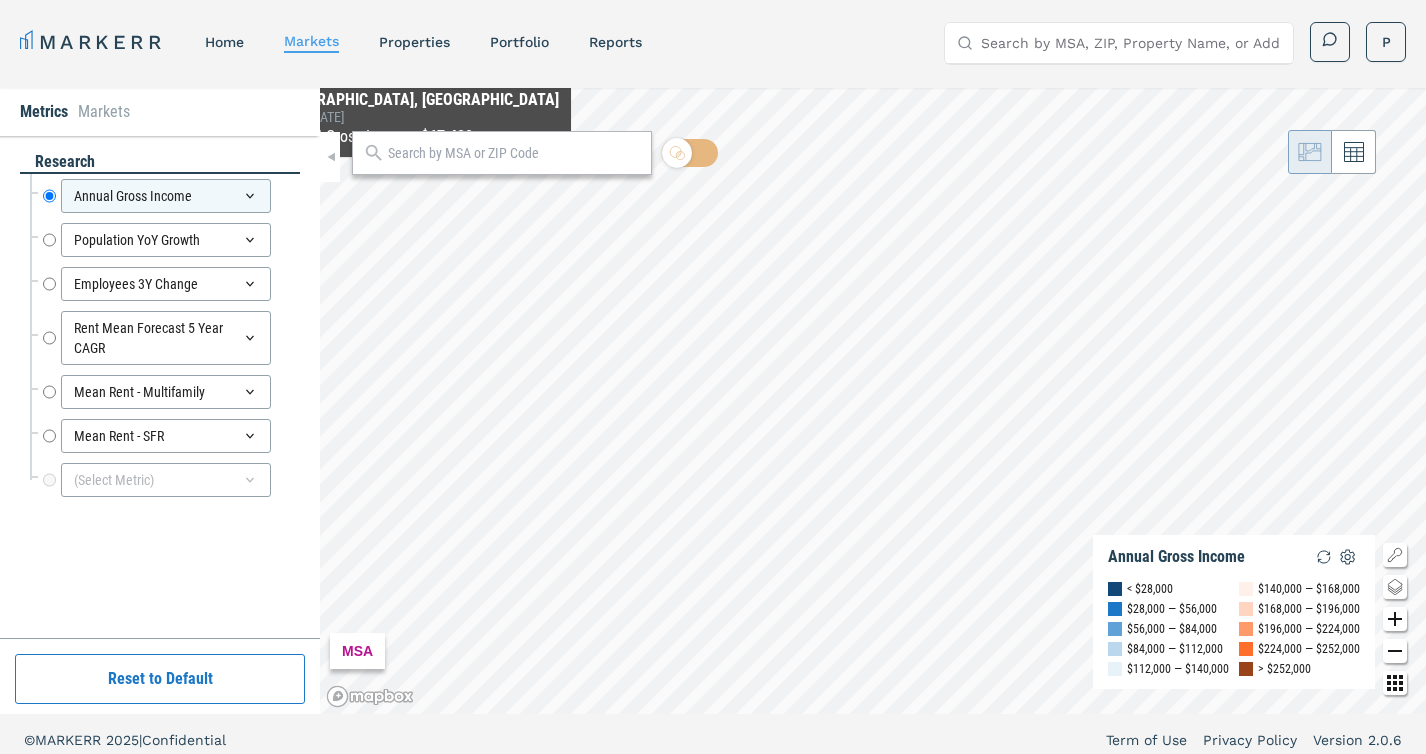 click at bounding box center (514, 153) 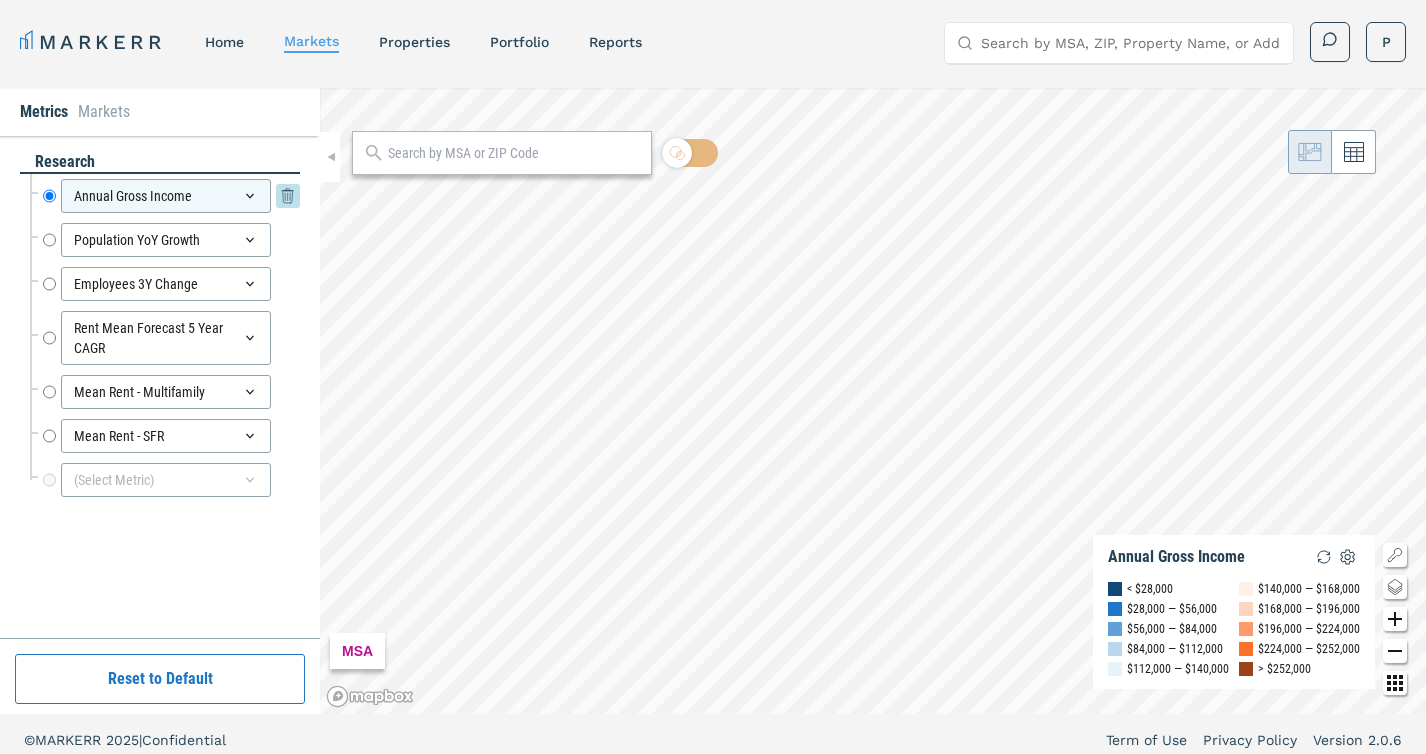 click on "Annual Gross Income" at bounding box center [49, 196] 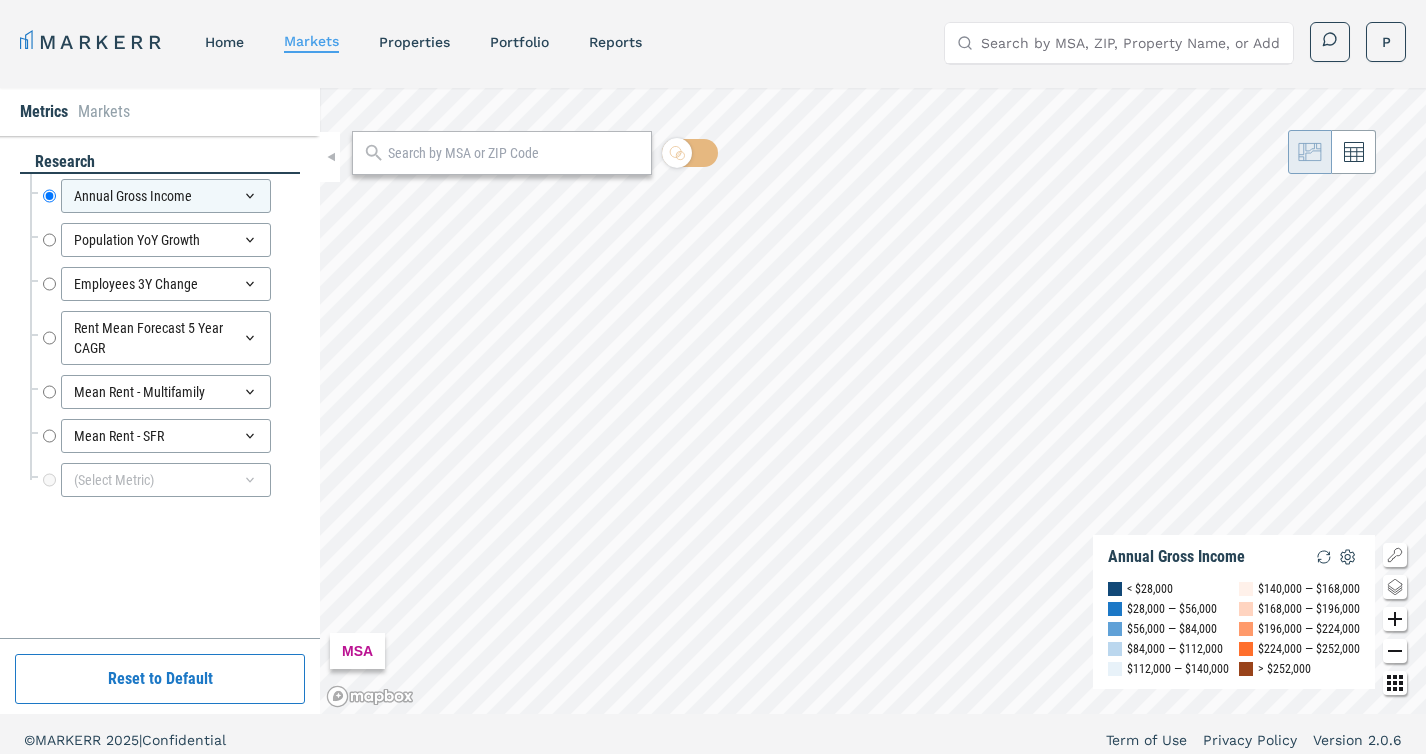 scroll, scrollTop: 12, scrollLeft: 0, axis: vertical 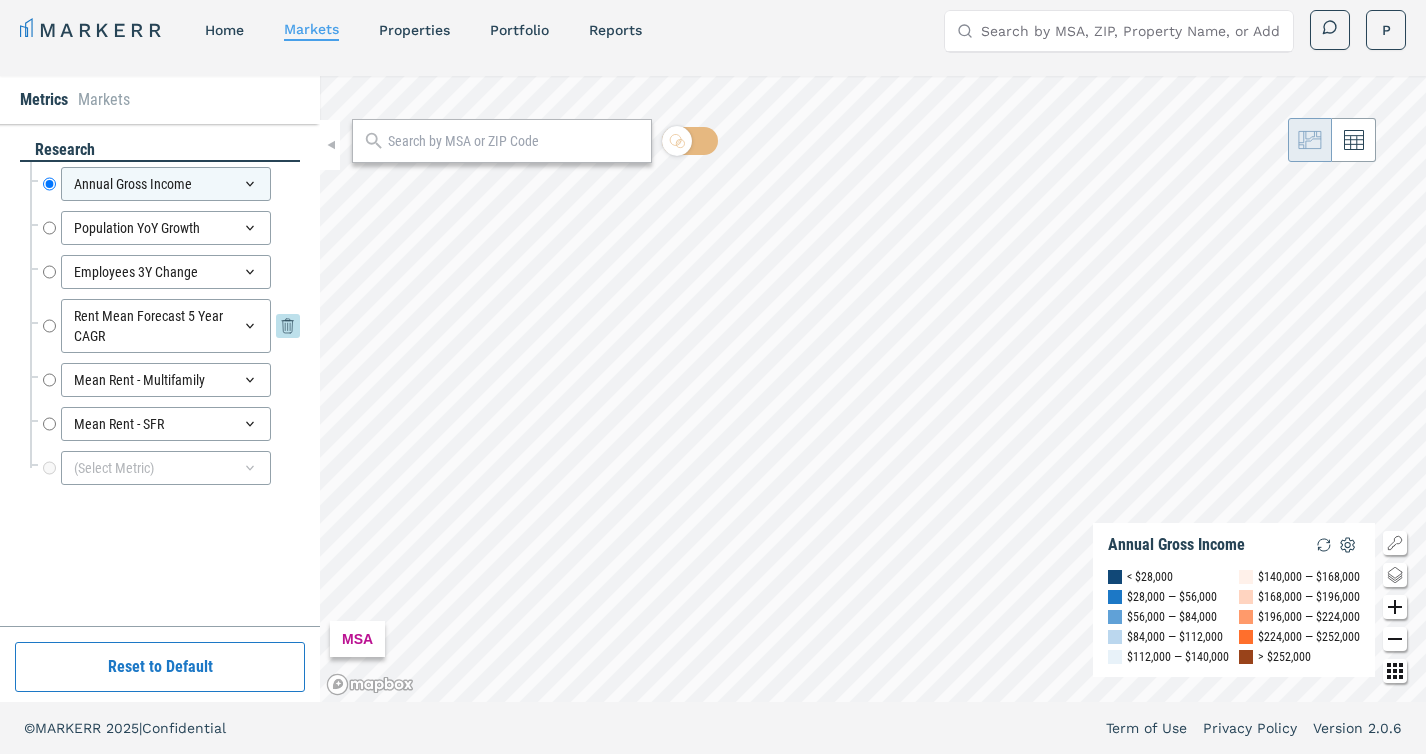 click 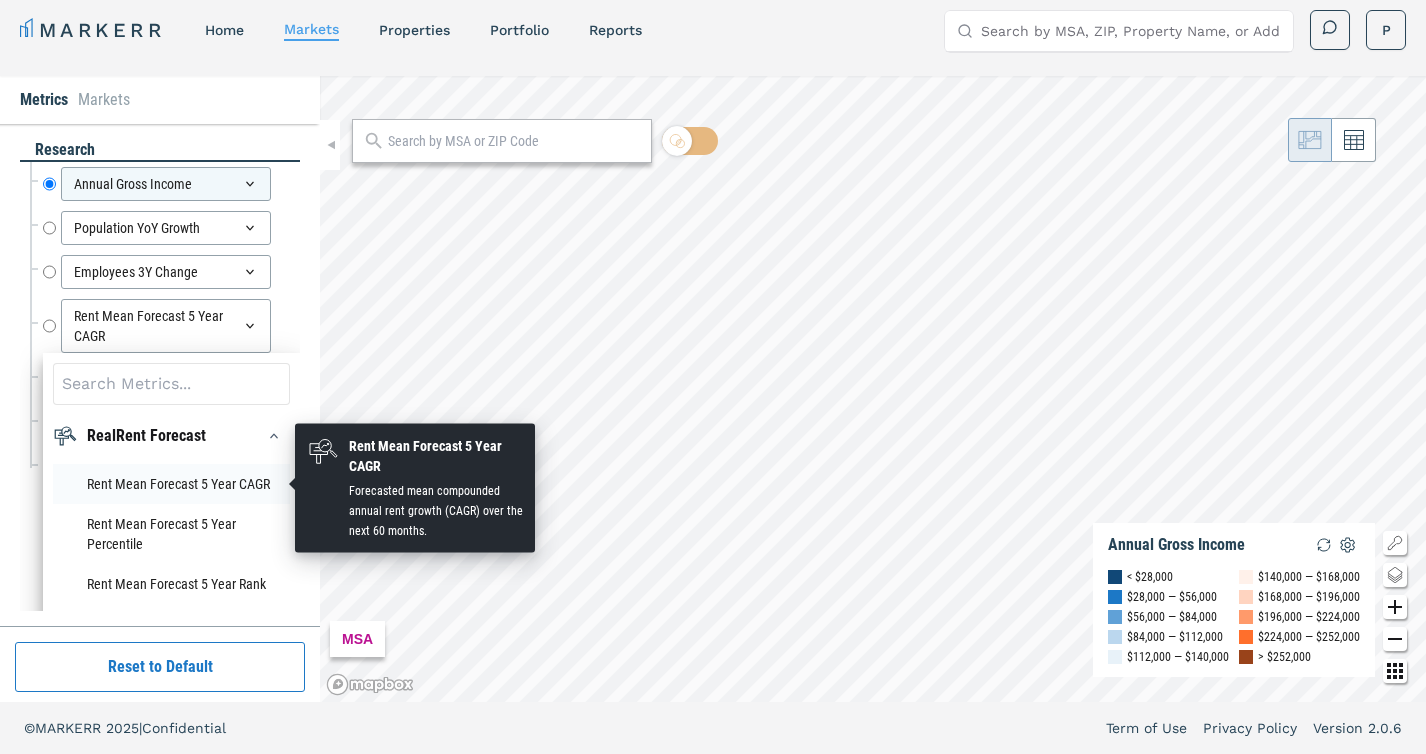click on "Rent Mean Forecast 5 Year CAGR" at bounding box center (171, 484) 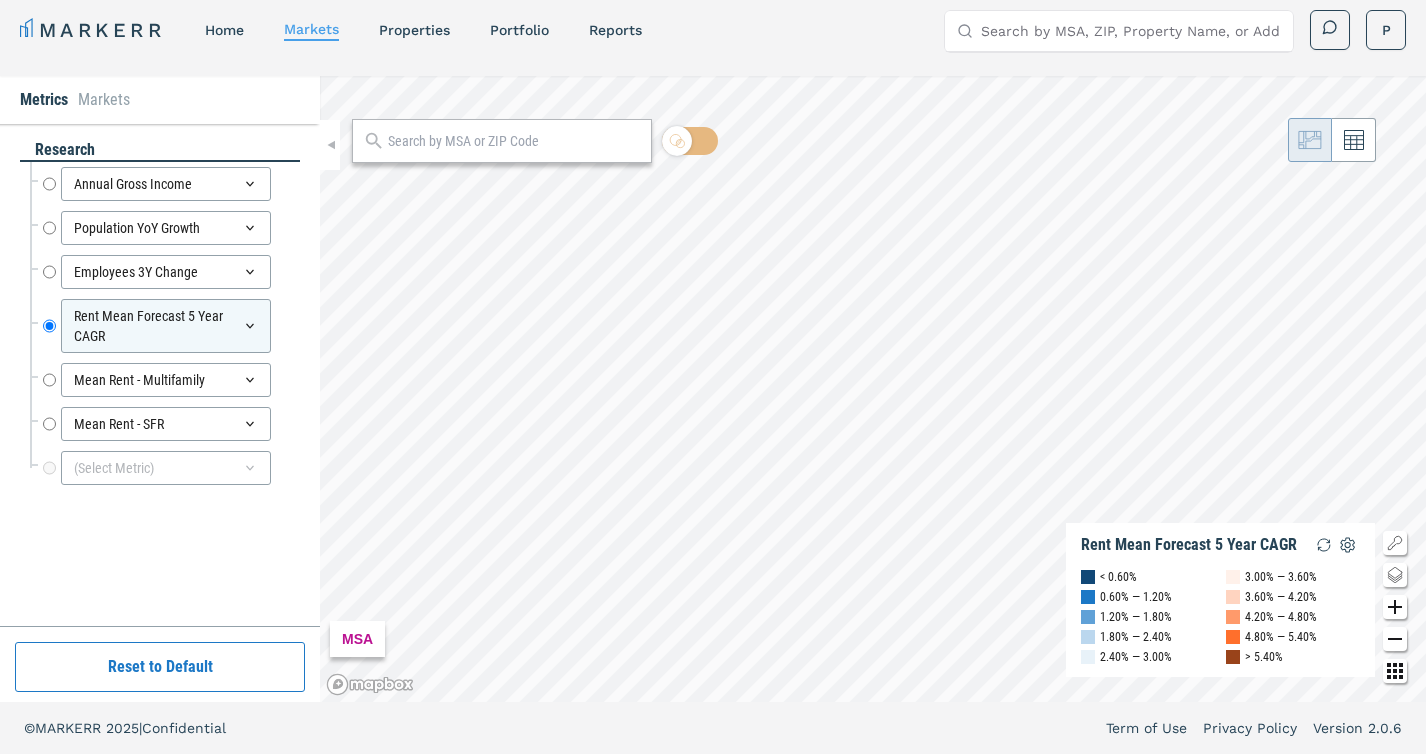 click 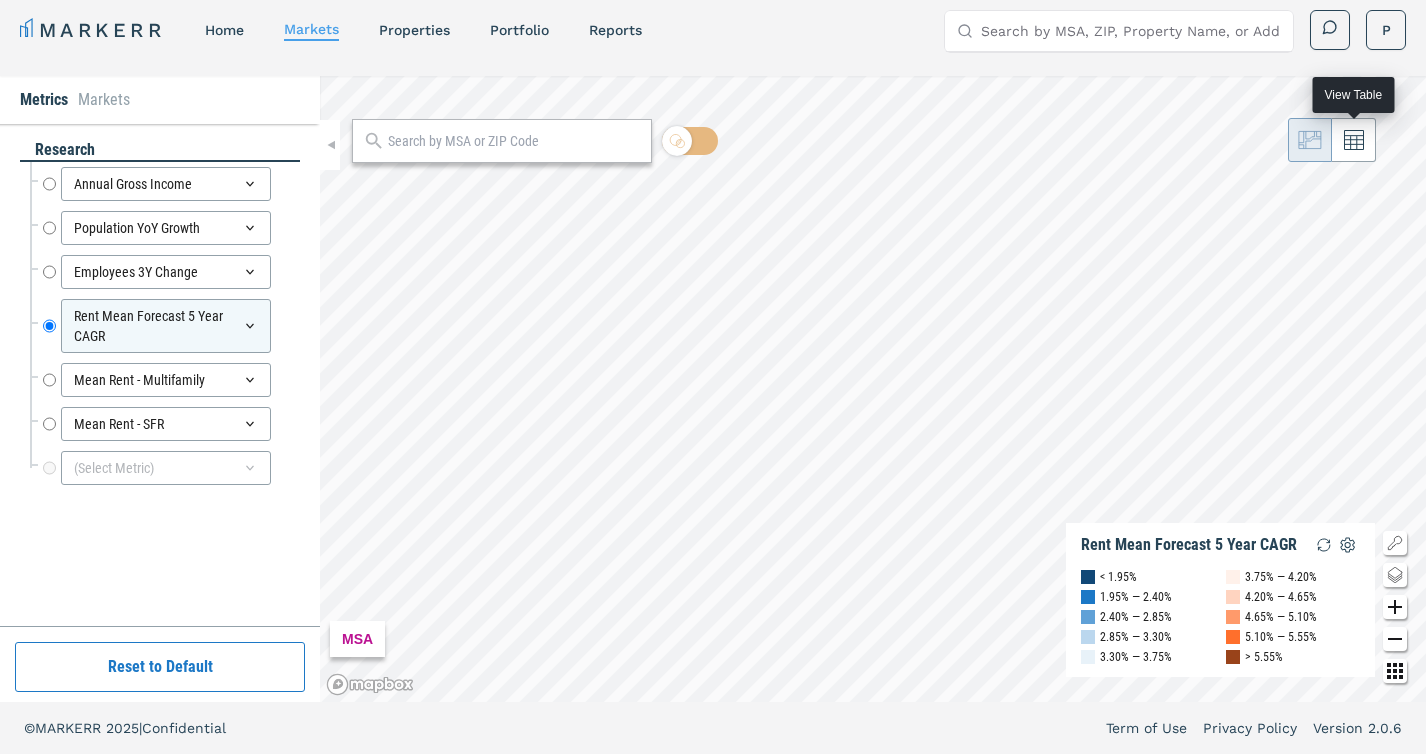 click 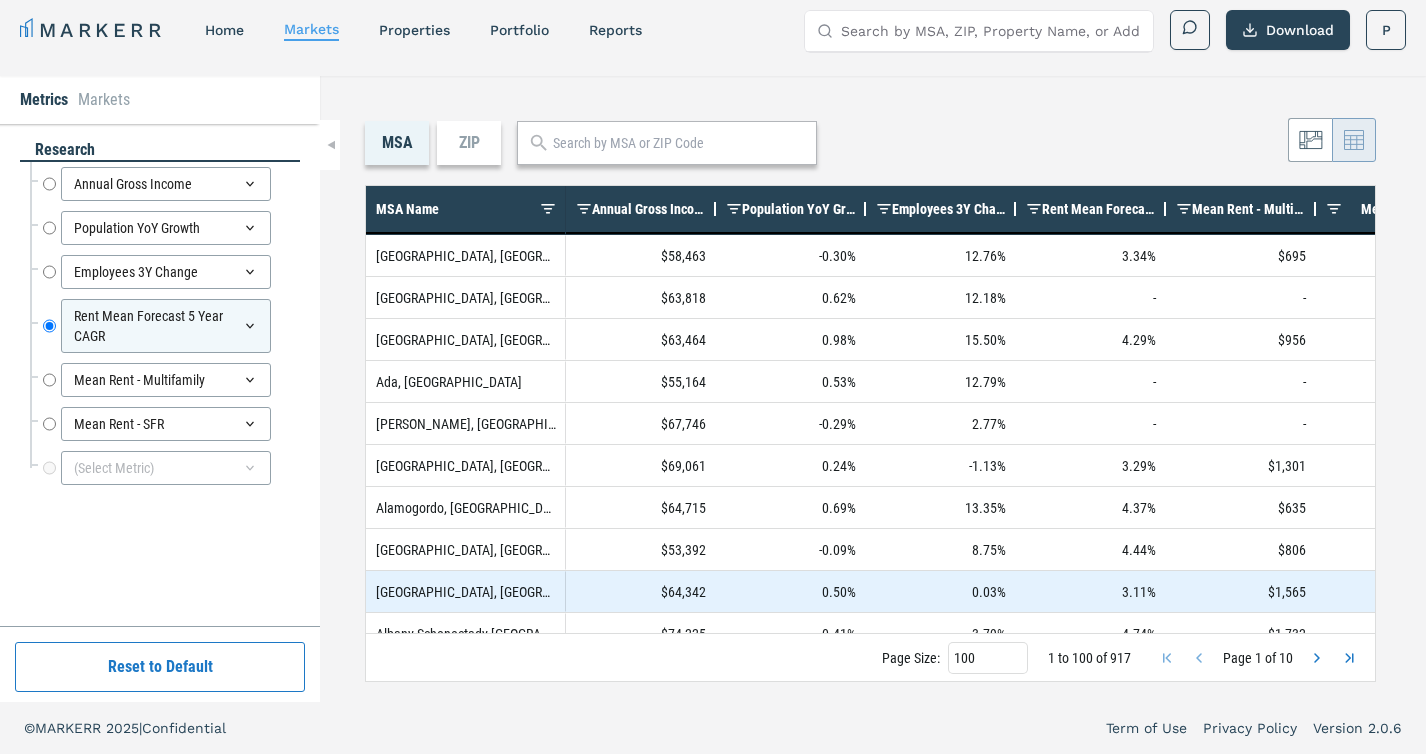 scroll, scrollTop: 377, scrollLeft: 0, axis: vertical 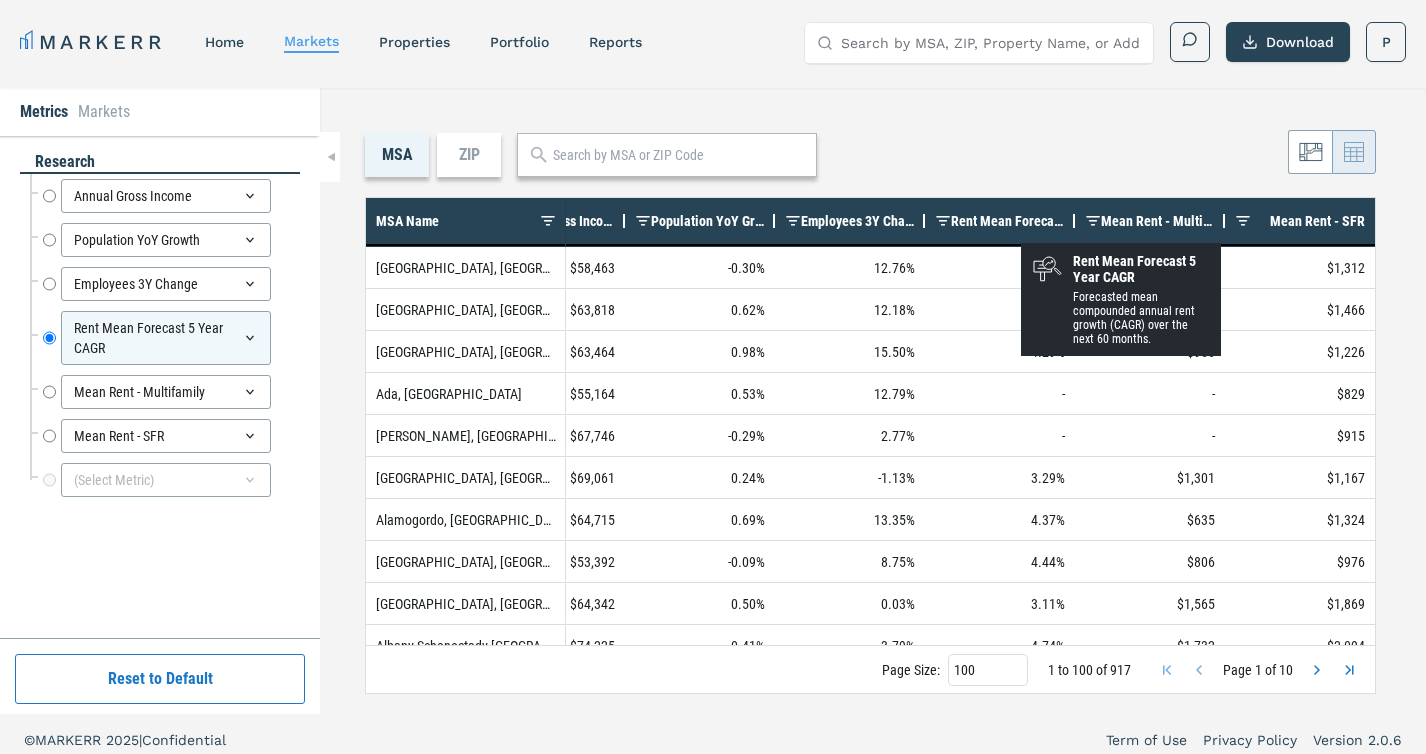 click on "Rent Mean Forecast 5 Year CAGR" at bounding box center [1008, 221] 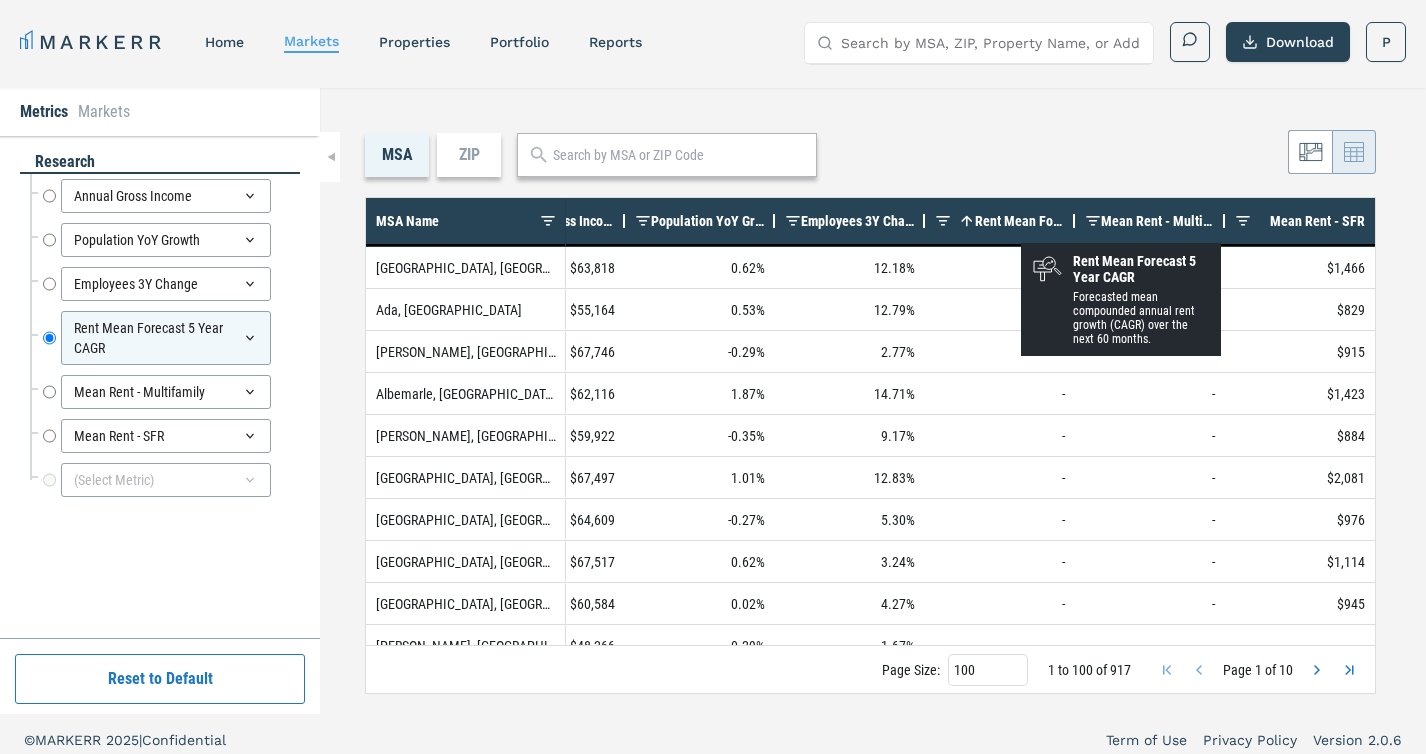 click on "Rent Mean Forecast 5 Year CAGR" at bounding box center (1020, 221) 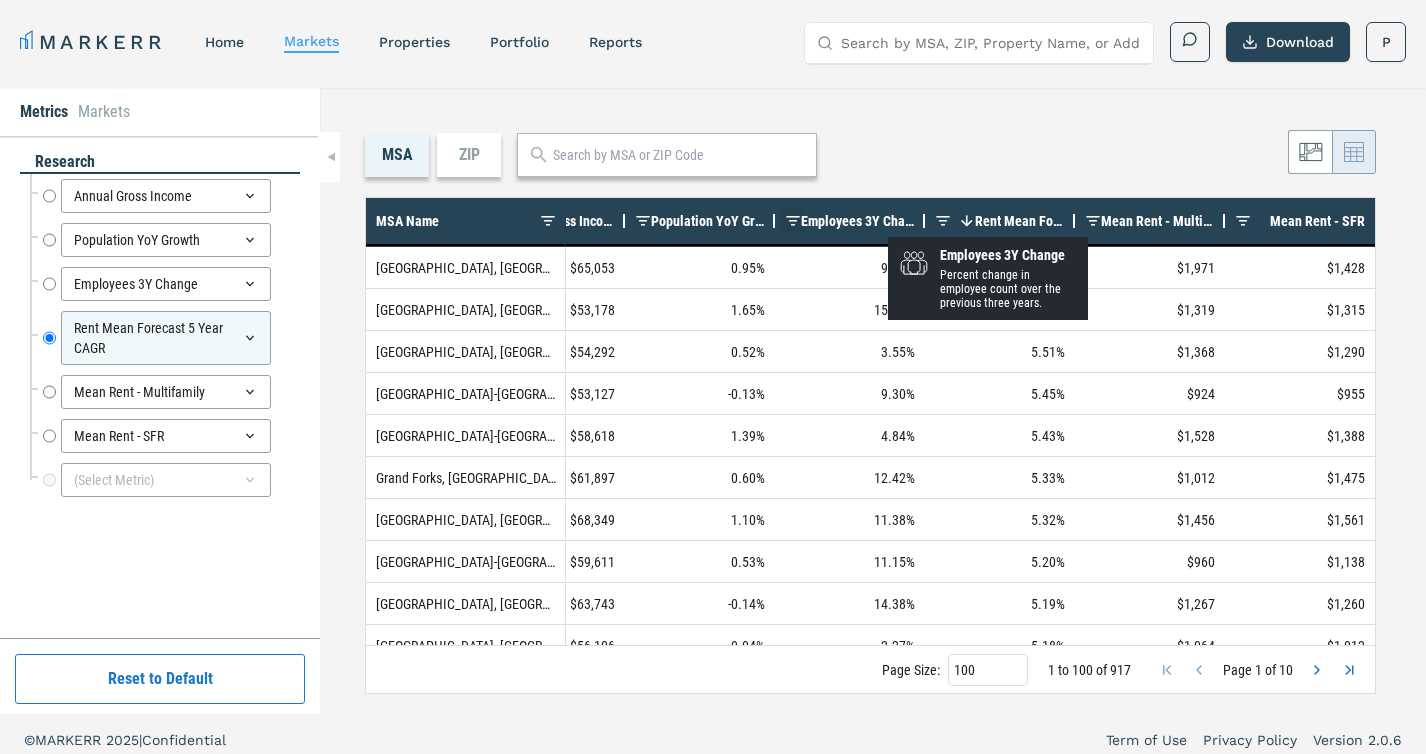 click at bounding box center [793, 221] 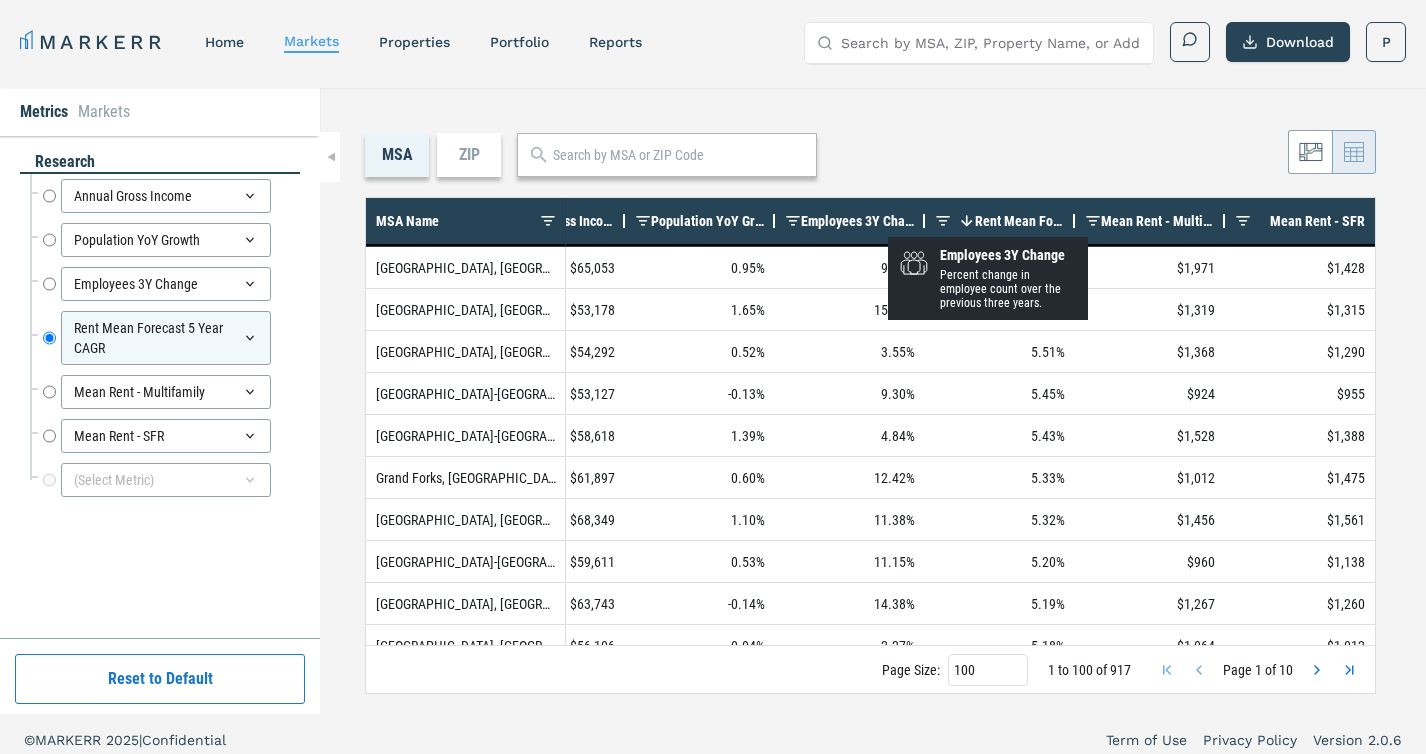 click on "Employees 3Y Change" at bounding box center [858, 221] 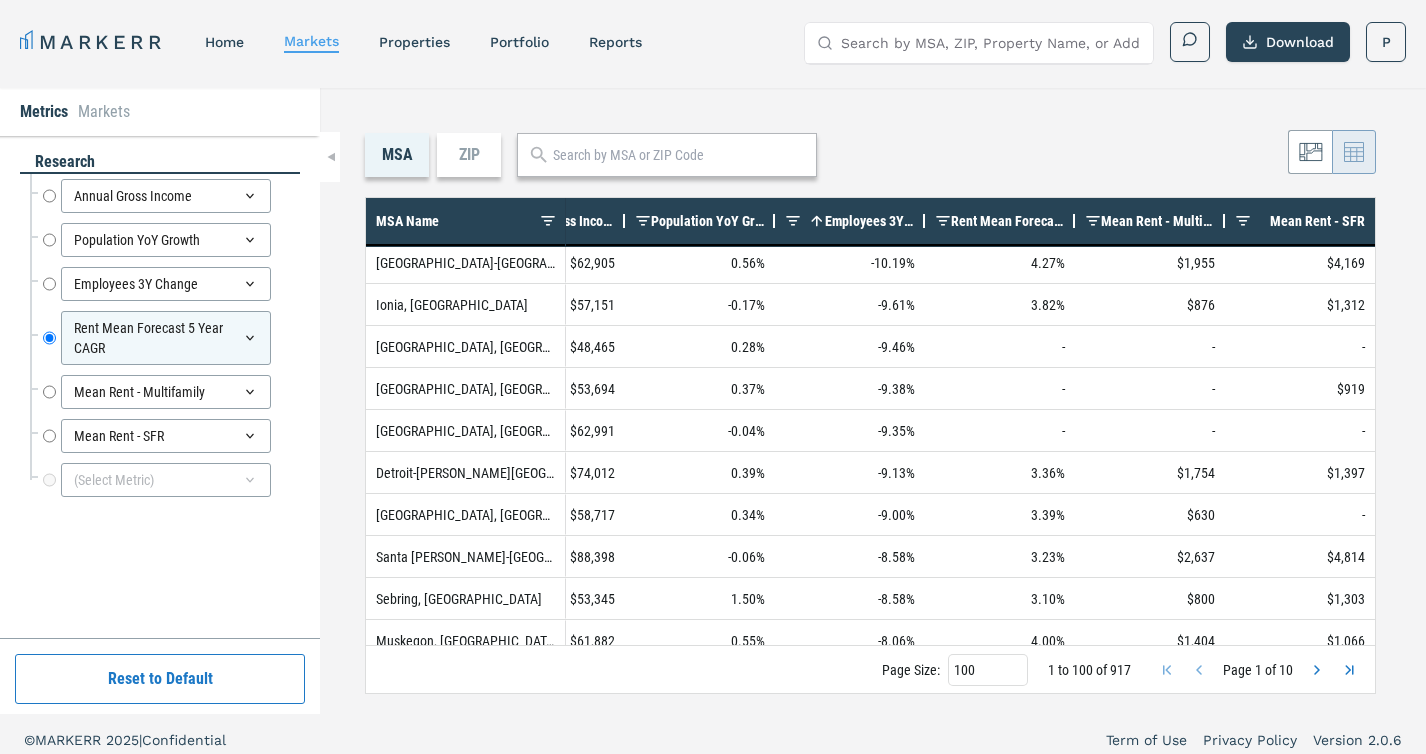 click on "Employees 3Y Change" at bounding box center (870, 221) 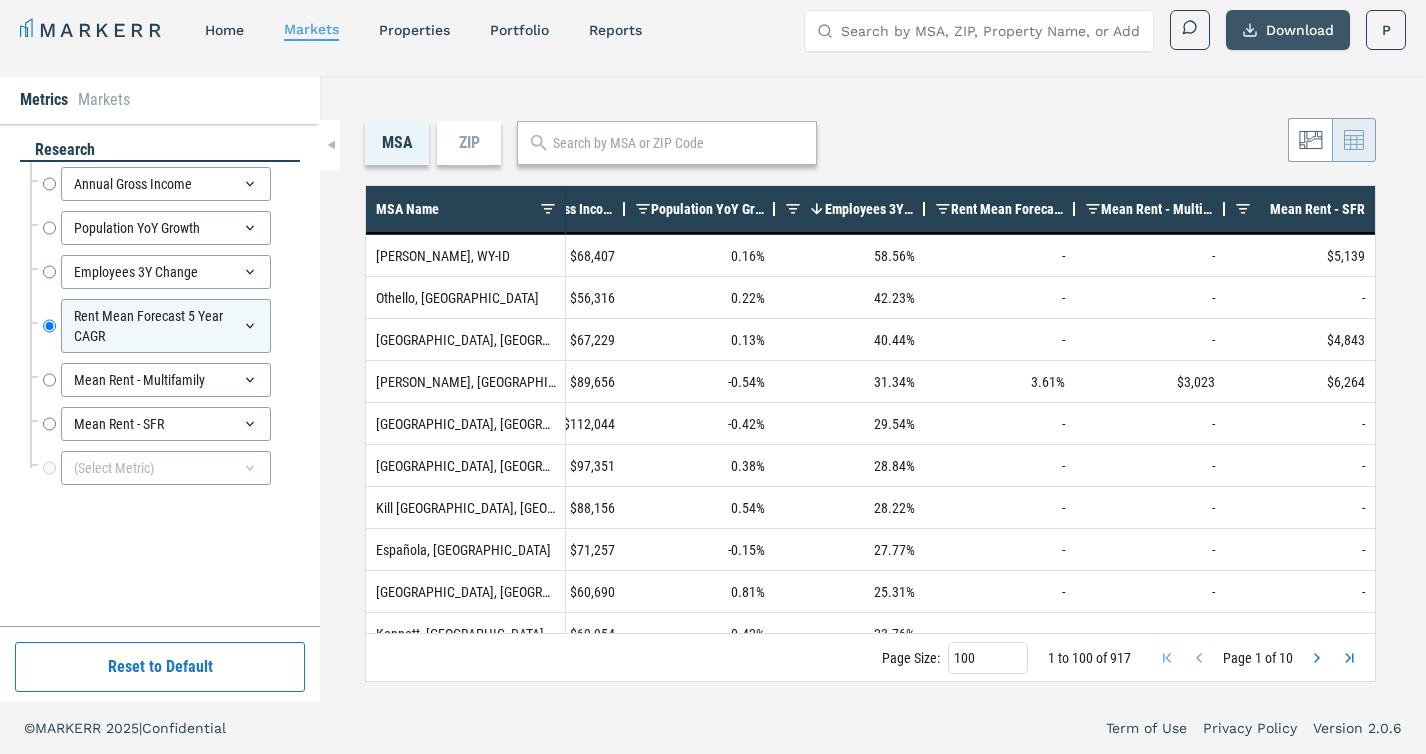 click on "Download" at bounding box center [1288, 30] 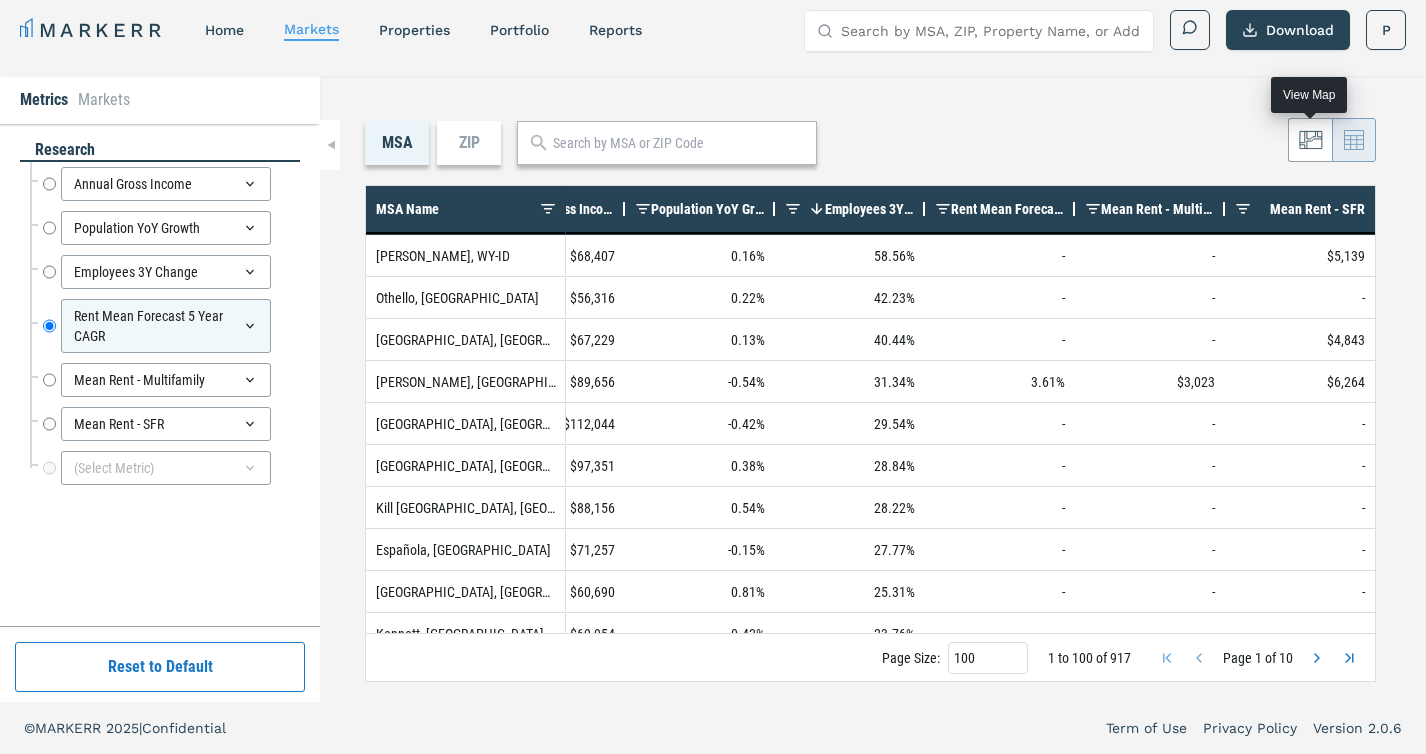 click 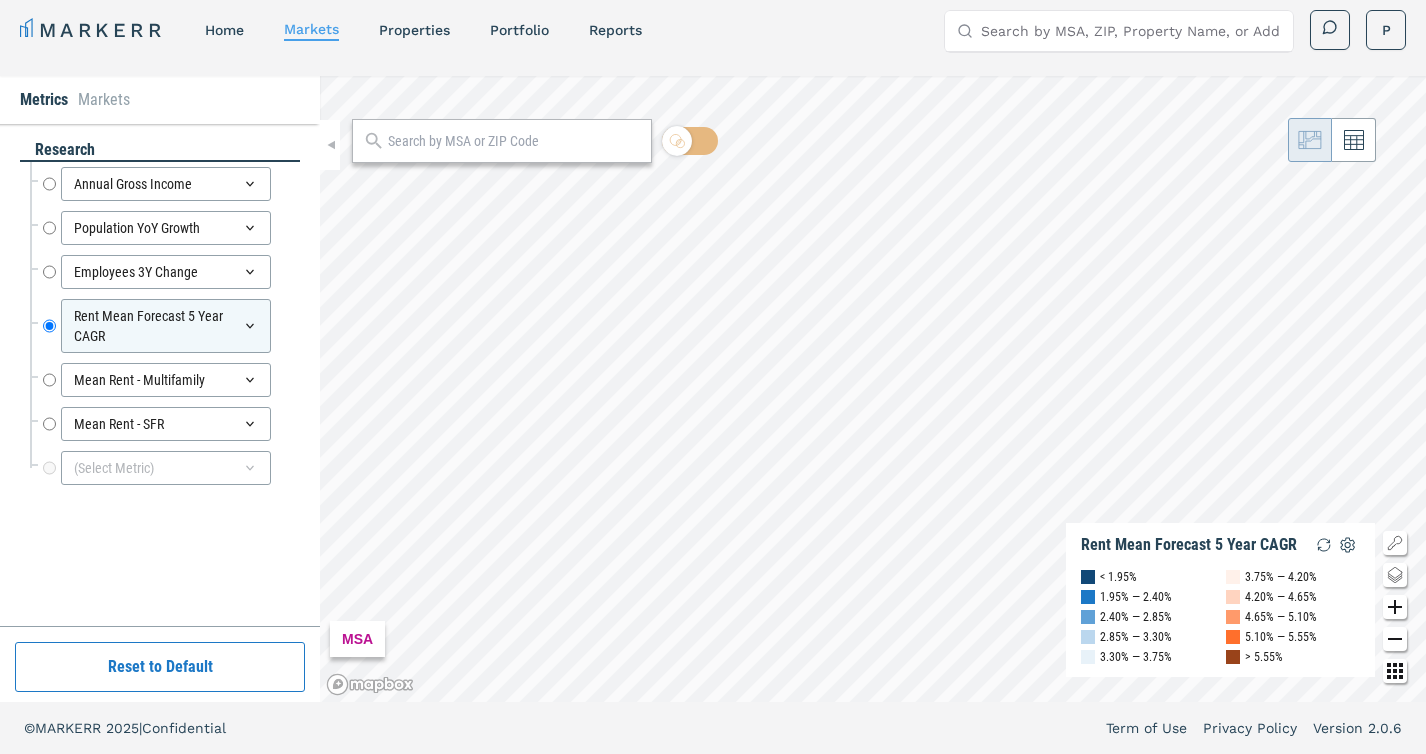 scroll, scrollTop: 0, scrollLeft: 0, axis: both 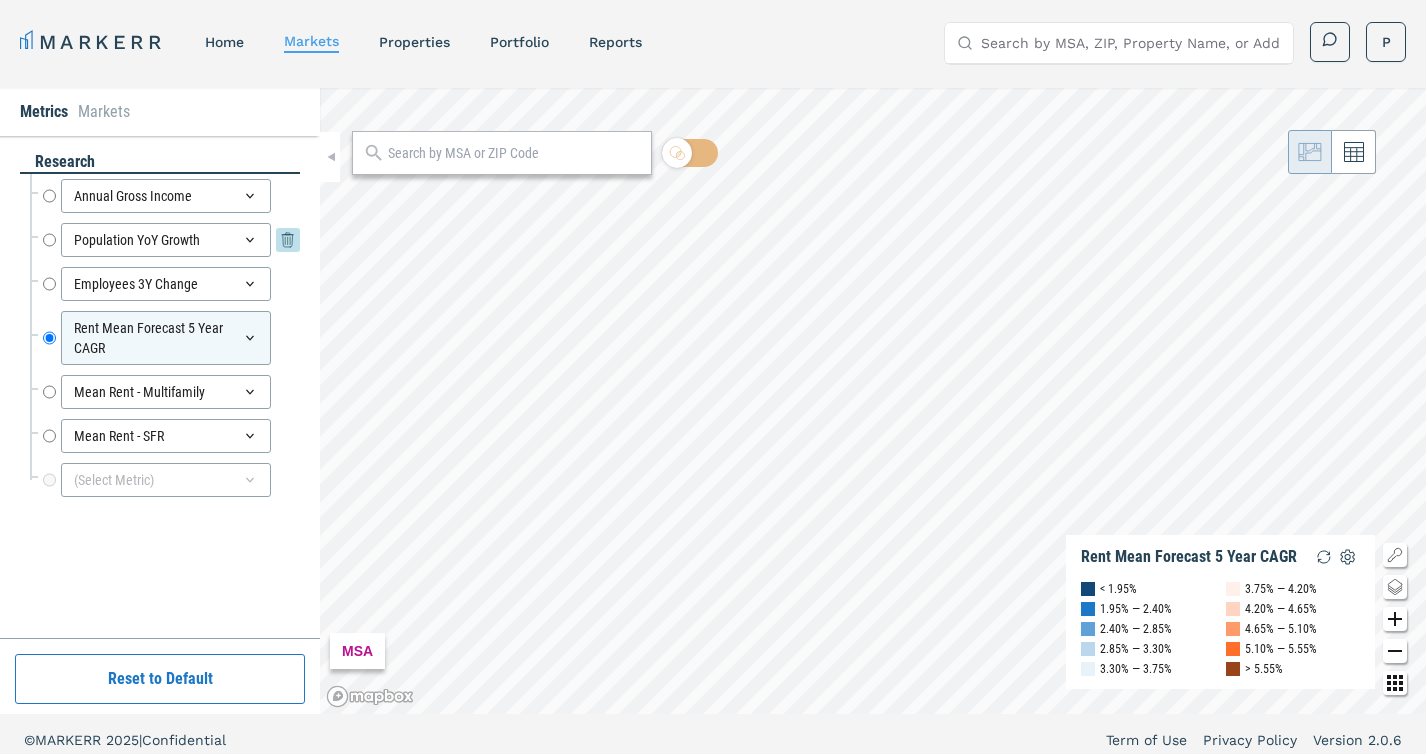 click 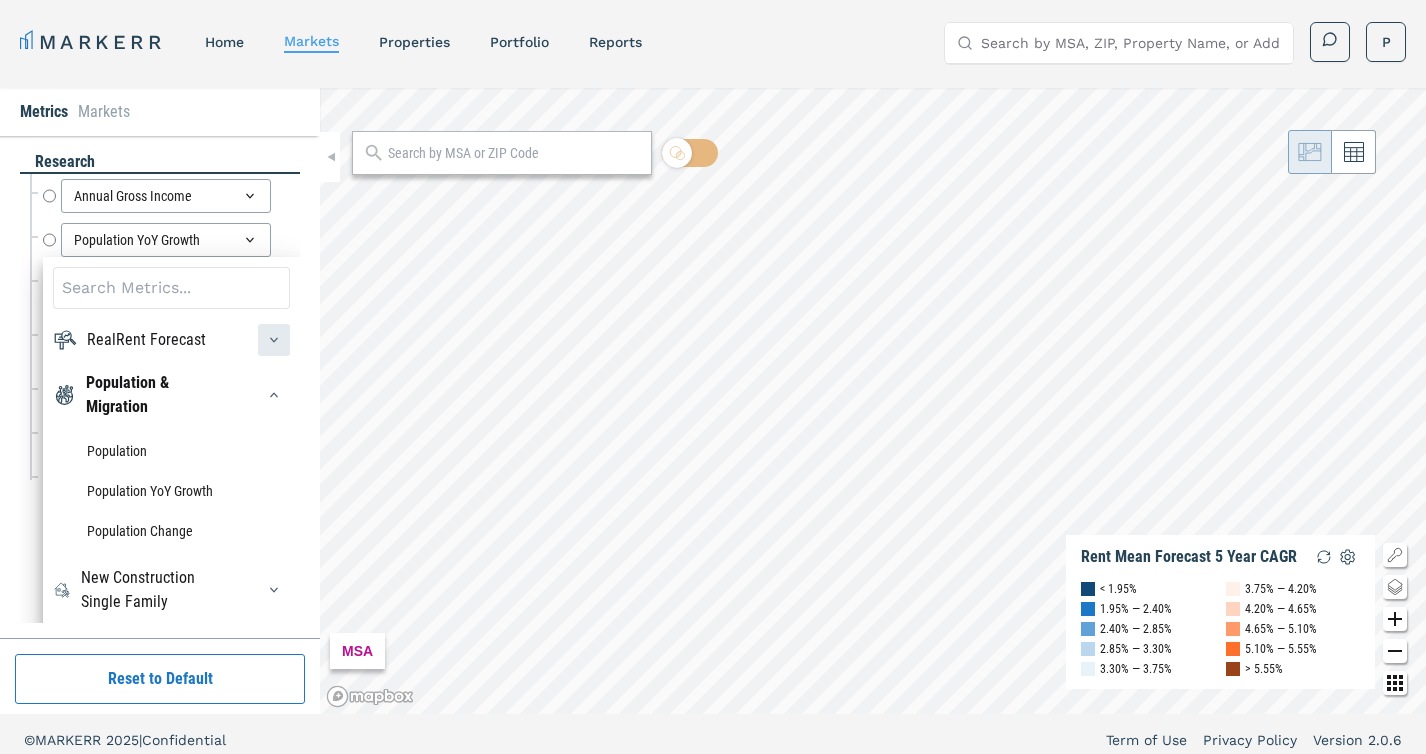 click 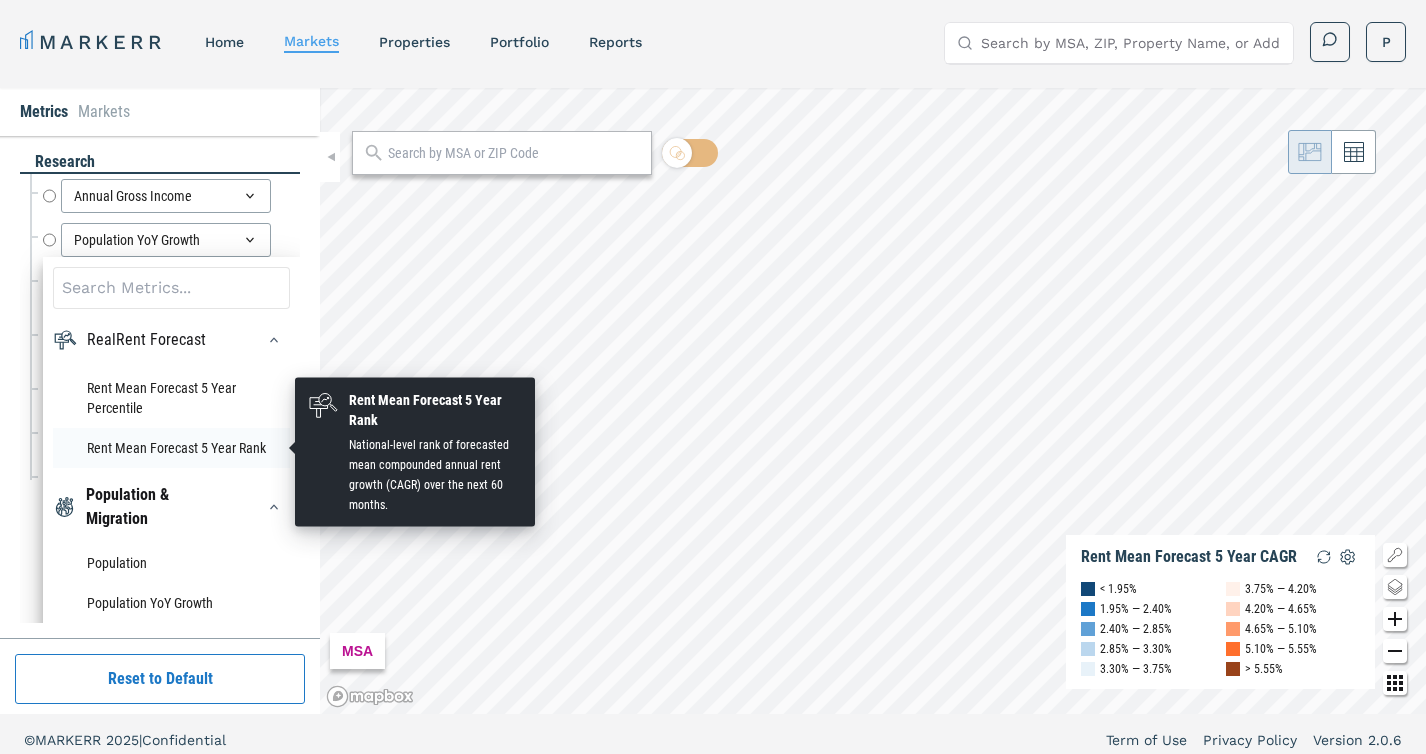 click on "Rent Mean Forecast 5 Year Rank" at bounding box center (171, 448) 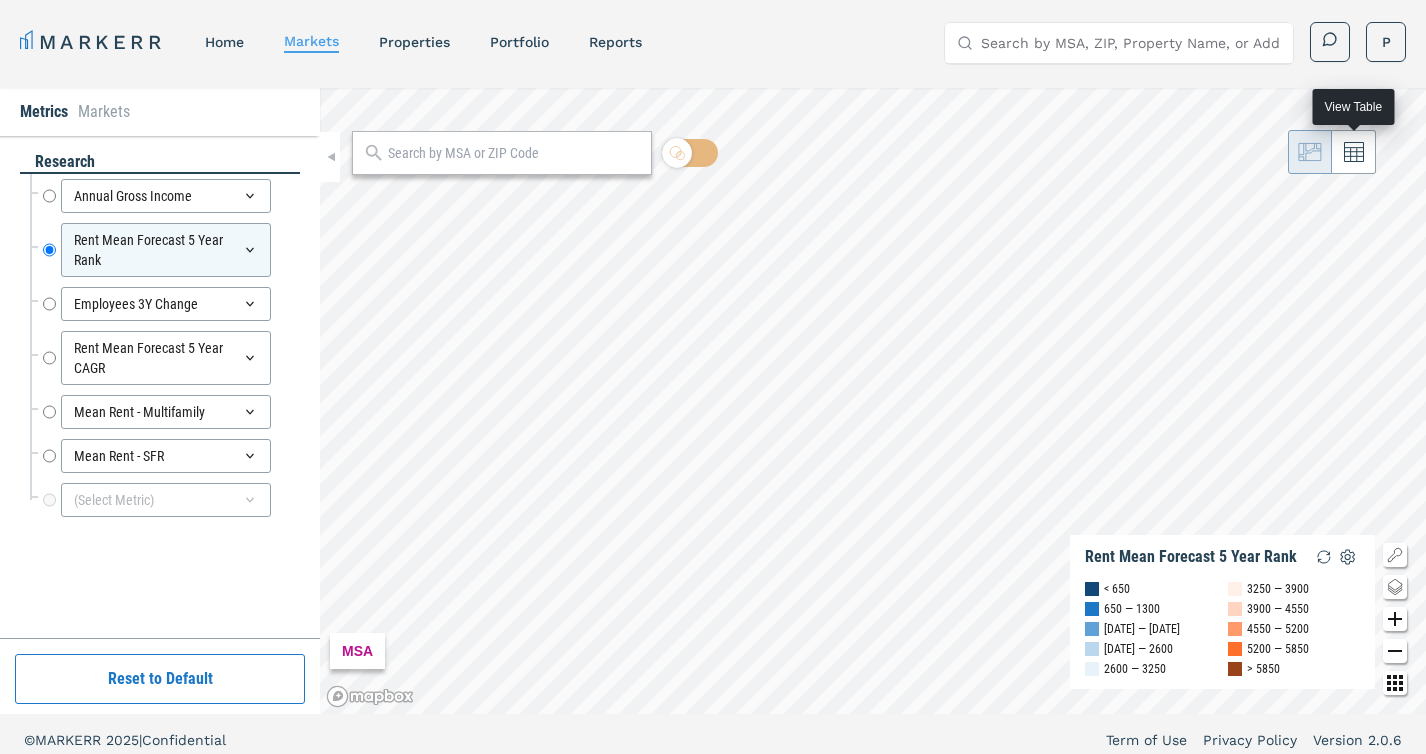 click at bounding box center (1354, 152) 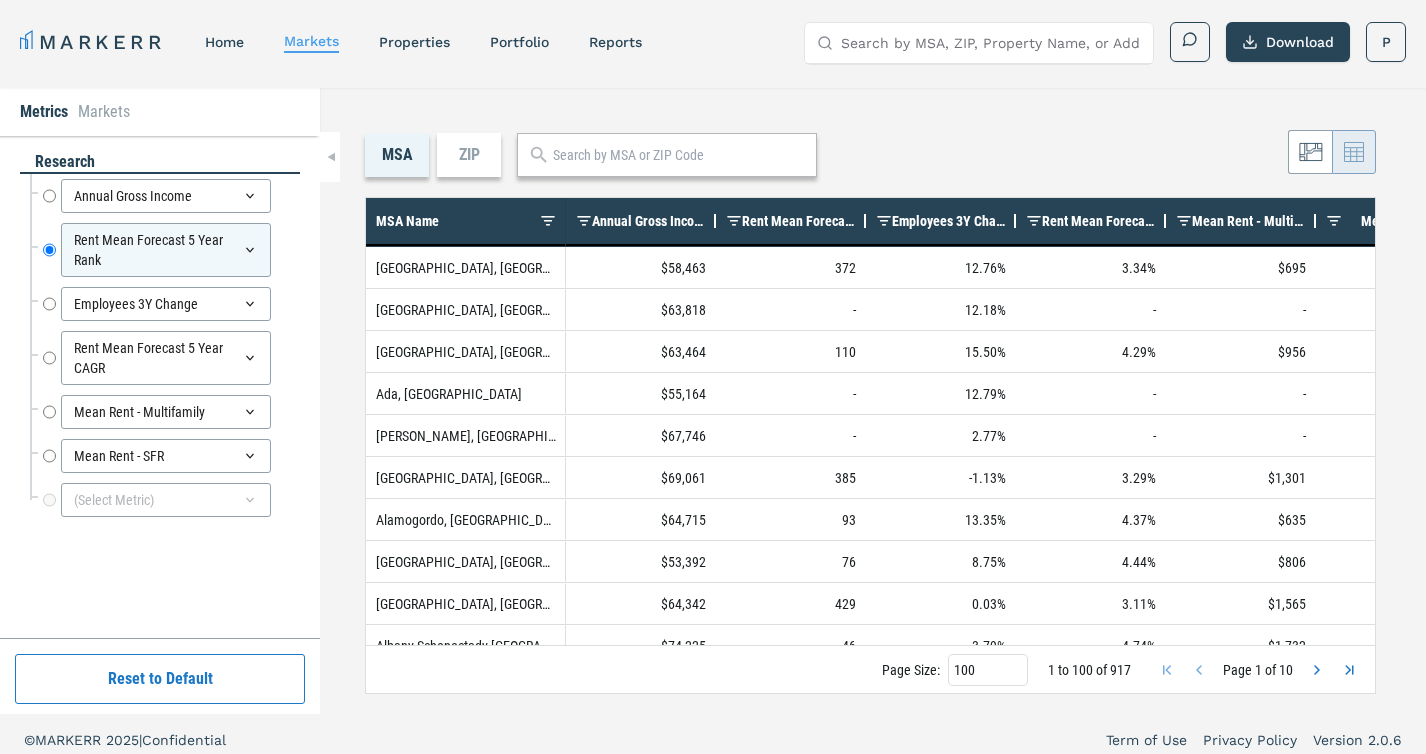 click on "Rent Mean Forecast 5 Year Rank" at bounding box center [799, 221] 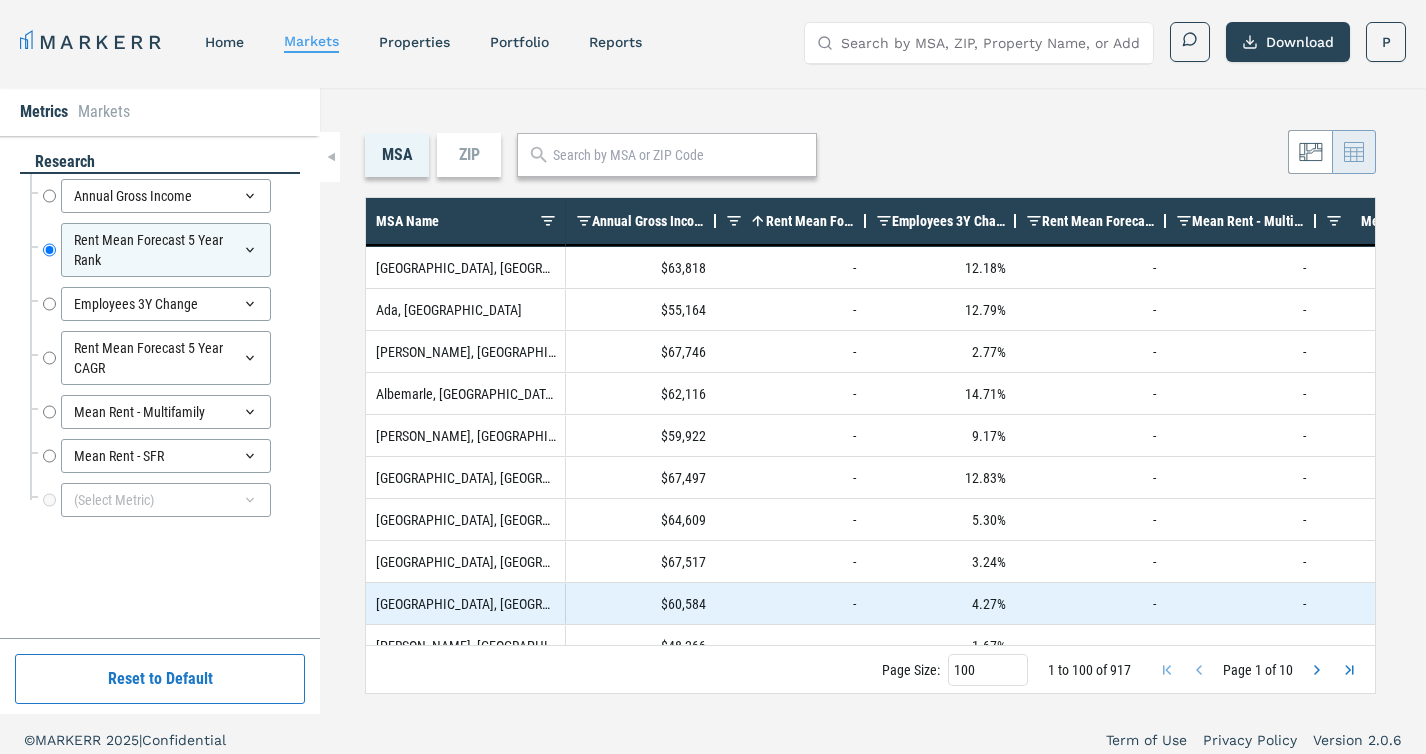 scroll, scrollTop: 458, scrollLeft: 0, axis: vertical 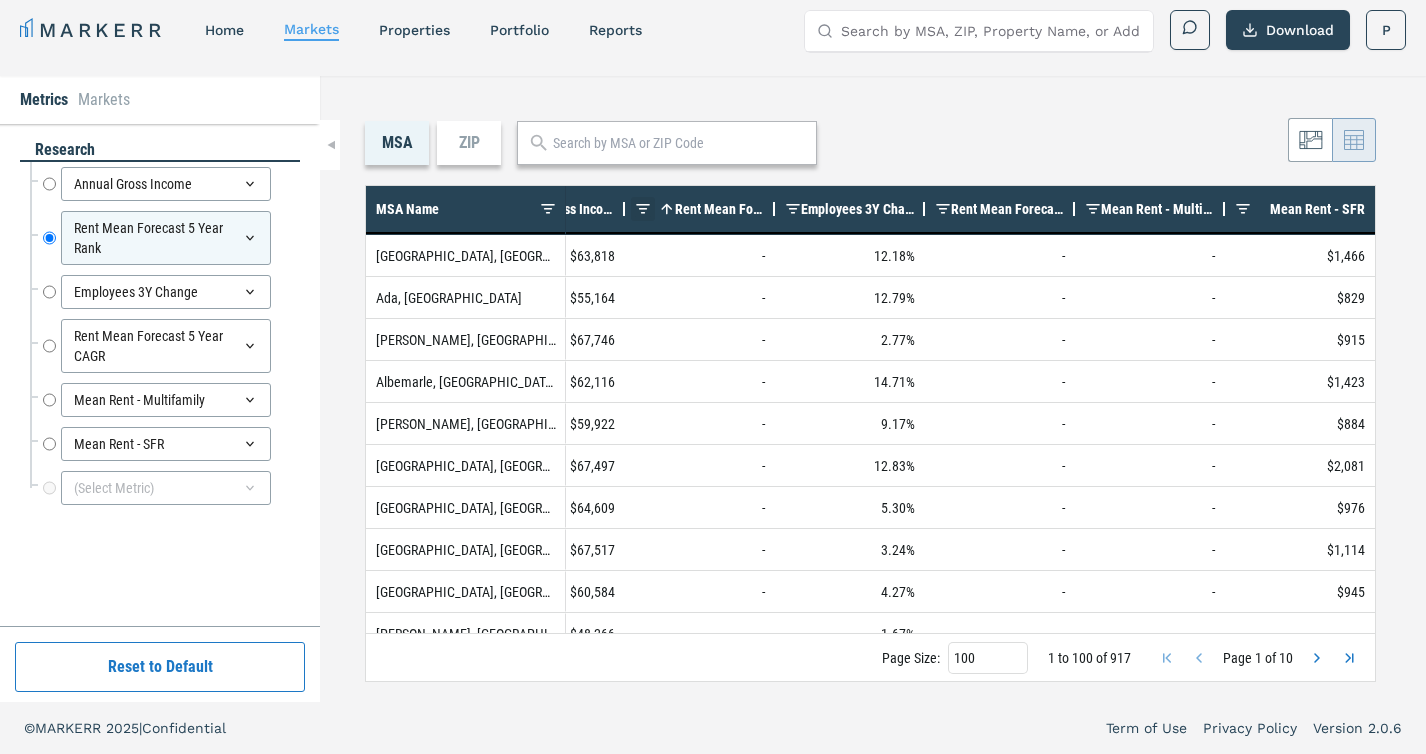 click at bounding box center [643, 209] 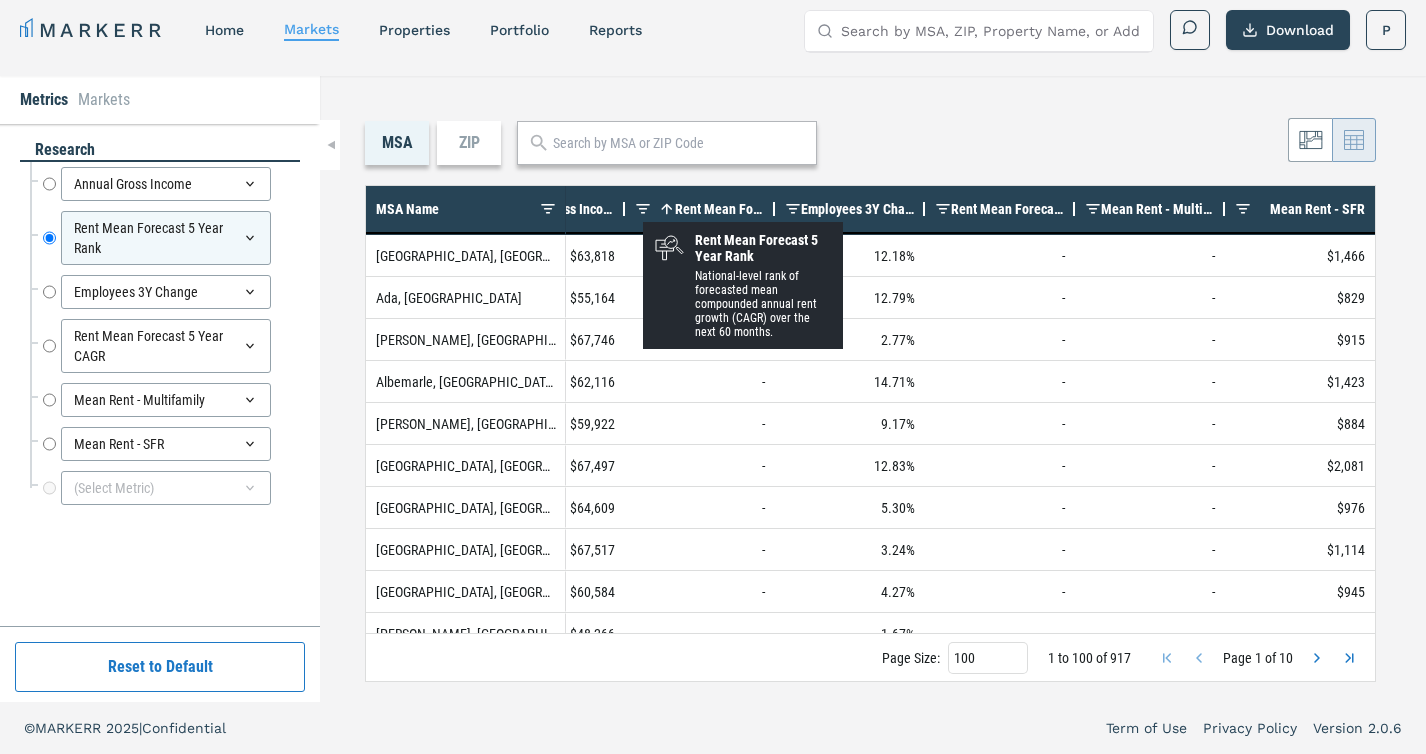 click at bounding box center (643, 209) 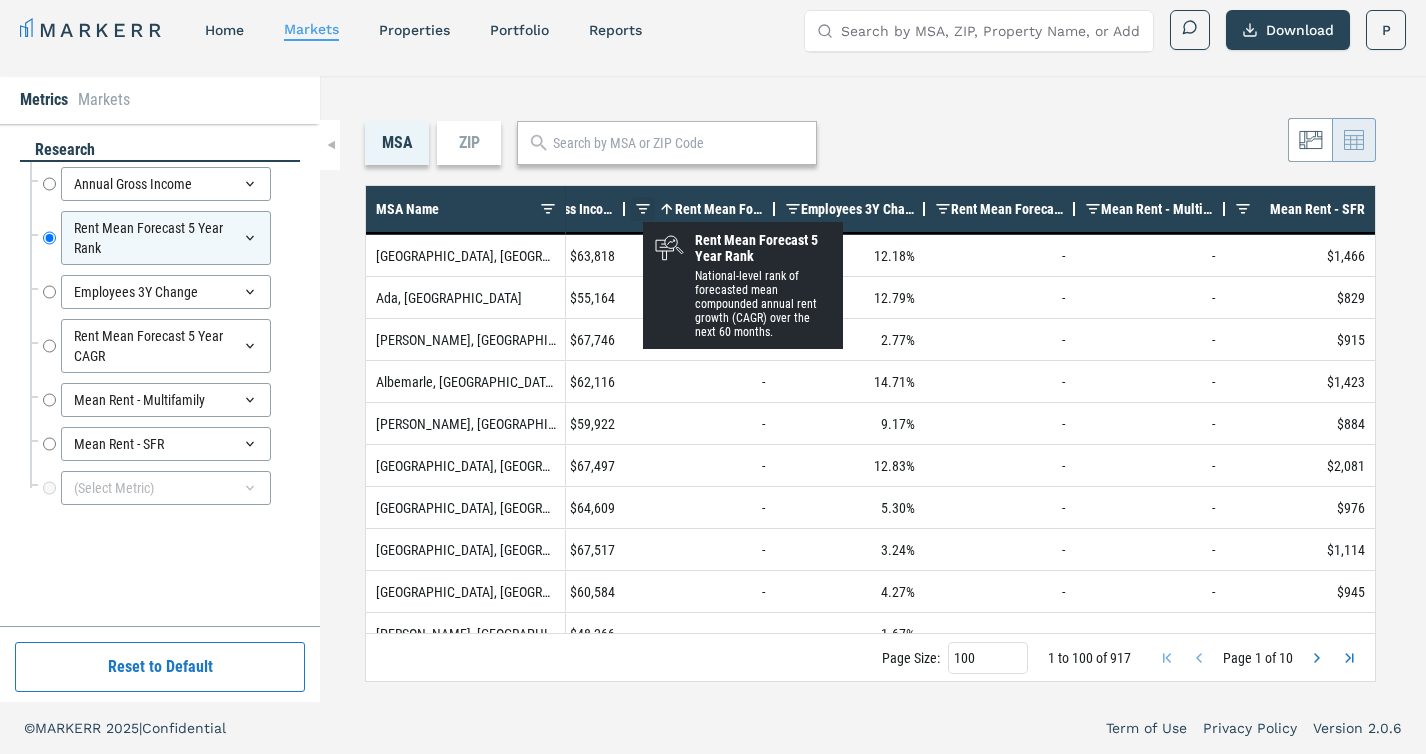 click at bounding box center (643, 209) 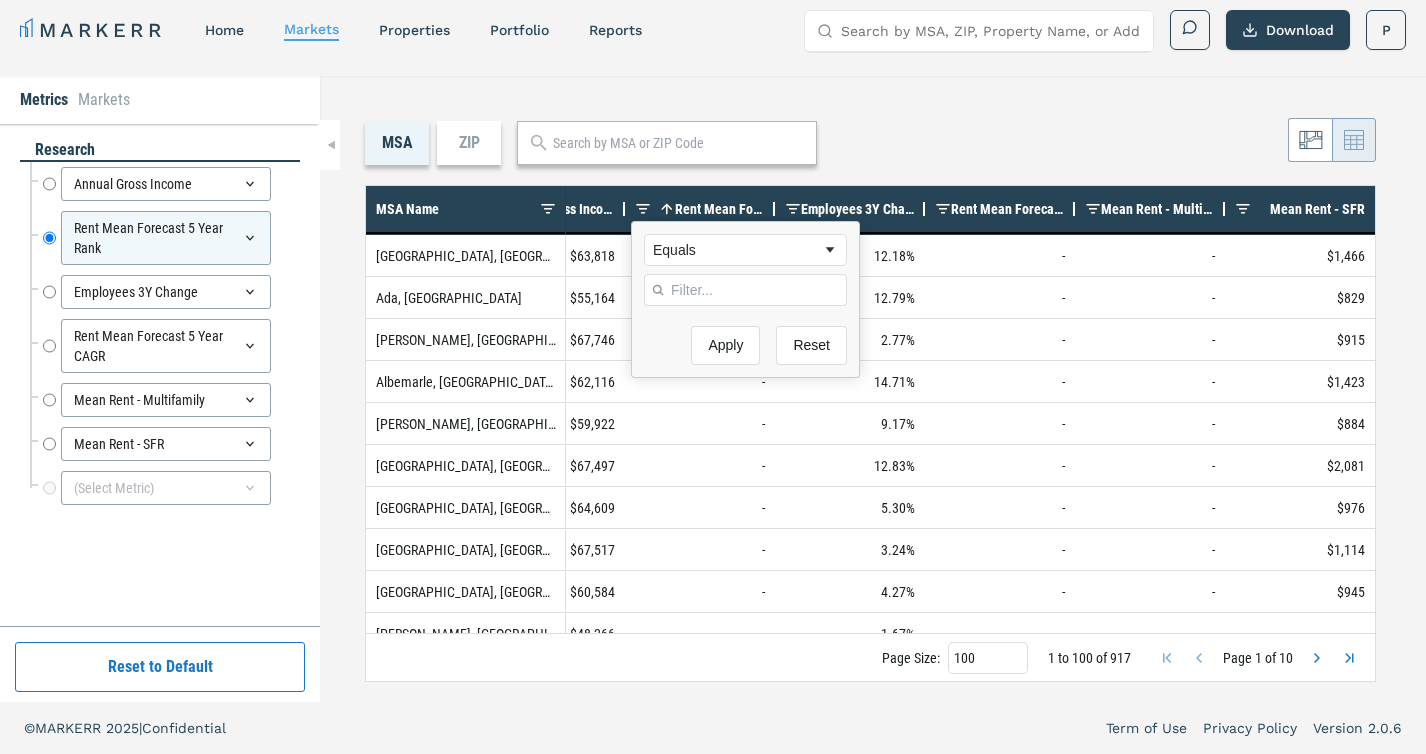 click on "MSA ZIP Press ENTER to sort. Press CTRL ENTER to open filter Drag here to set row groups Drag here to set column labels
MSA Name
Annual Gross Income
Rent Mean Forecast 5 Year Rank
1" at bounding box center [873, 389] 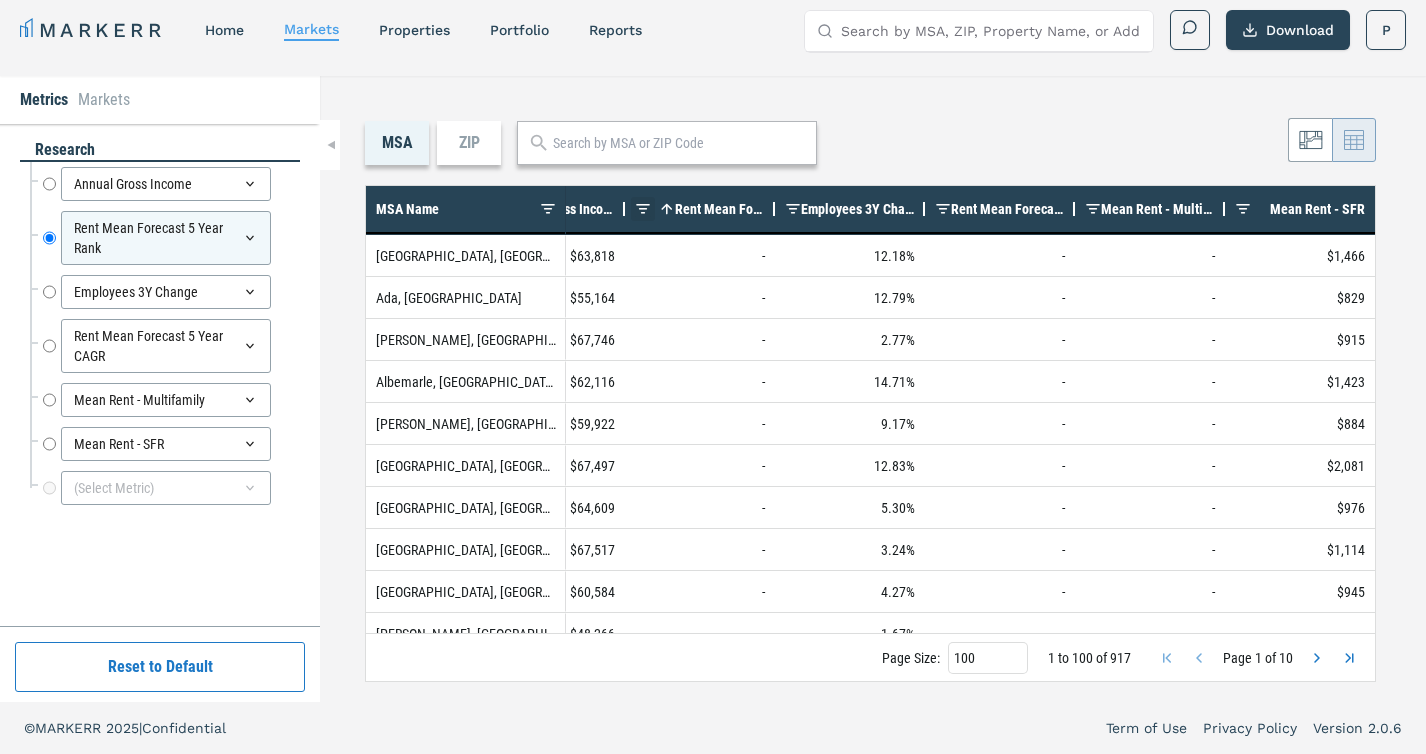 click at bounding box center [643, 209] 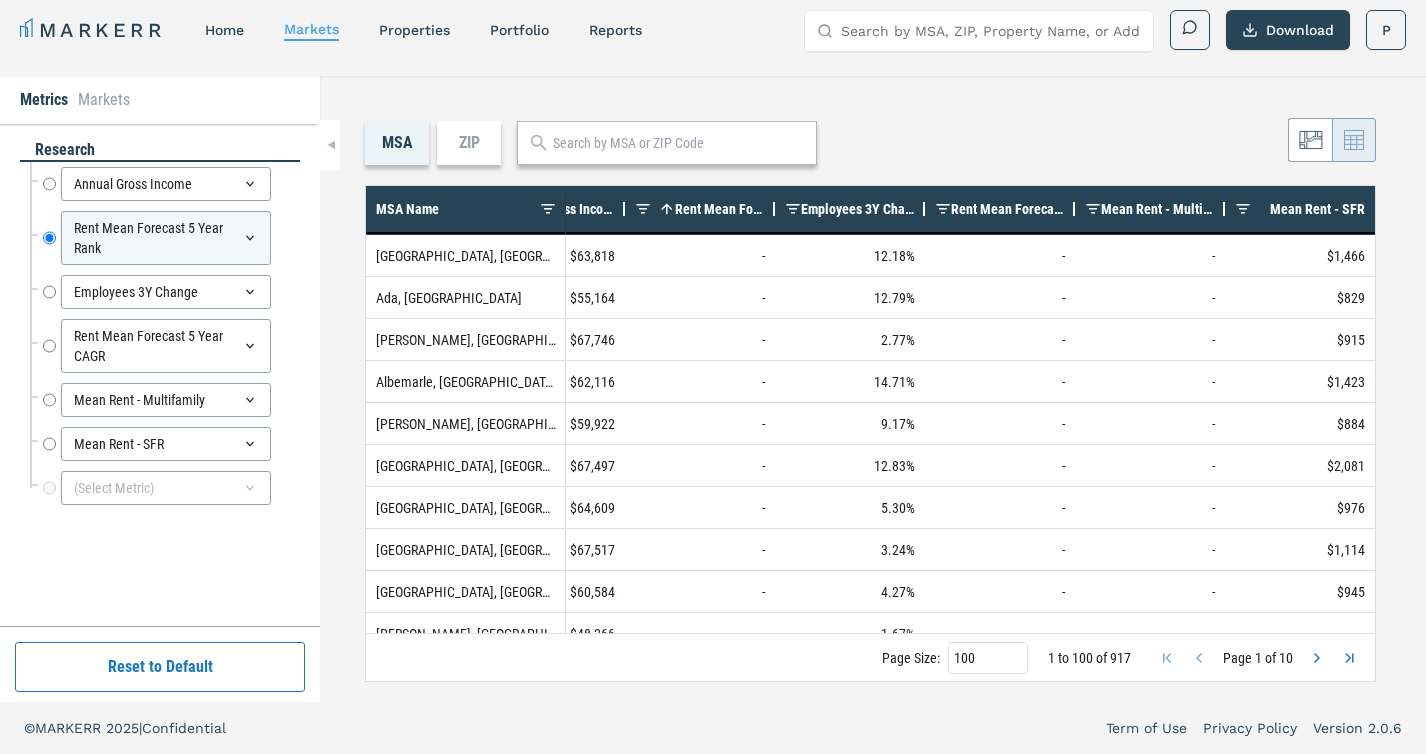 click at bounding box center [643, 209] 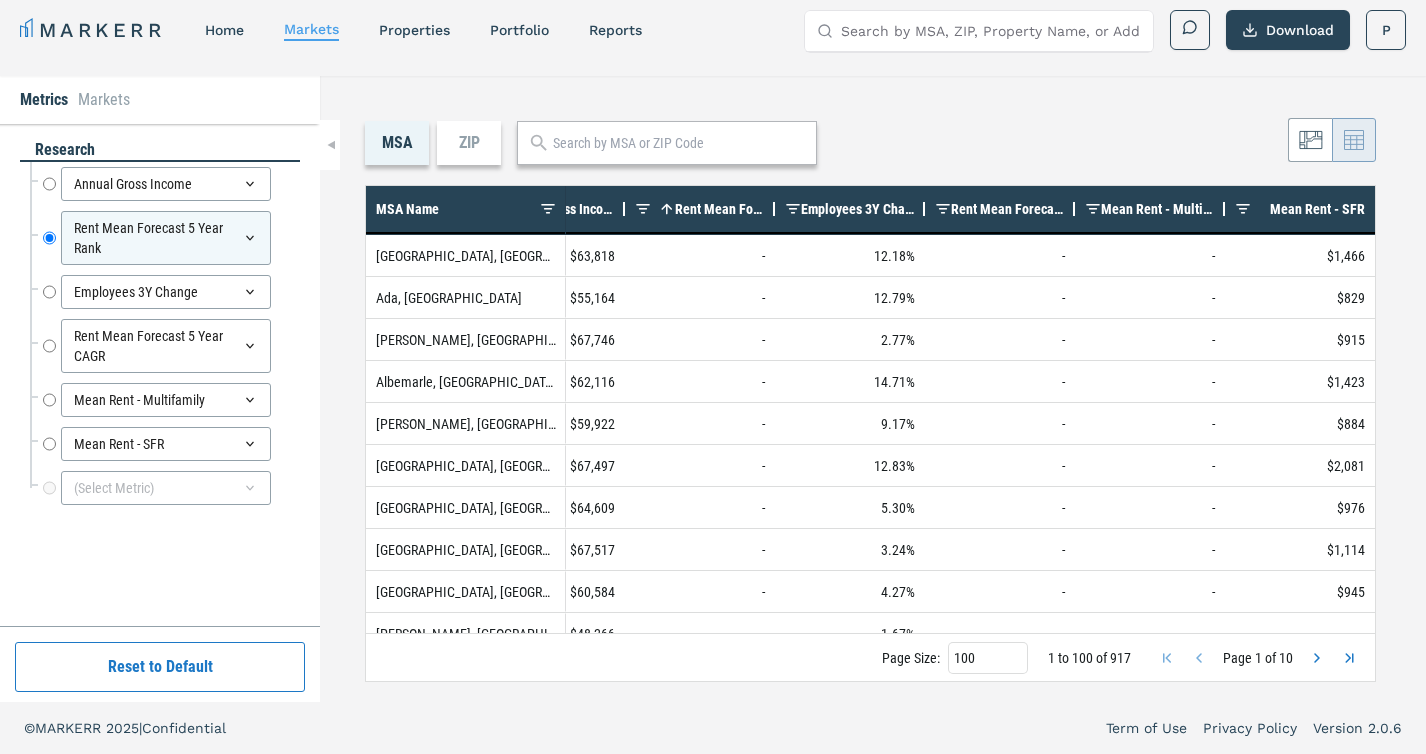 click at bounding box center (643, 209) 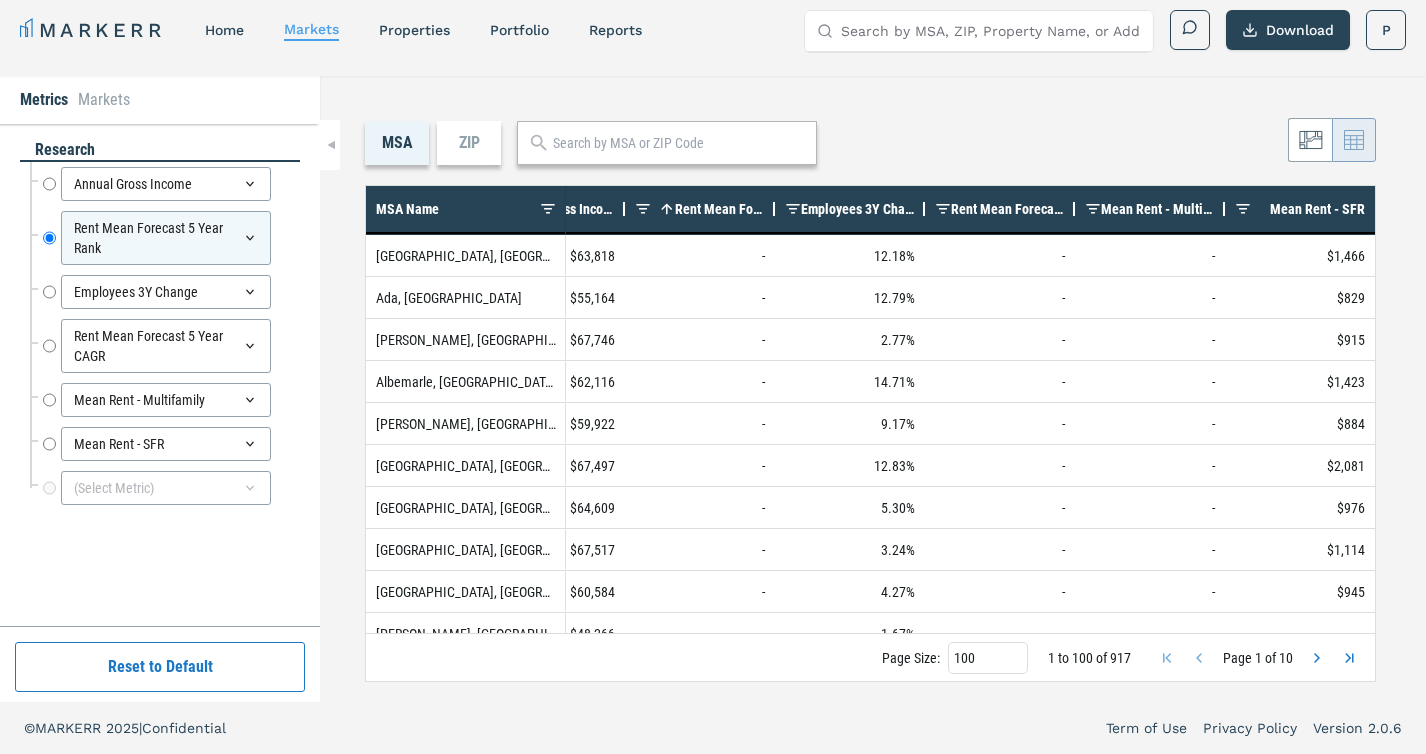 click at bounding box center (643, 209) 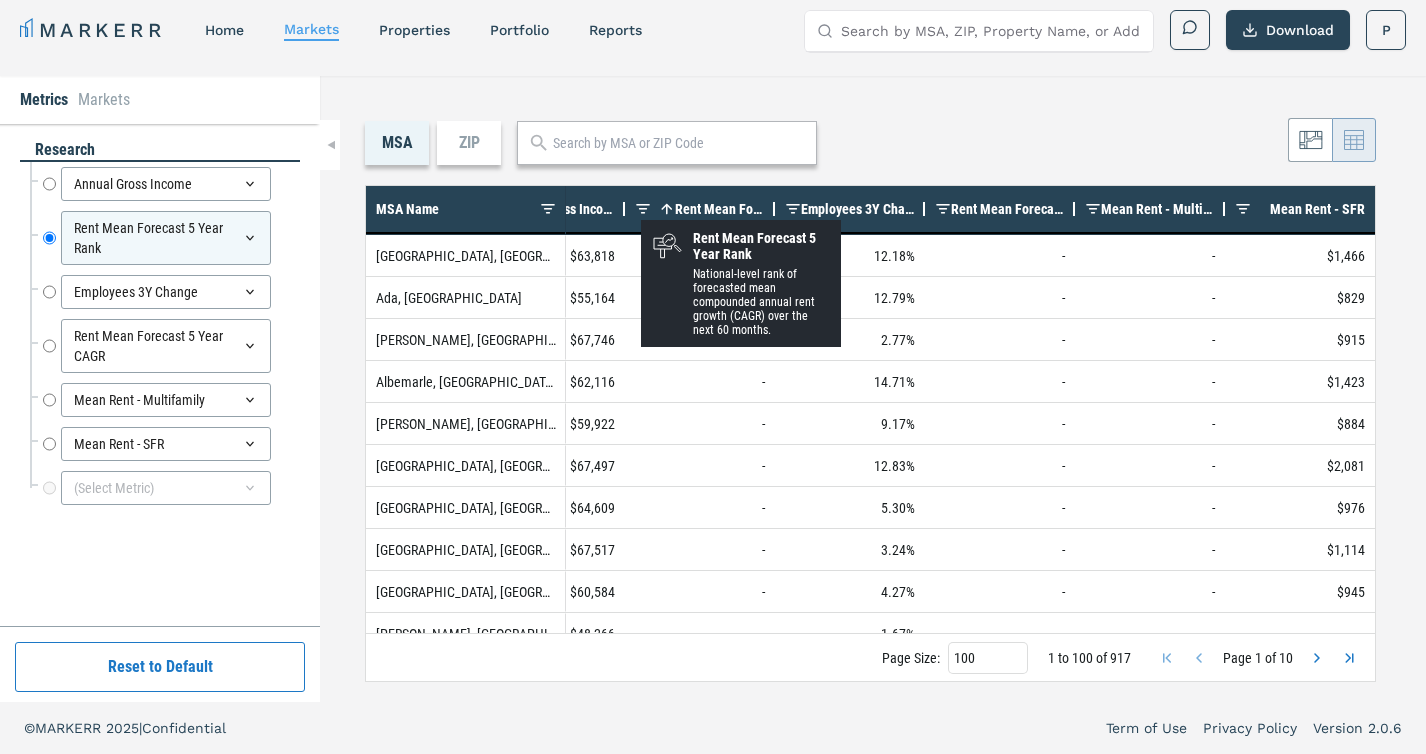 click at bounding box center (643, 209) 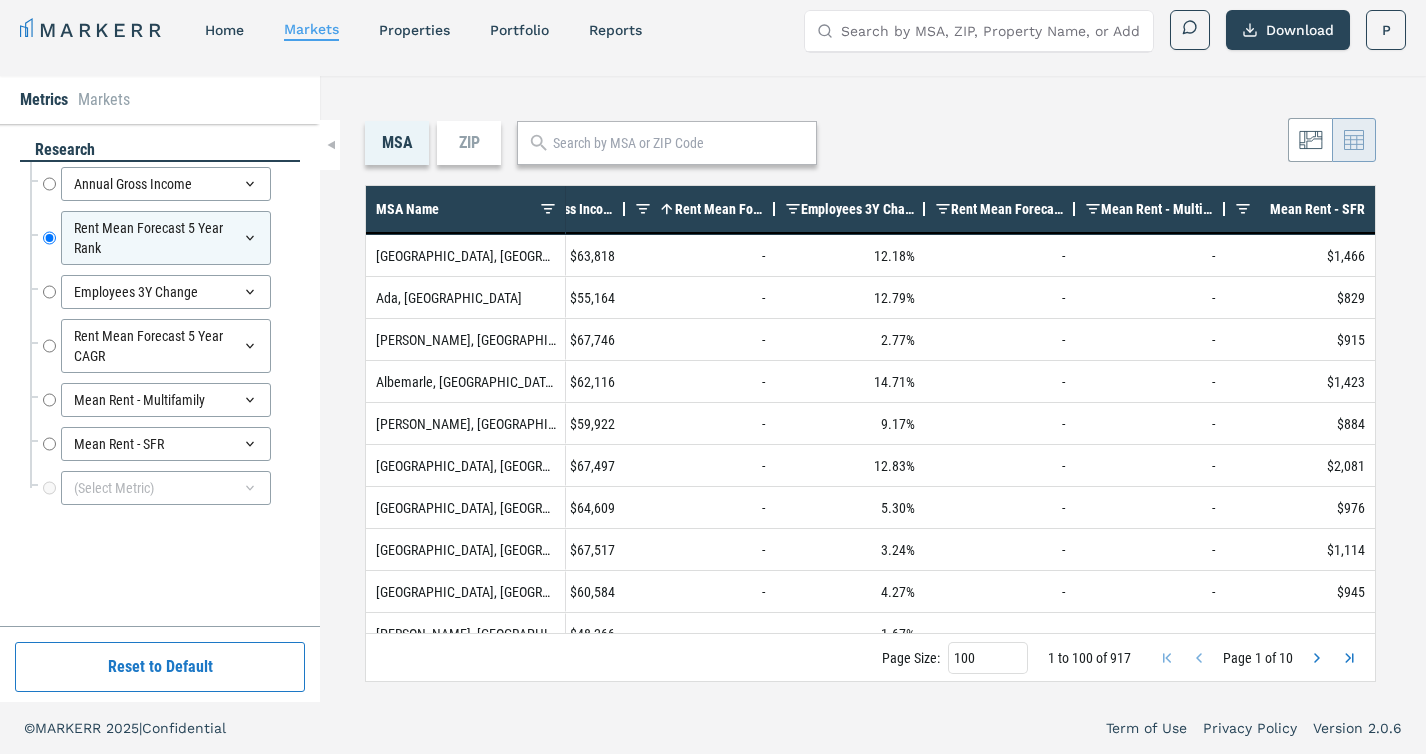 click on "MSA ZIP Press ENTER to sort. Press CTRL ENTER to open filter Drag here to set row groups Drag here to set column labels
MSA Name
Annual Gross Income
Rent Mean Forecast 5 Year Rank
1" at bounding box center [873, 389] 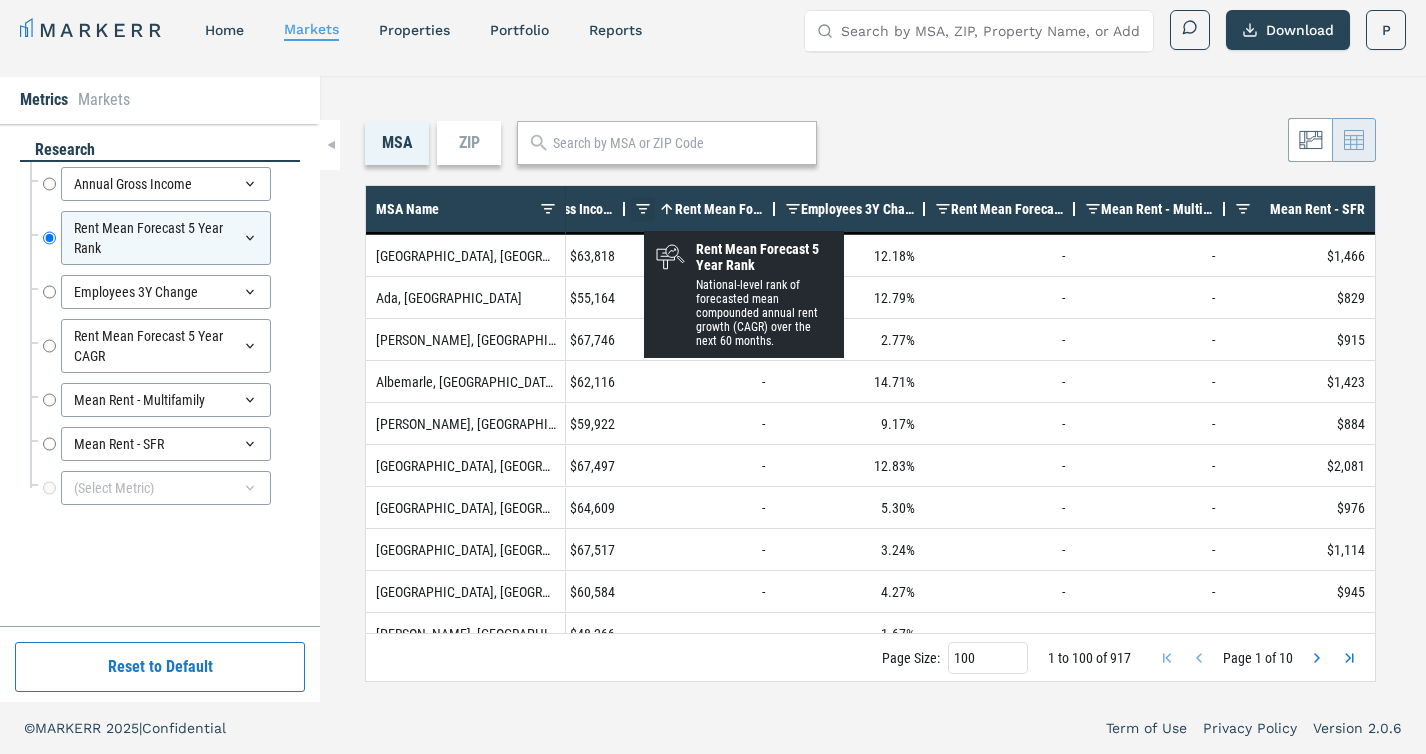 click at bounding box center (643, 209) 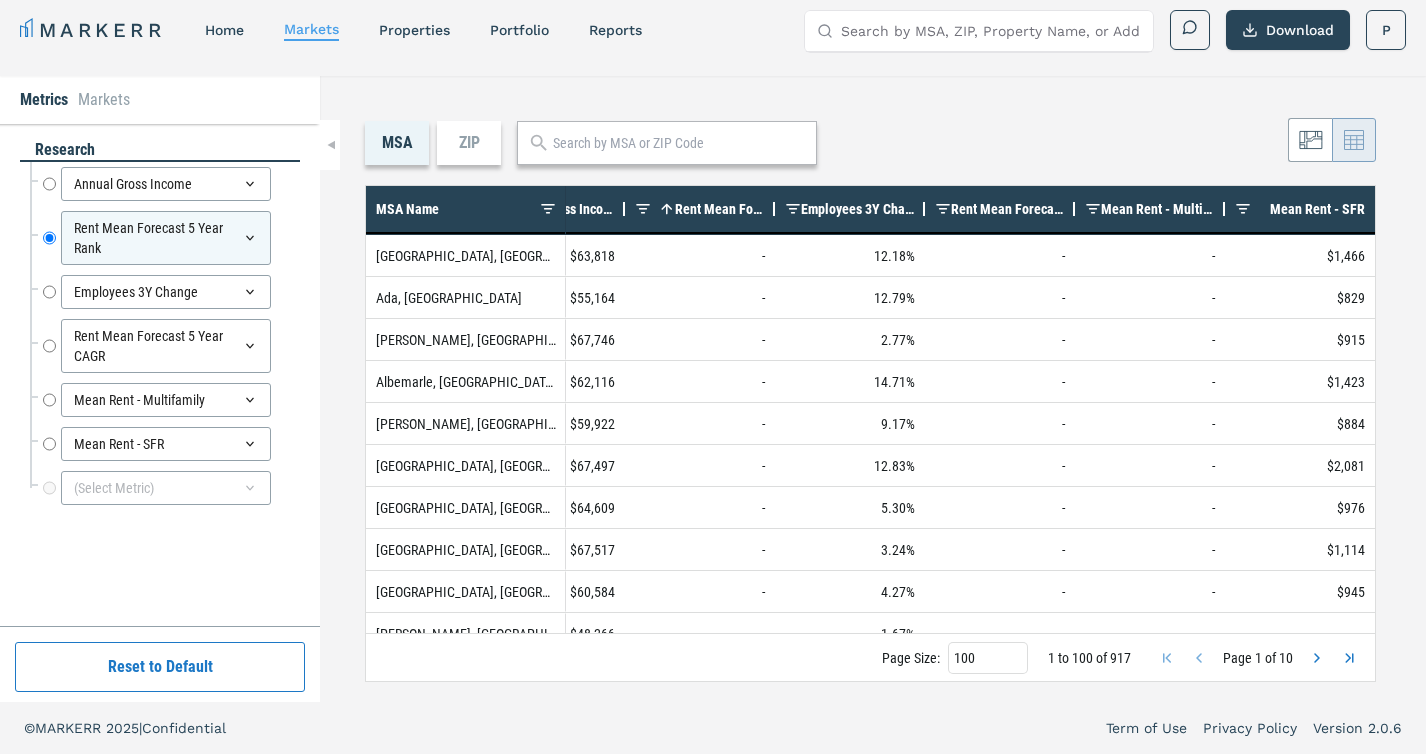 click on "MARKERR home markets properties Portfolio reports Search by MSA, ZIP, Property Name, or Address Download P MARKERR Toggle menu Search by MSA, ZIP, Property Name, or Address home markets properties Portfolio reports P" at bounding box center [713, 32] 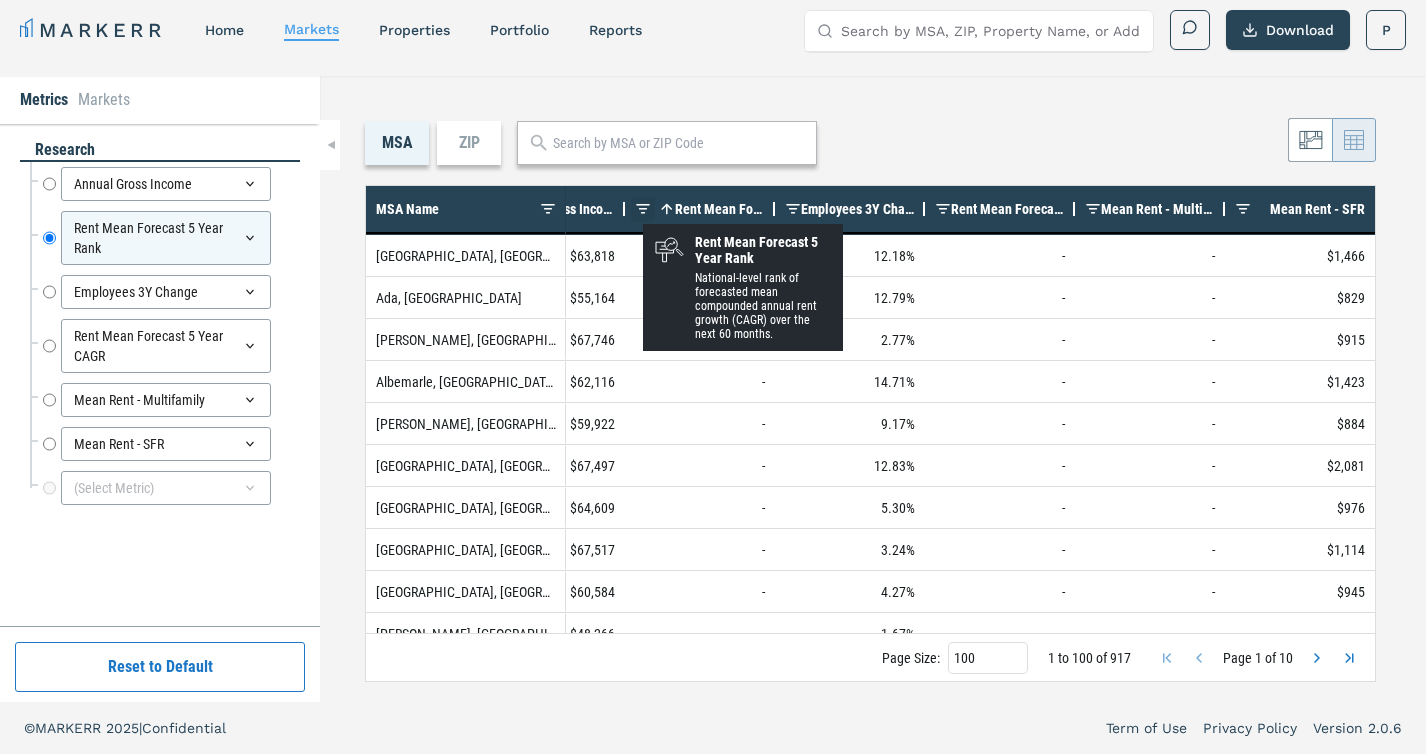 click at bounding box center [643, 209] 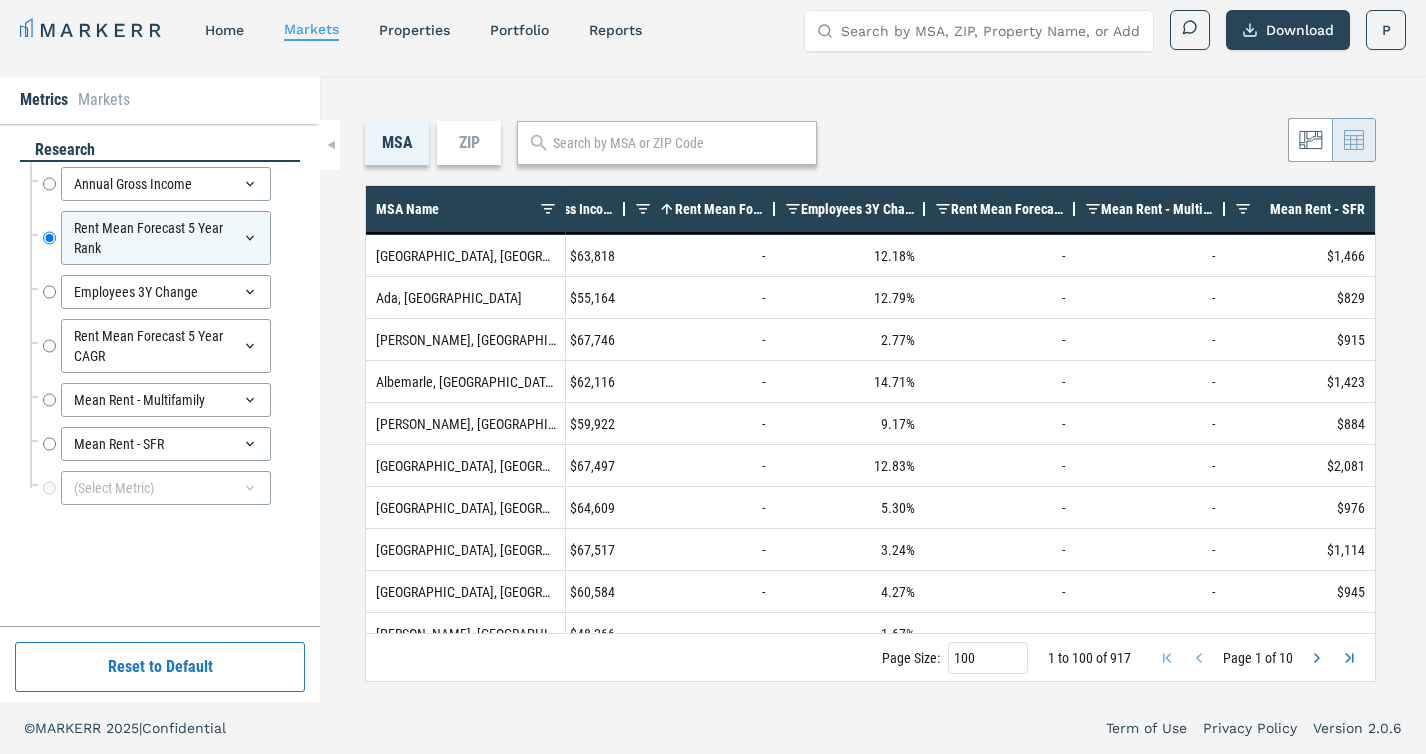 click on "MSA ZIP" at bounding box center [870, 143] 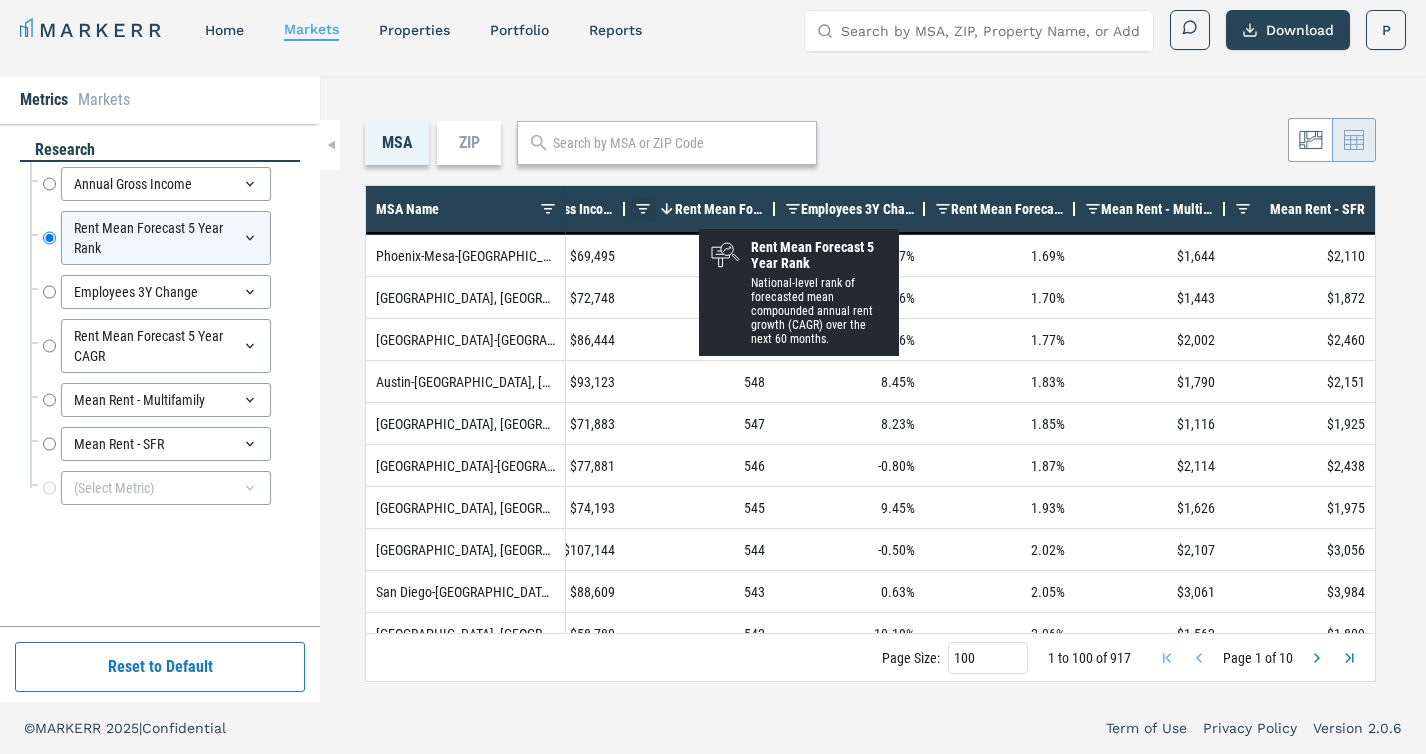 click at bounding box center (643, 209) 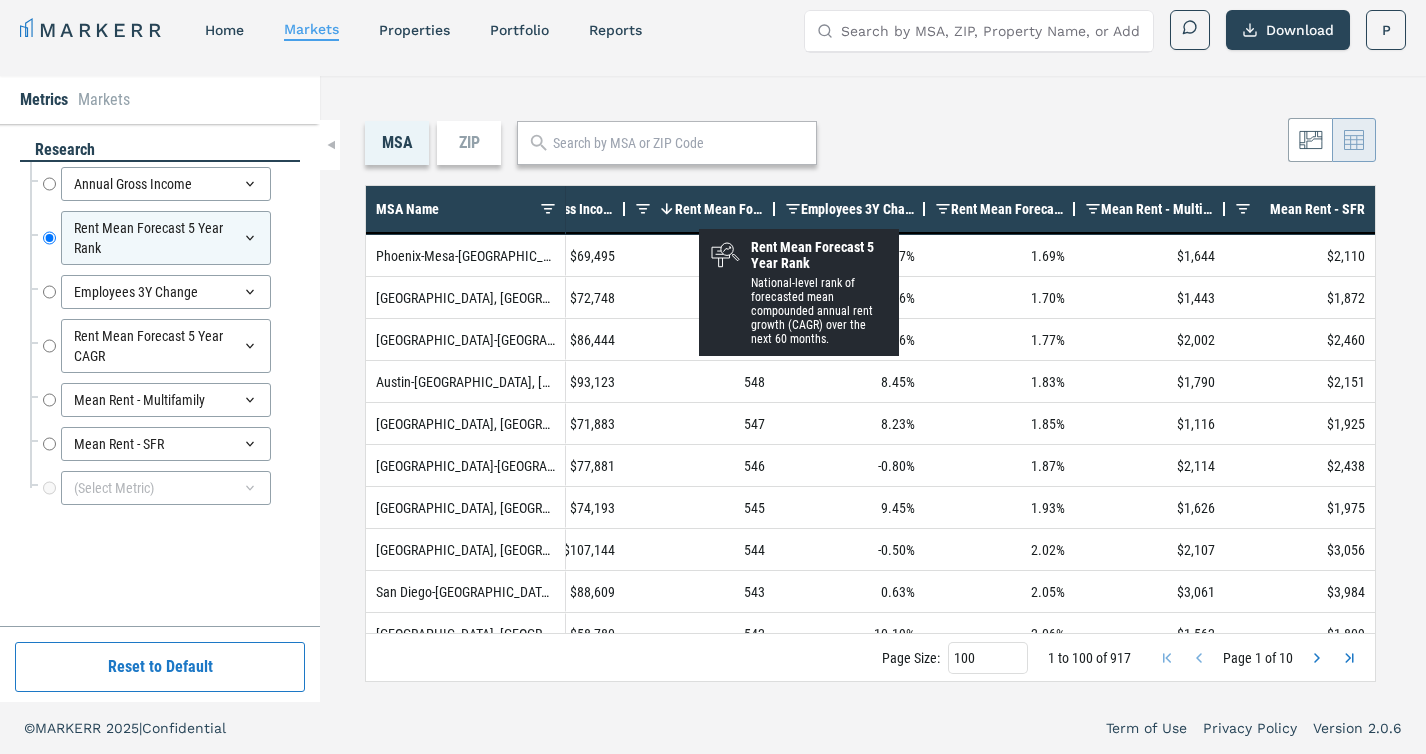 click at bounding box center (643, 209) 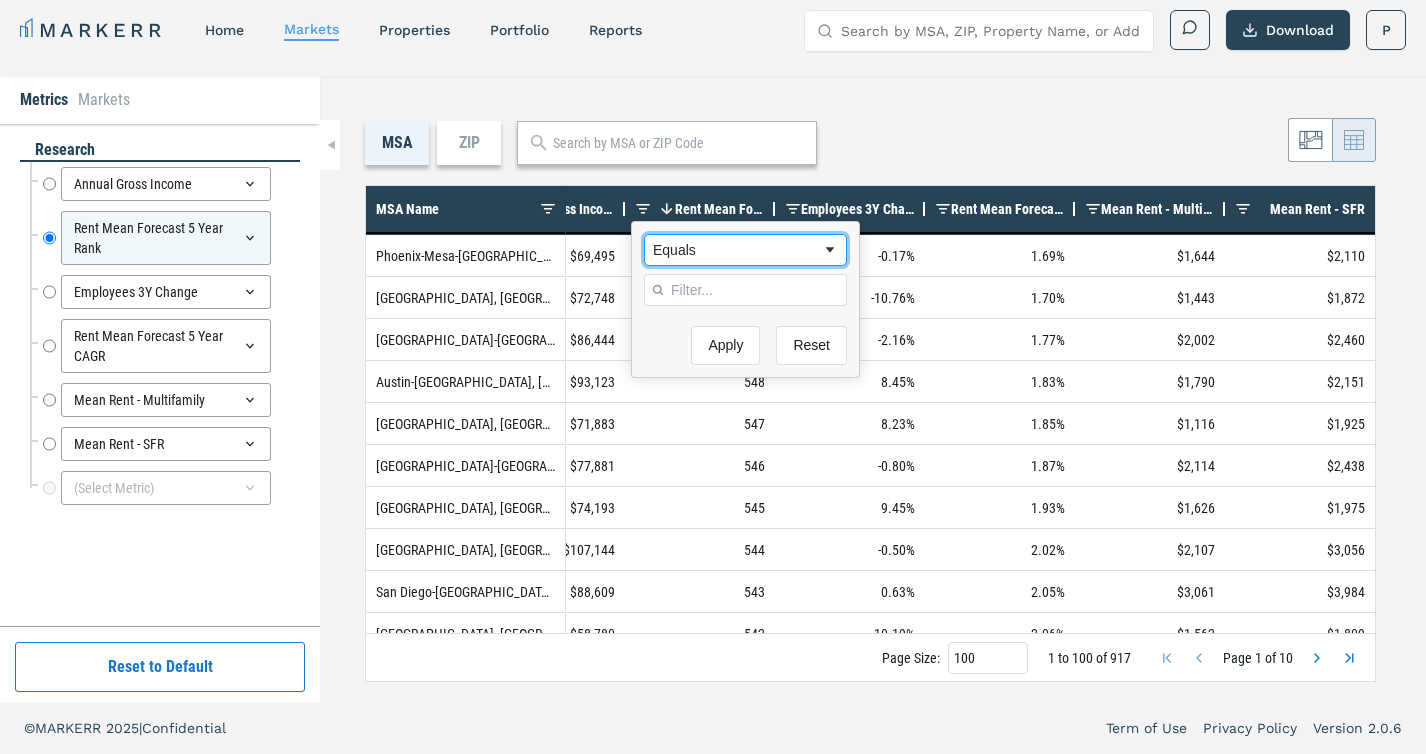 click at bounding box center [830, 250] 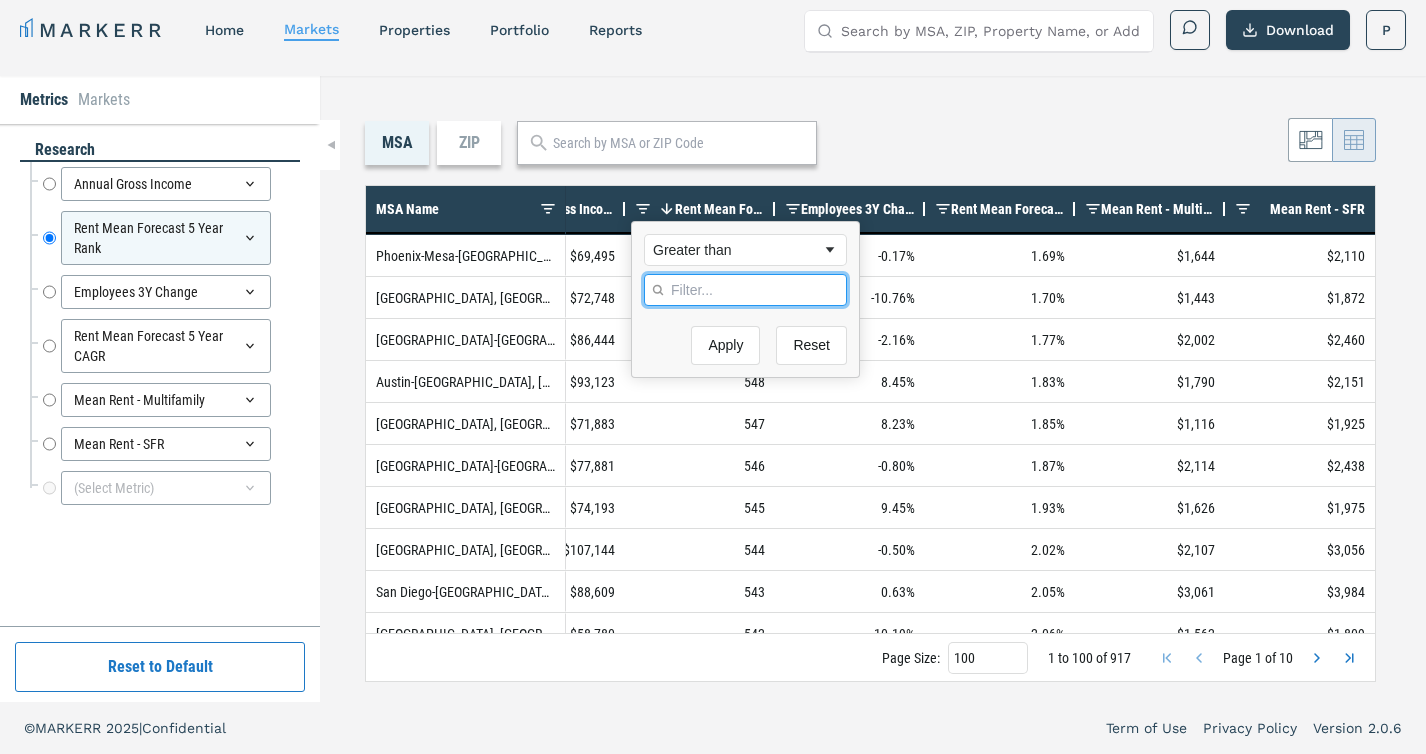 click at bounding box center [745, 290] 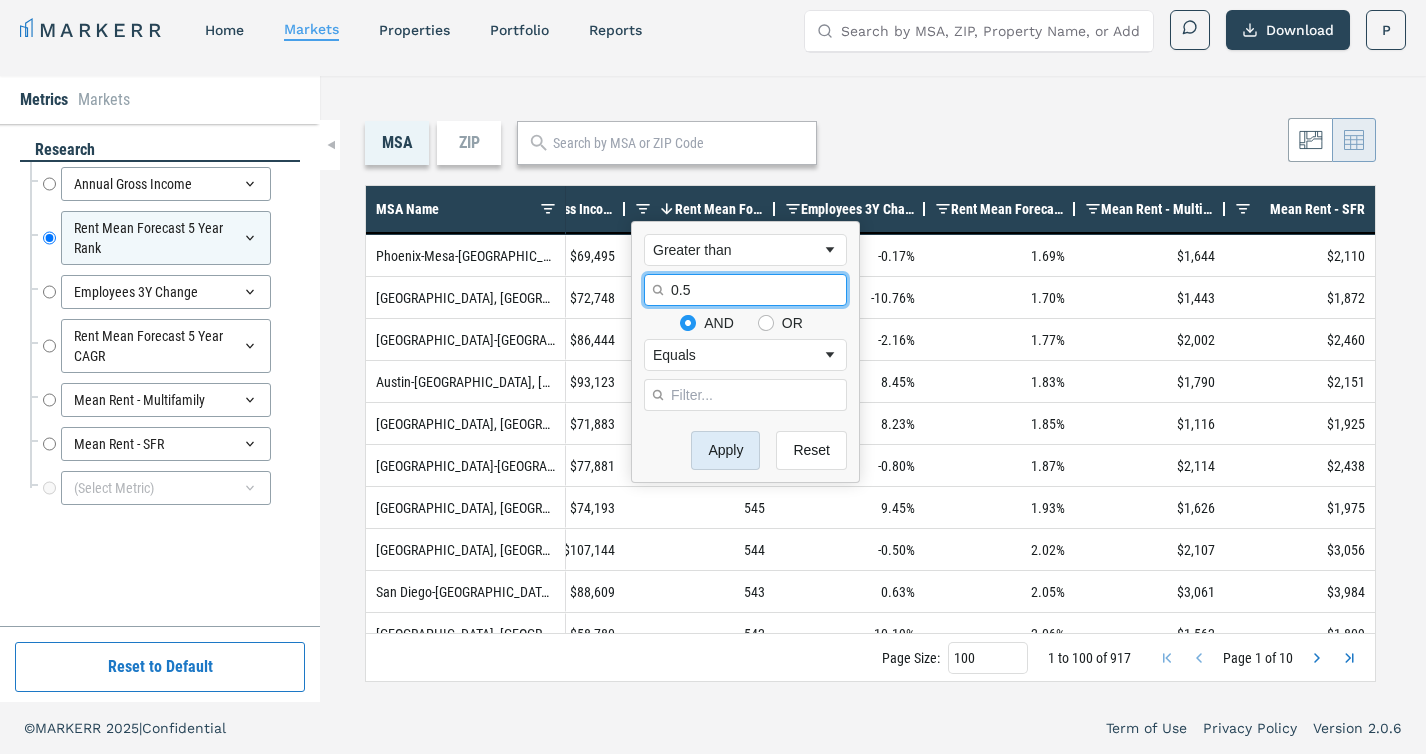 type on "0.5" 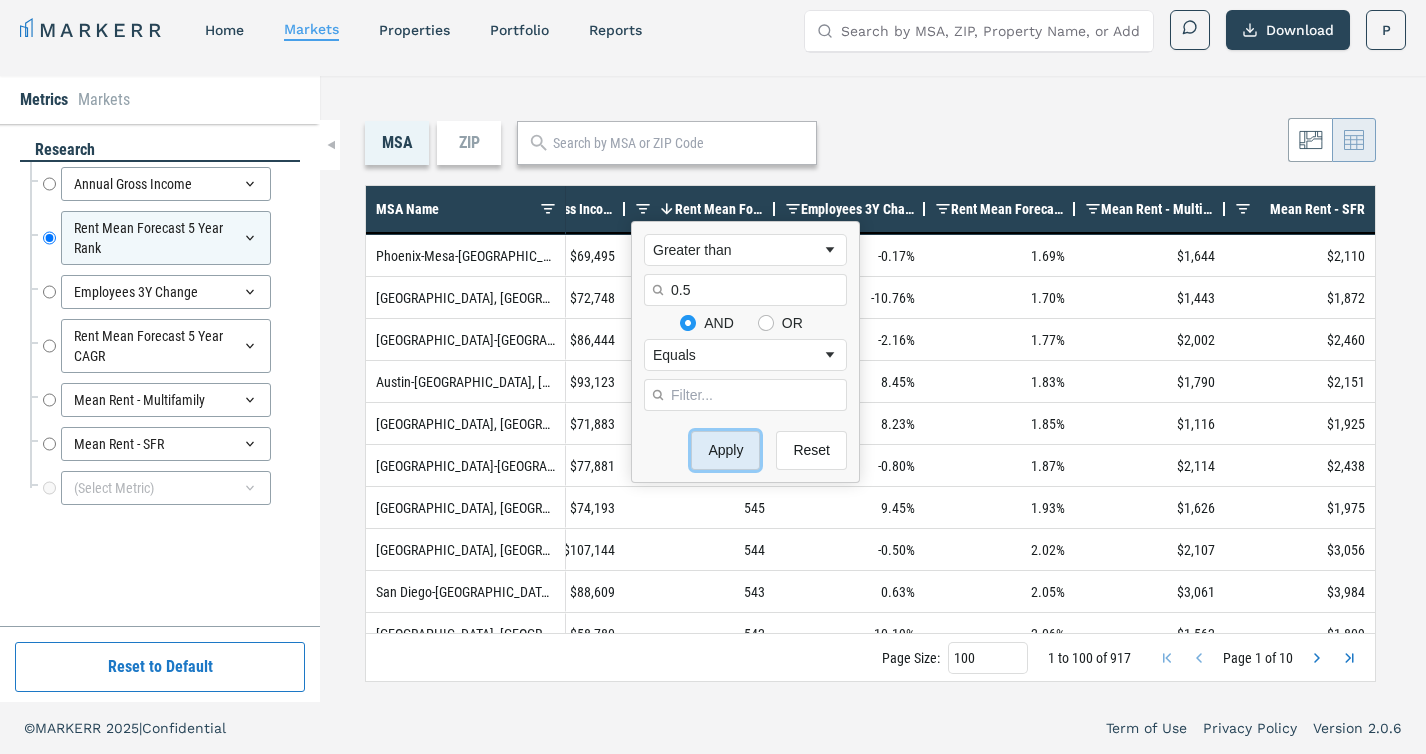 click on "Apply" at bounding box center (725, 450) 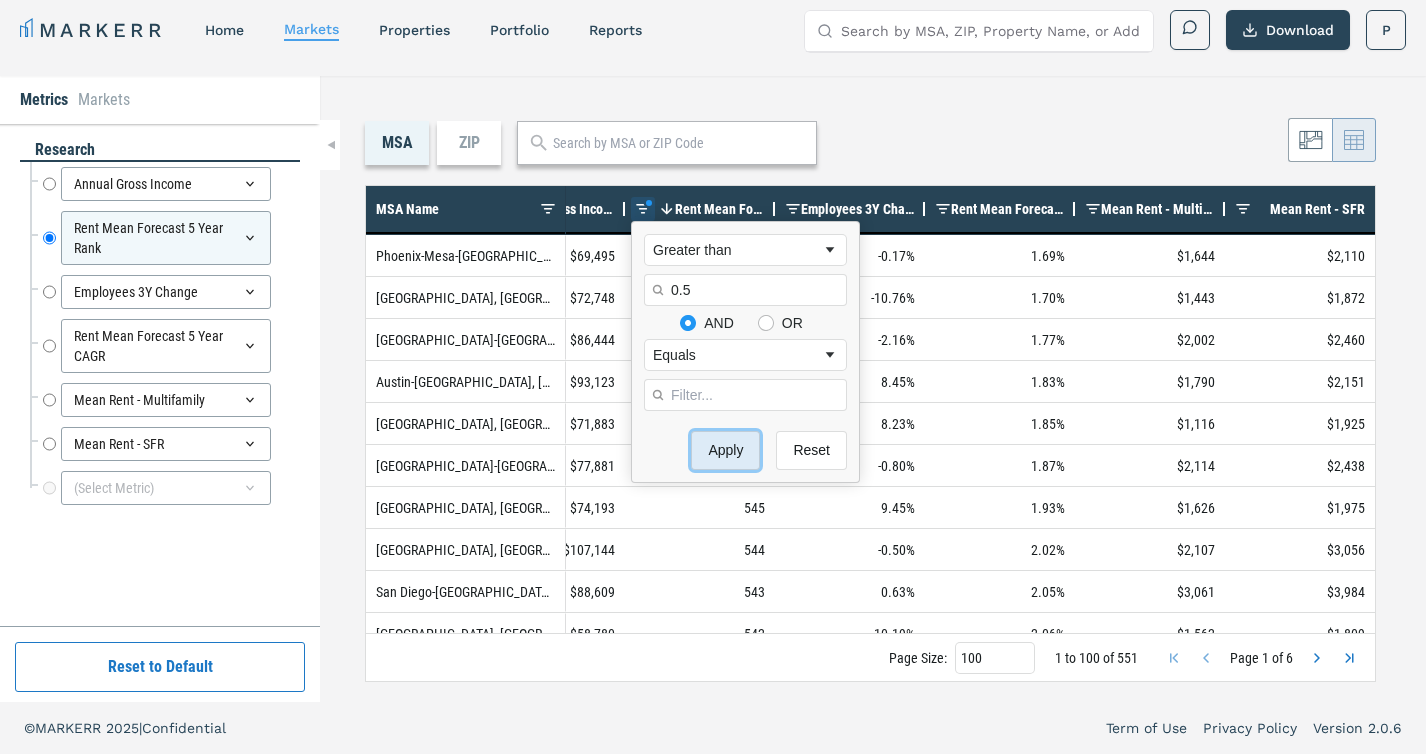 click on "Apply" at bounding box center [725, 450] 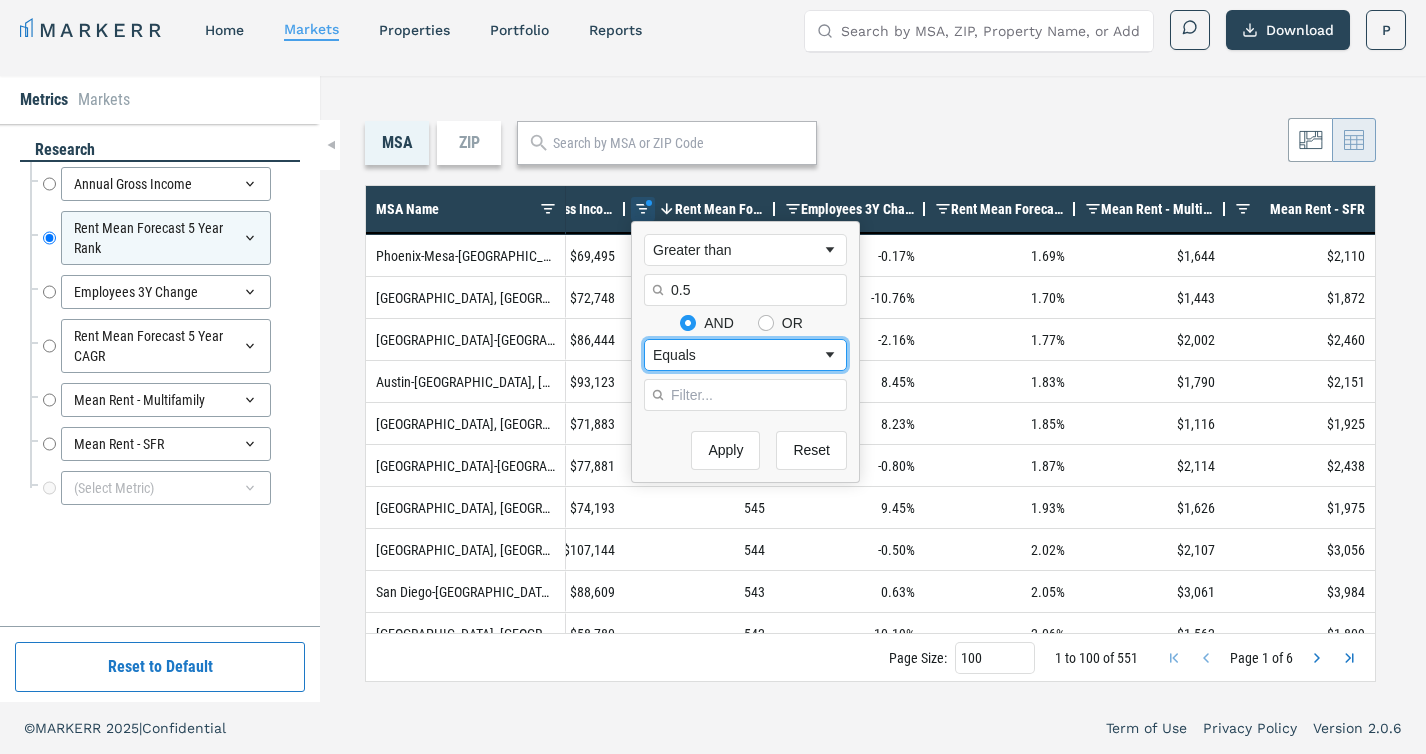 click at bounding box center [830, 355] 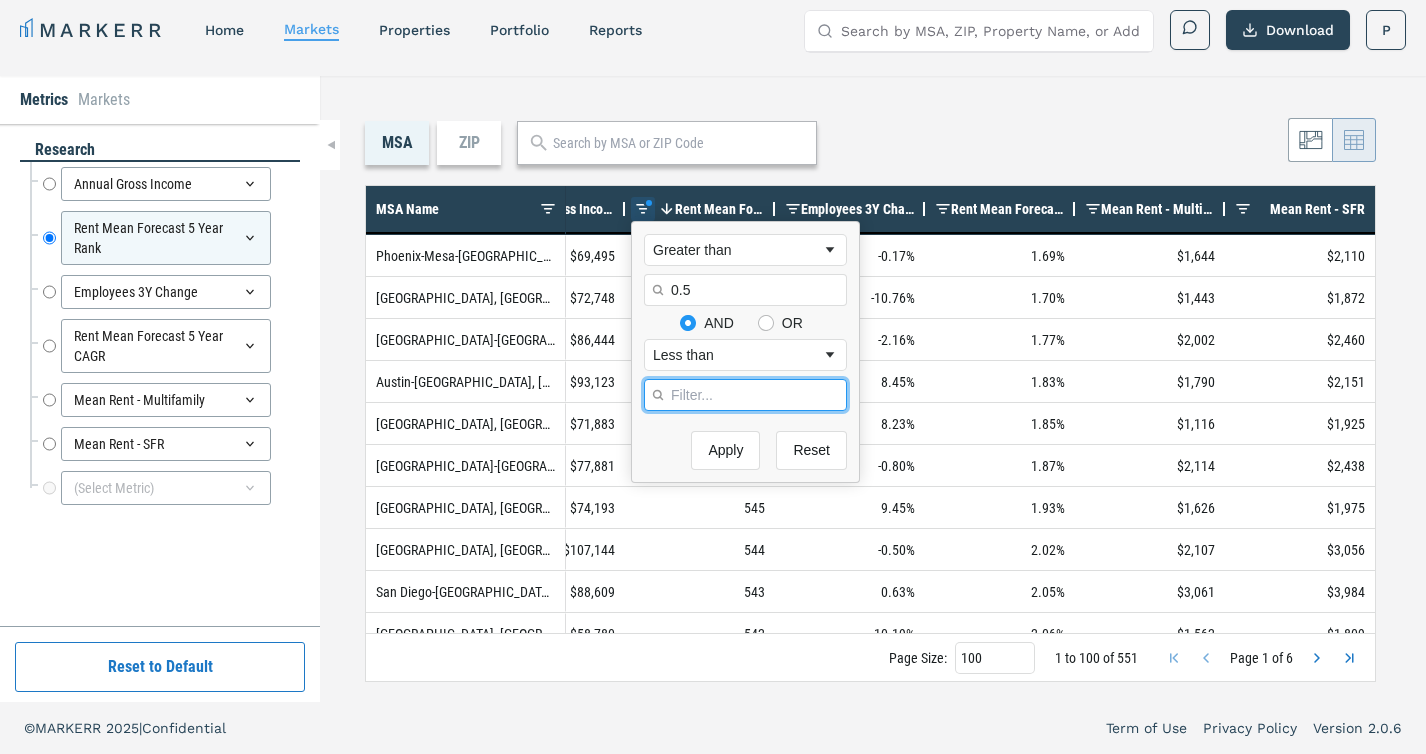 click at bounding box center [745, 395] 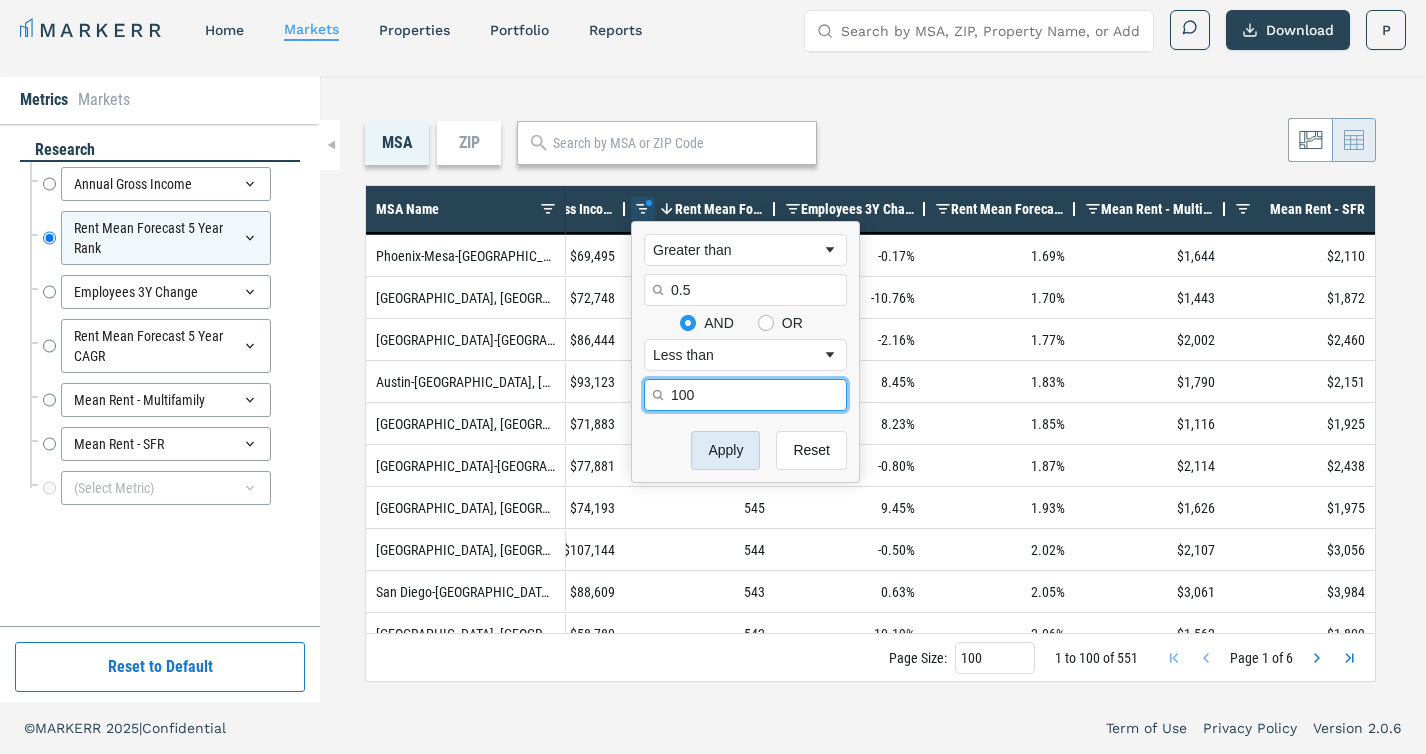 type on "100" 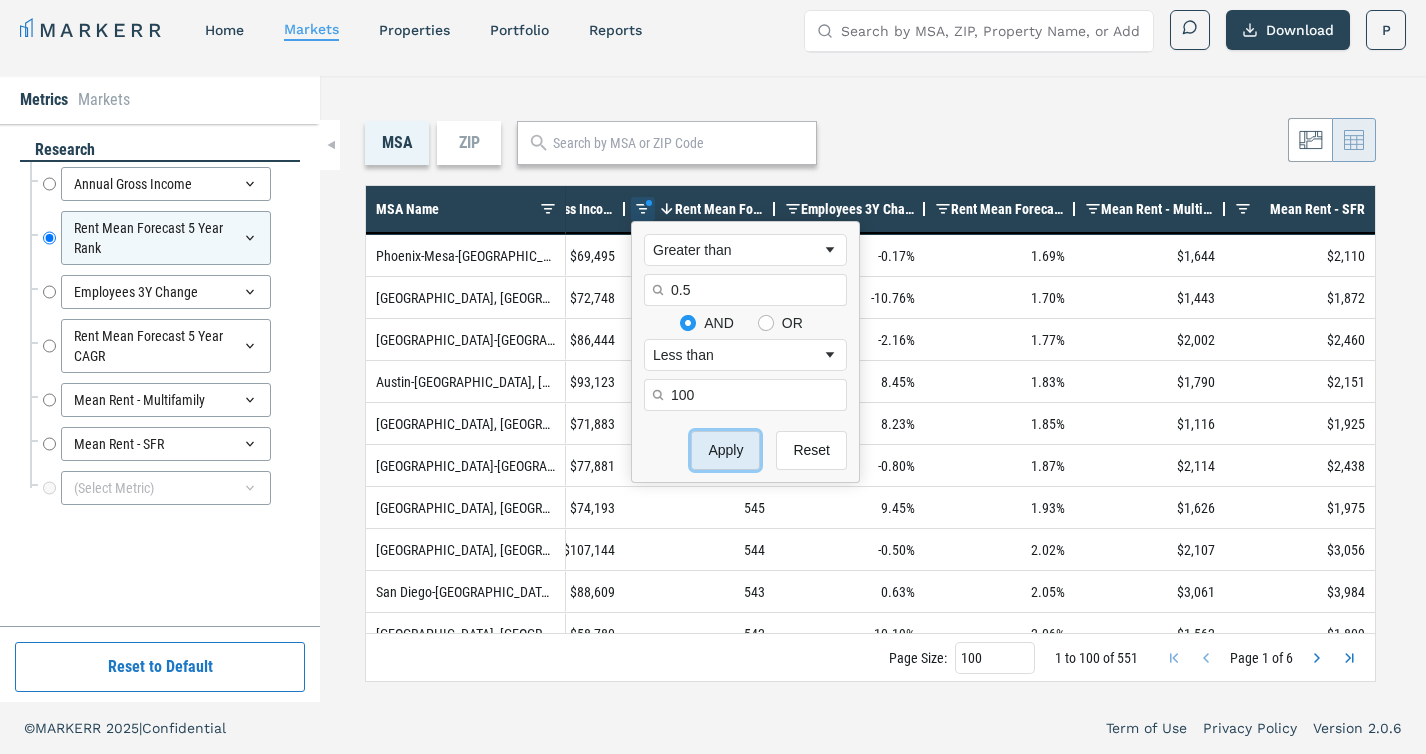 click on "Apply" at bounding box center [725, 450] 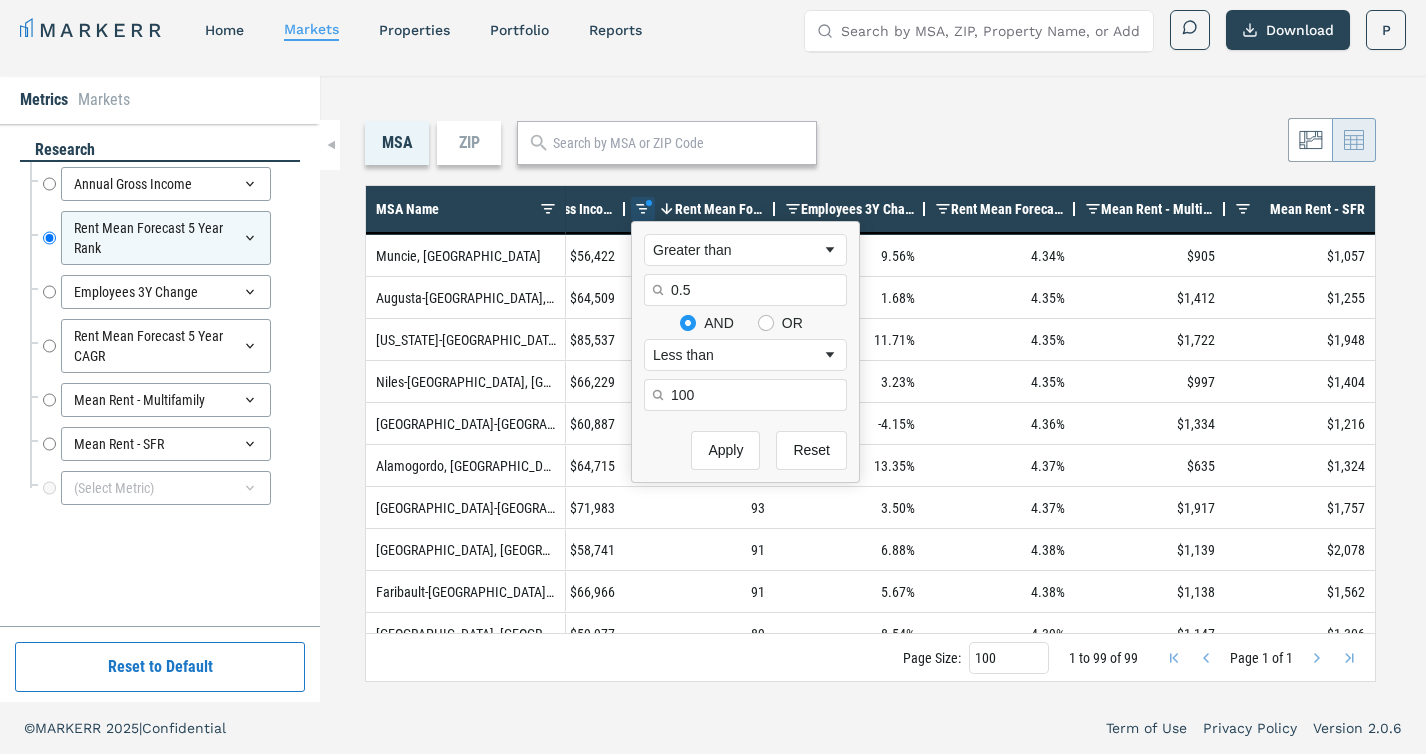 click on "MSA ZIP" at bounding box center (870, 143) 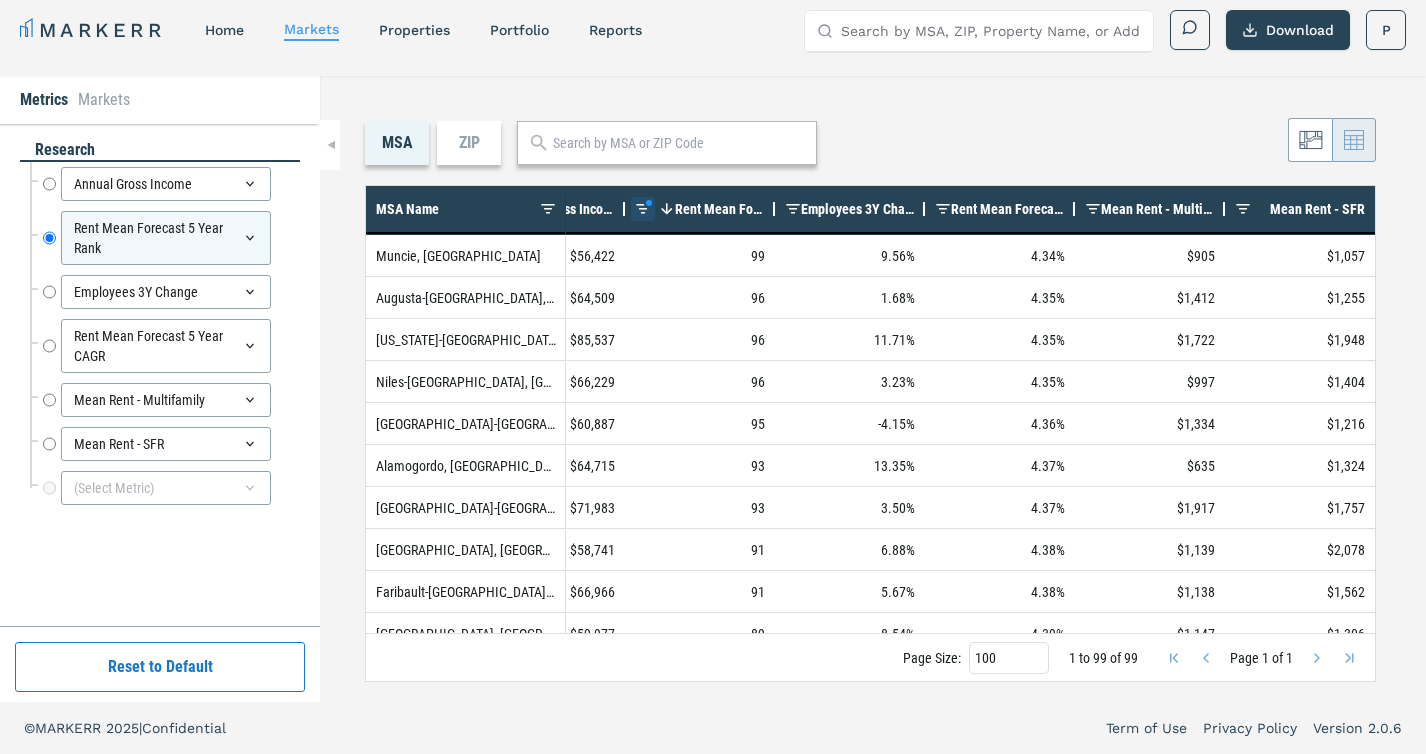 click on "Rent Mean Forecast 5 Year Rank" at bounding box center [720, 209] 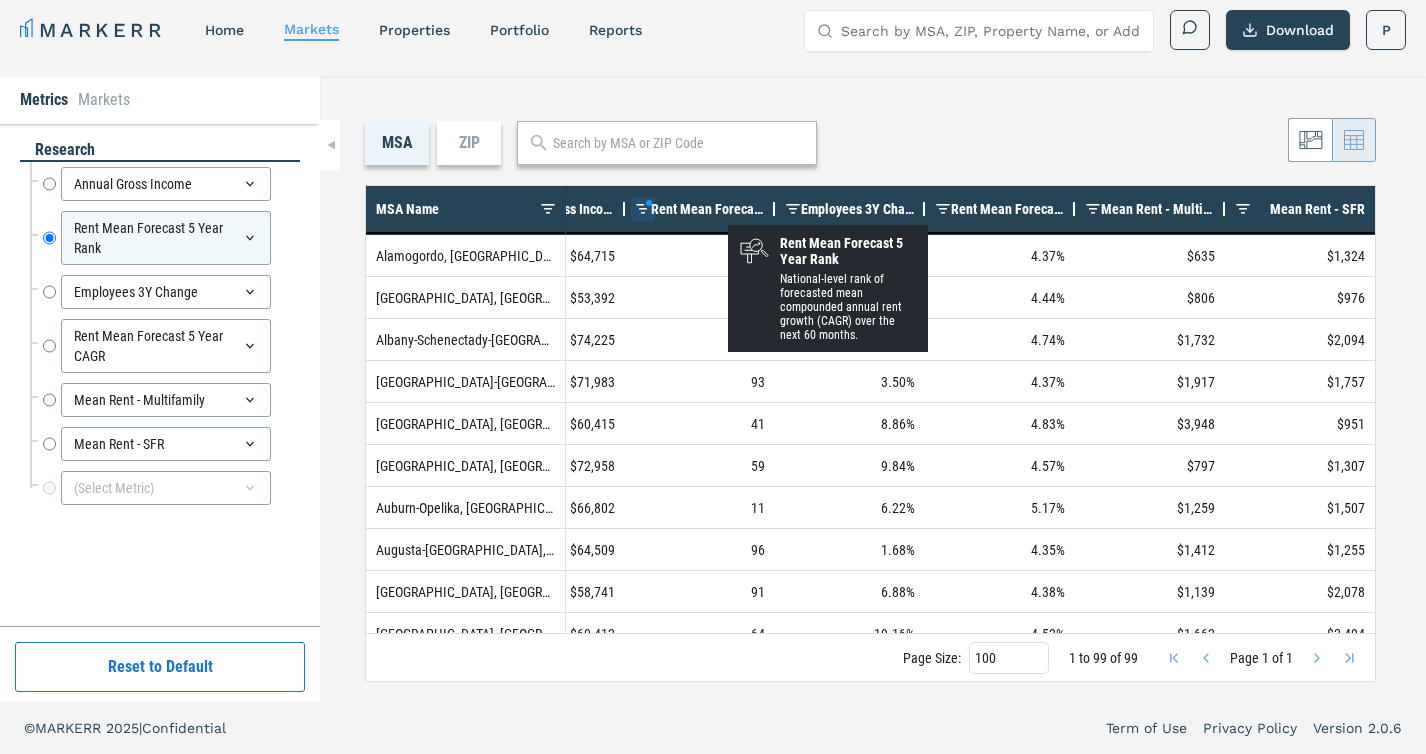 click on "Rent Mean Forecast 5 Year Rank" at bounding box center [708, 209] 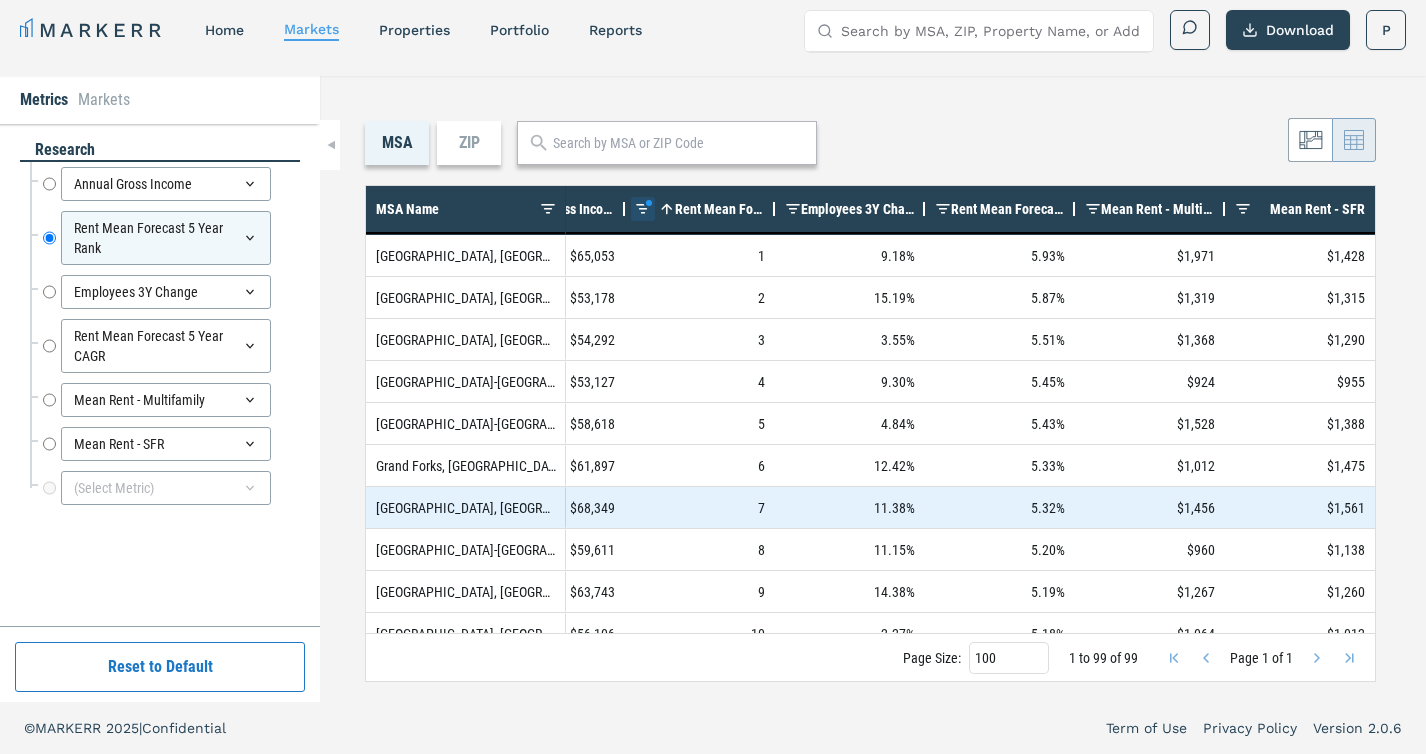 scroll, scrollTop: 53, scrollLeft: 0, axis: vertical 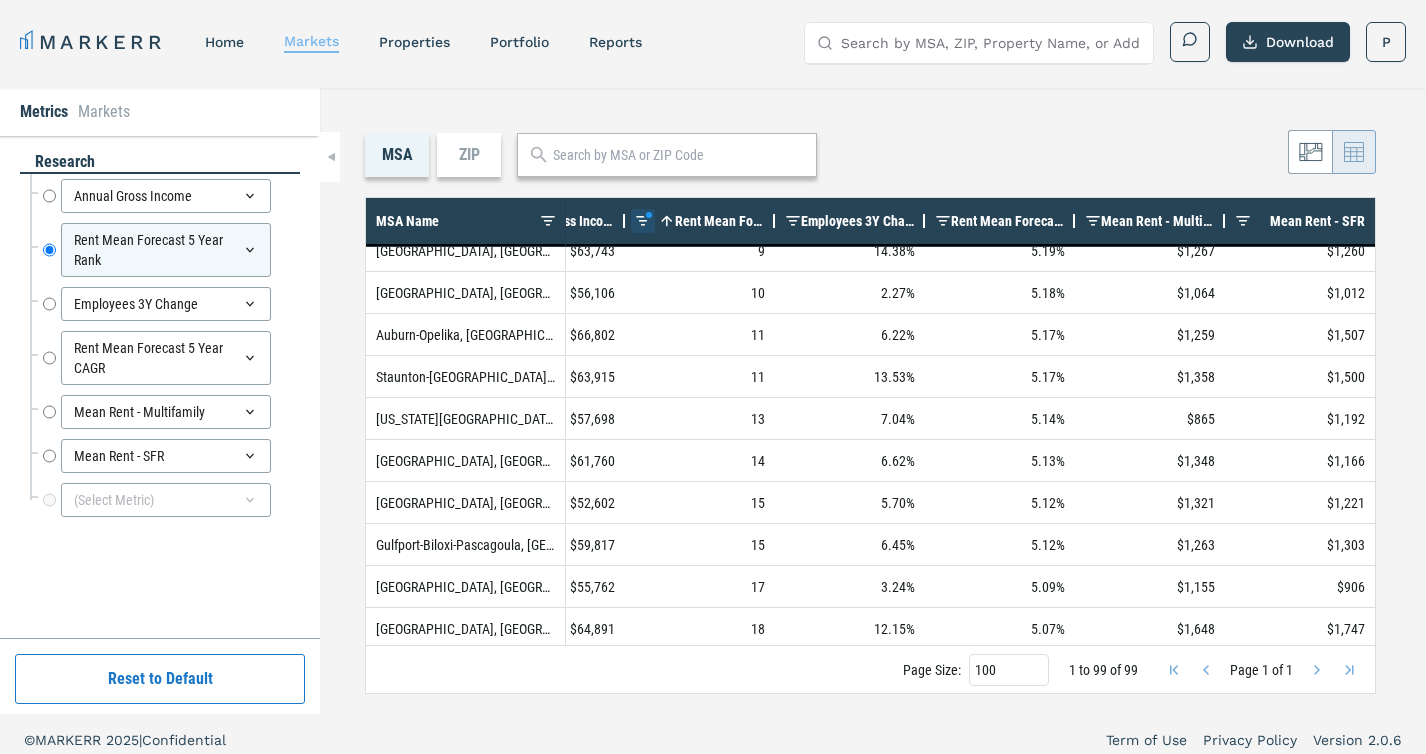 click on "markets" at bounding box center [311, 41] 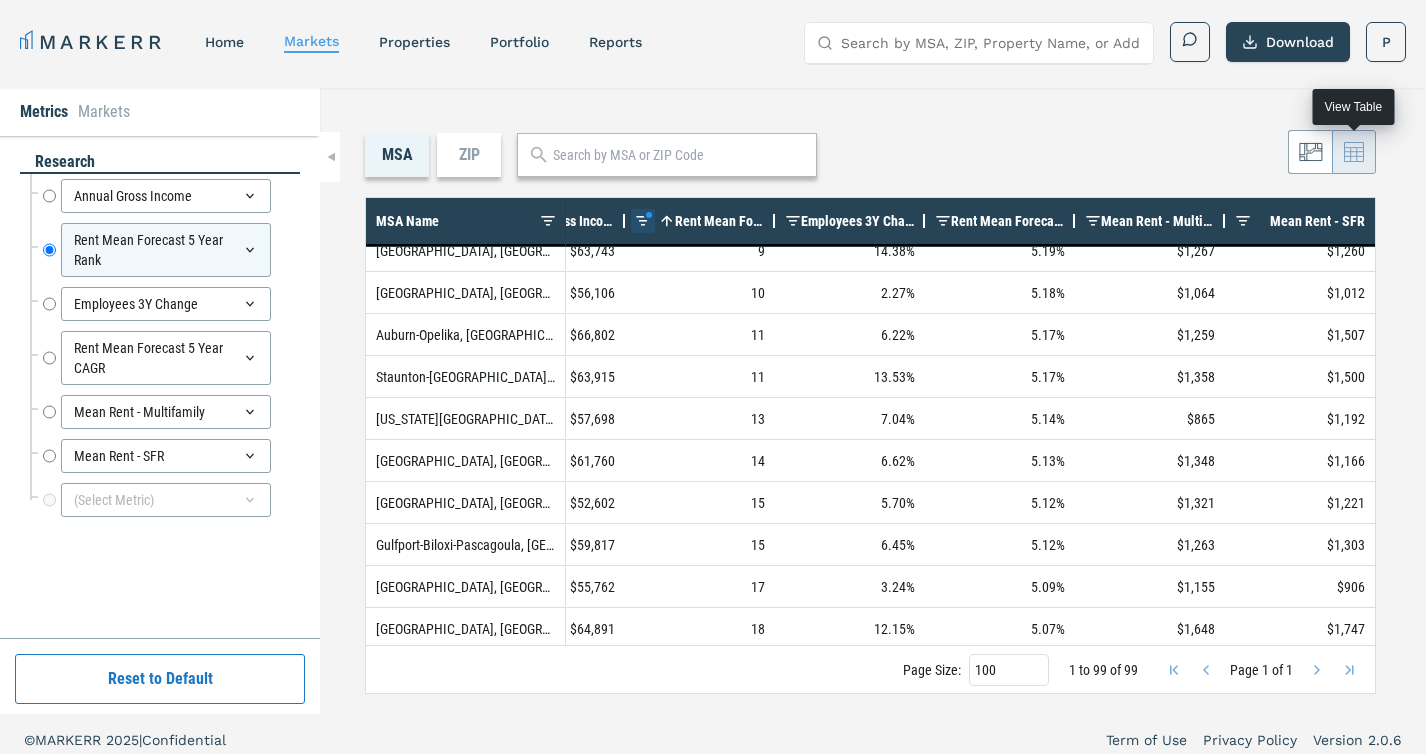 click 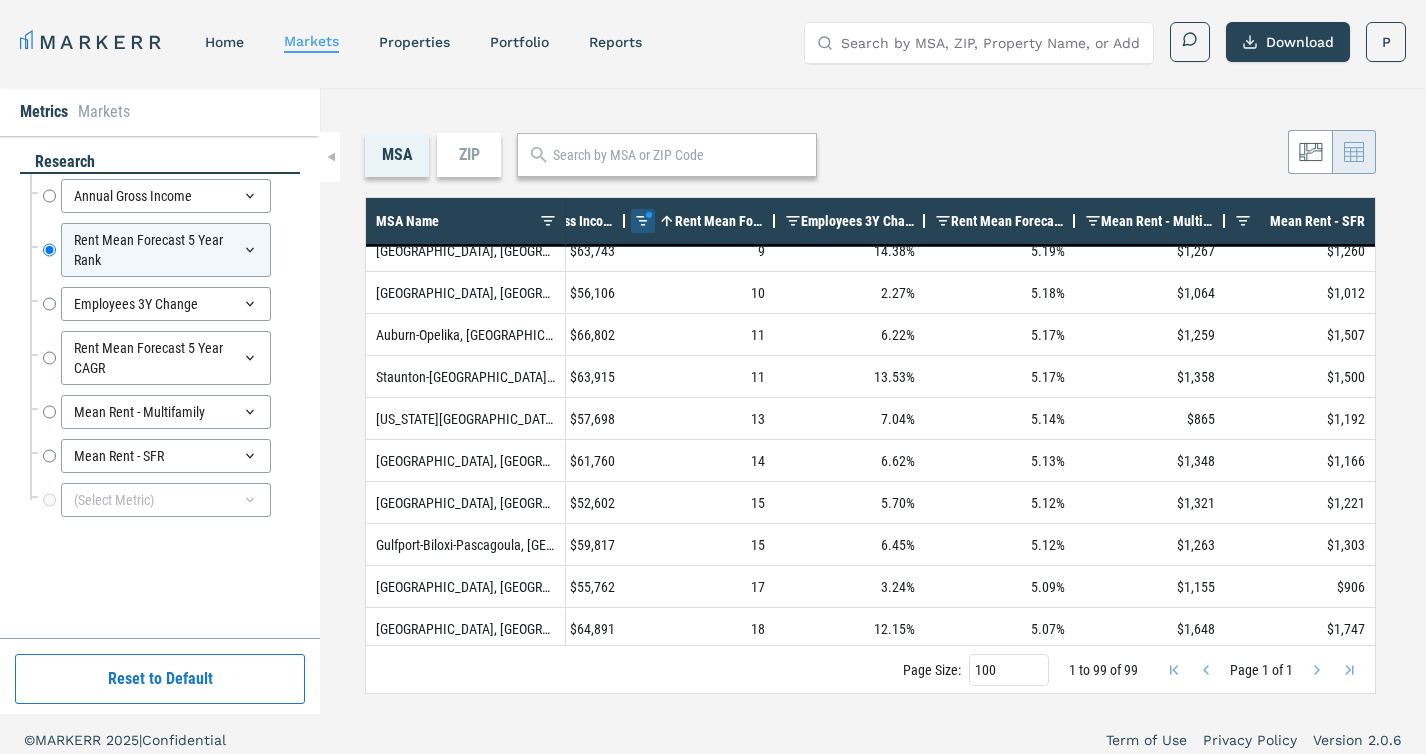 click at bounding box center [643, 221] 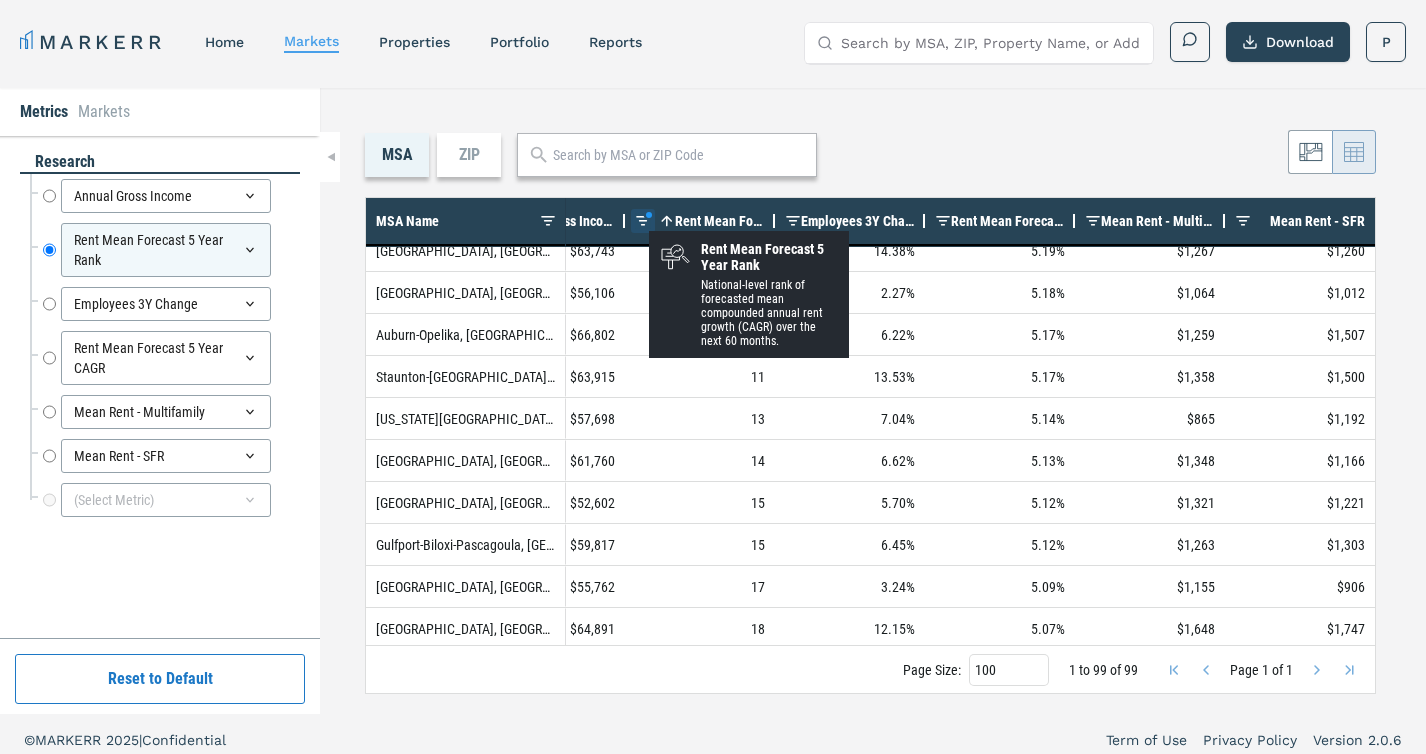 click at bounding box center (643, 221) 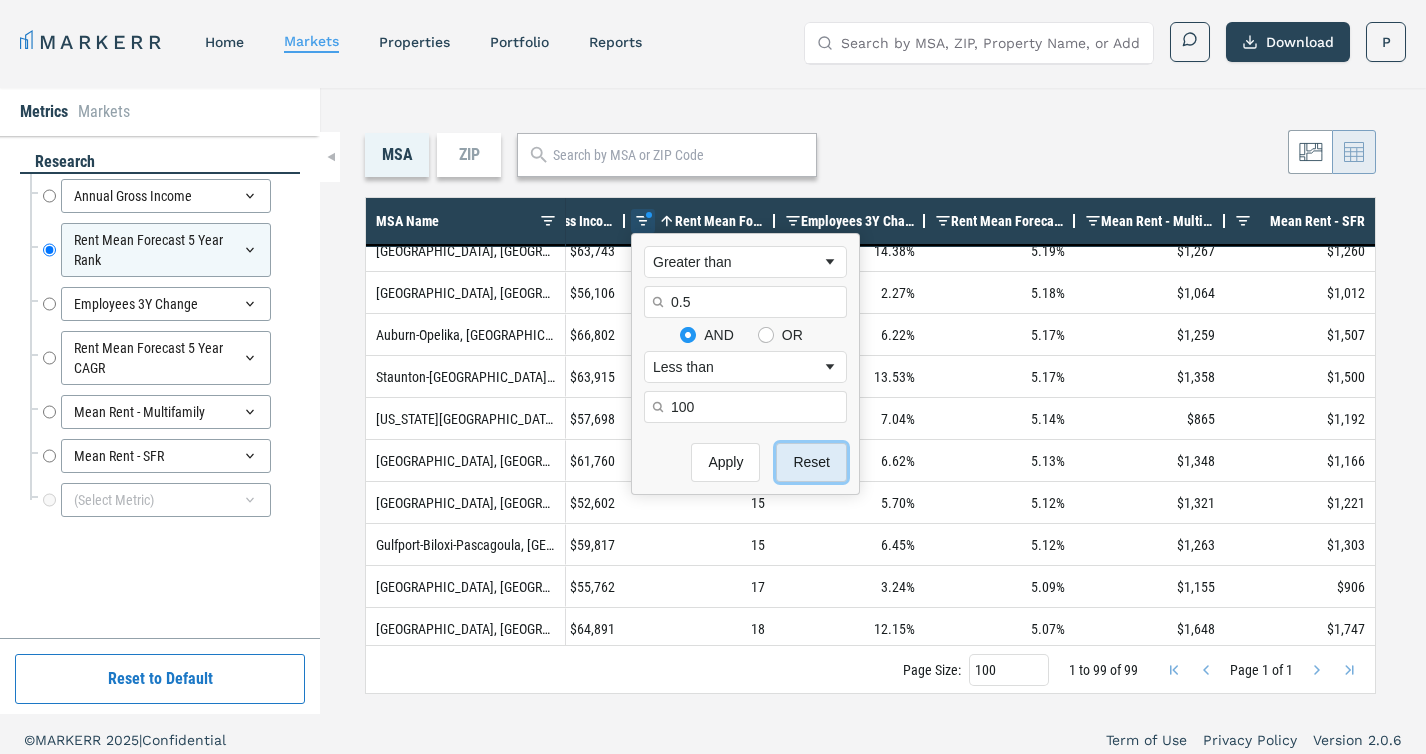 click on "Reset" at bounding box center [811, 462] 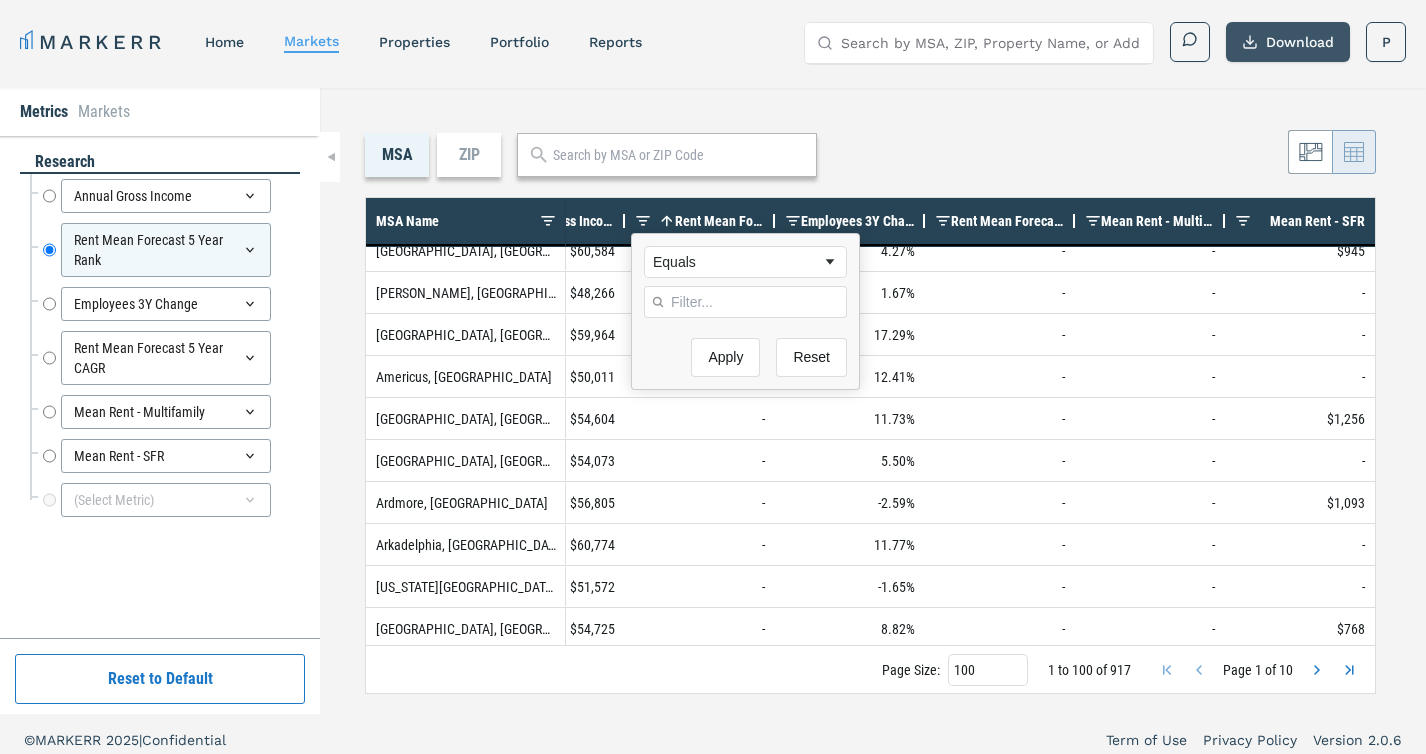 click on "Download" at bounding box center [1288, 42] 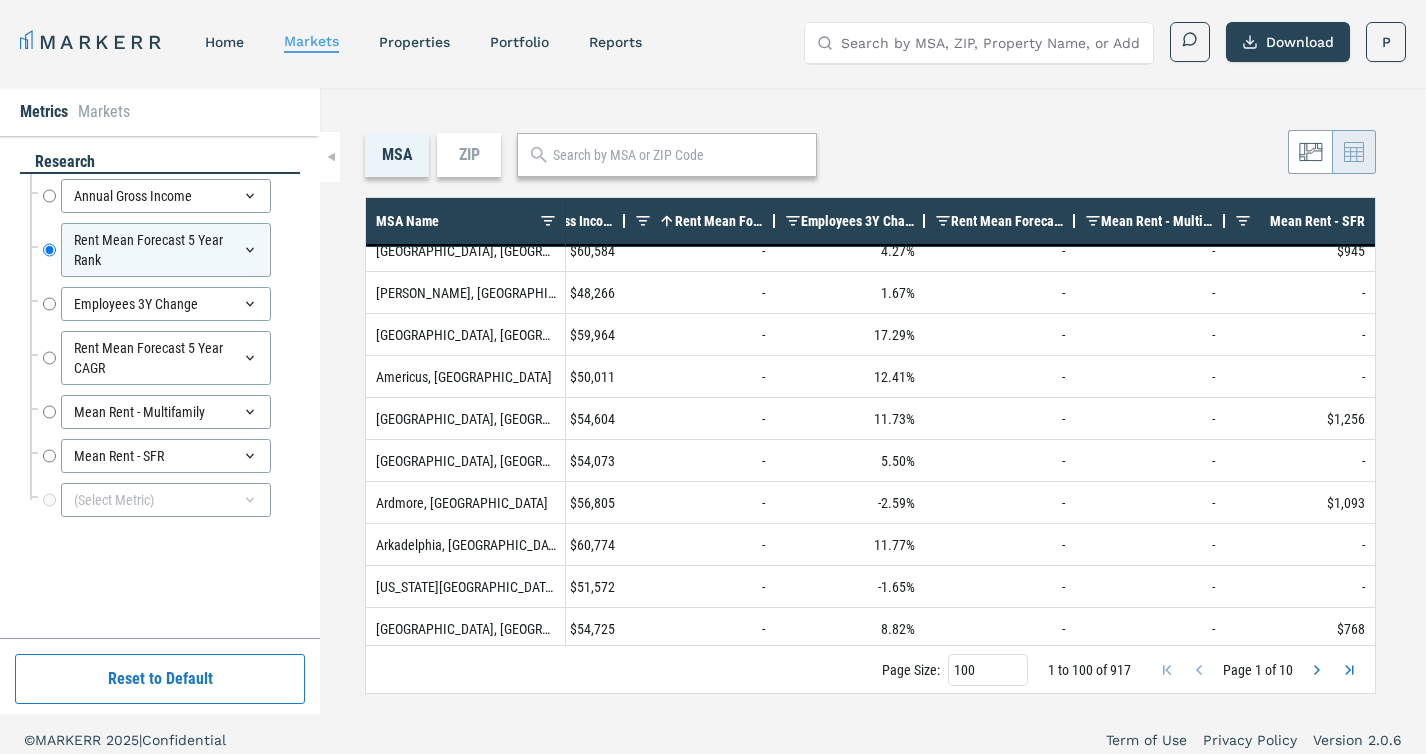 click on "MSA ZIP 1 to 100 of 917. Page 1 of 10 Drag here to set row groups Drag here to set column labels
MSA Name
Annual Gross Income
Rent Mean Forecast 5 Year Rank
1
Employees 3Y Change" at bounding box center [873, 401] 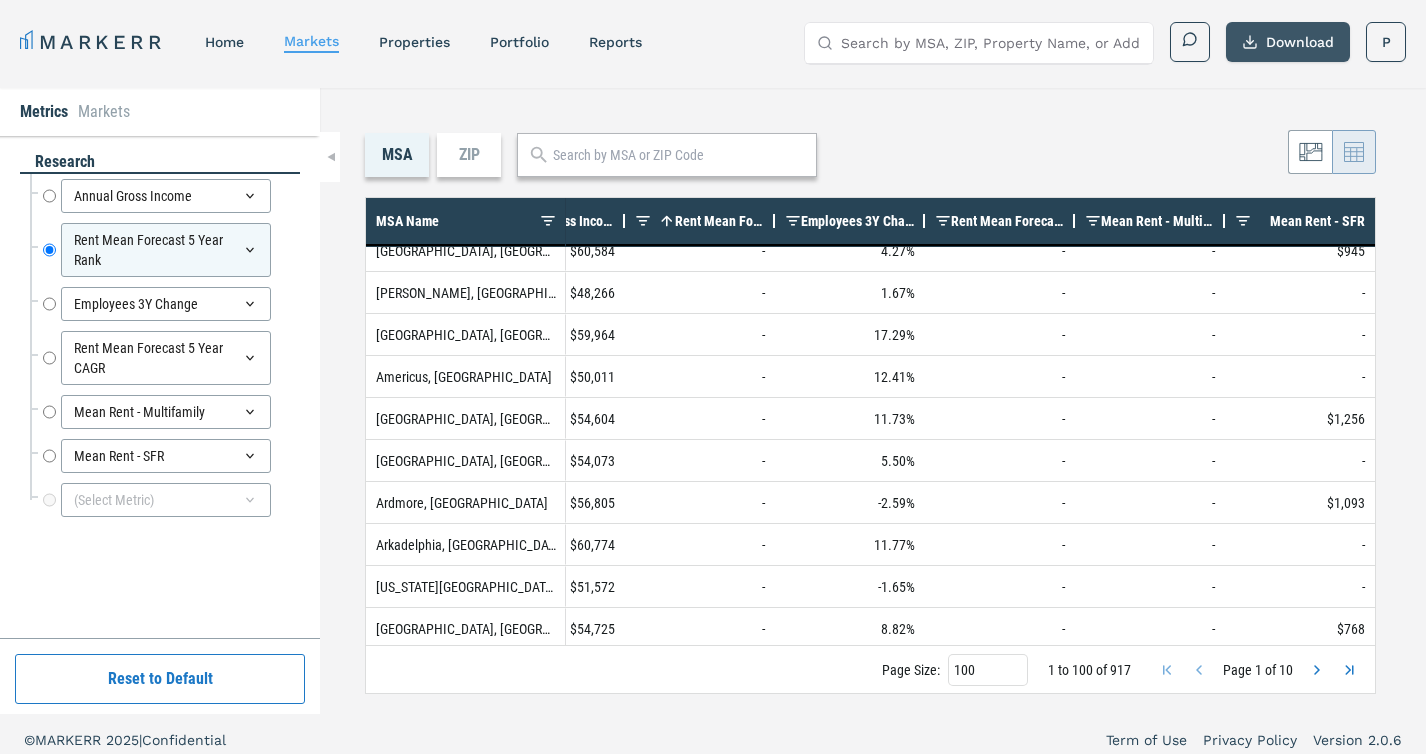 click on "Download" at bounding box center (1288, 42) 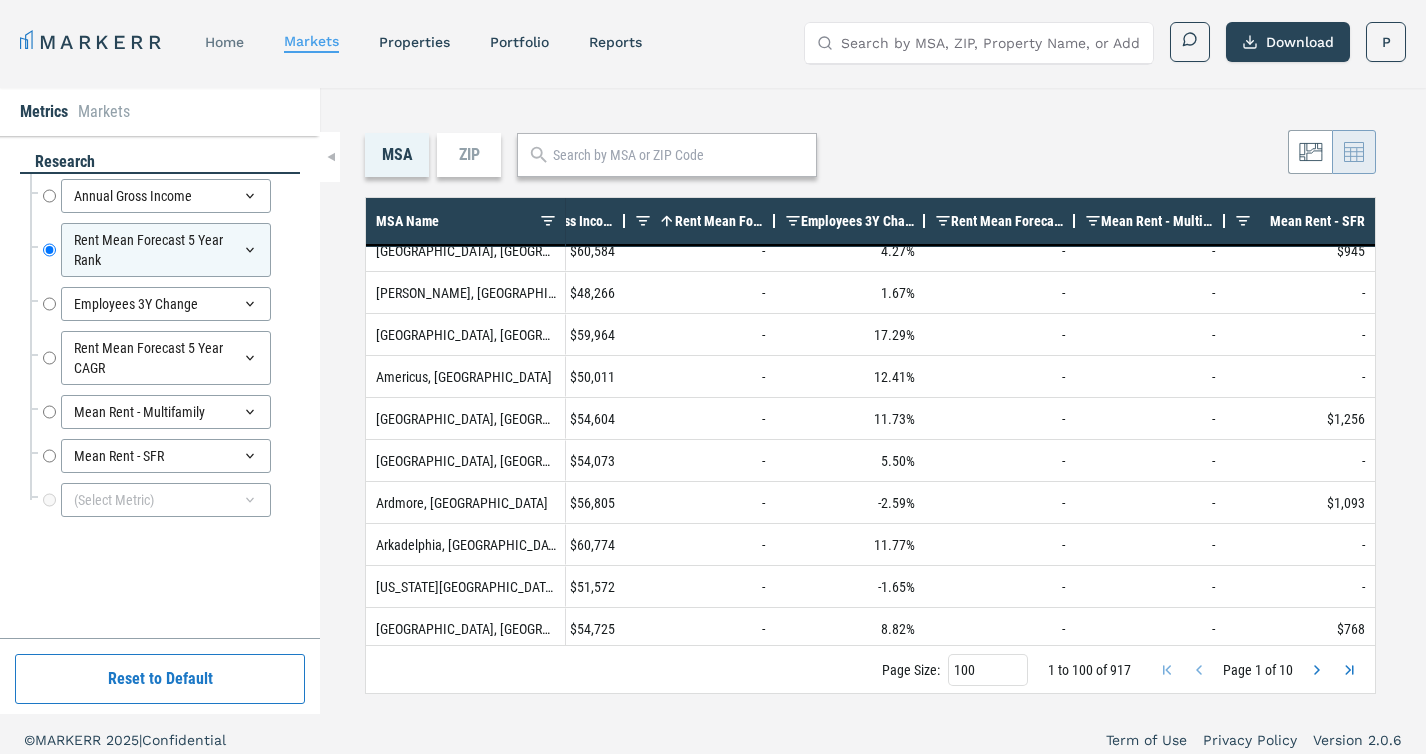 click on "home" at bounding box center [224, 42] 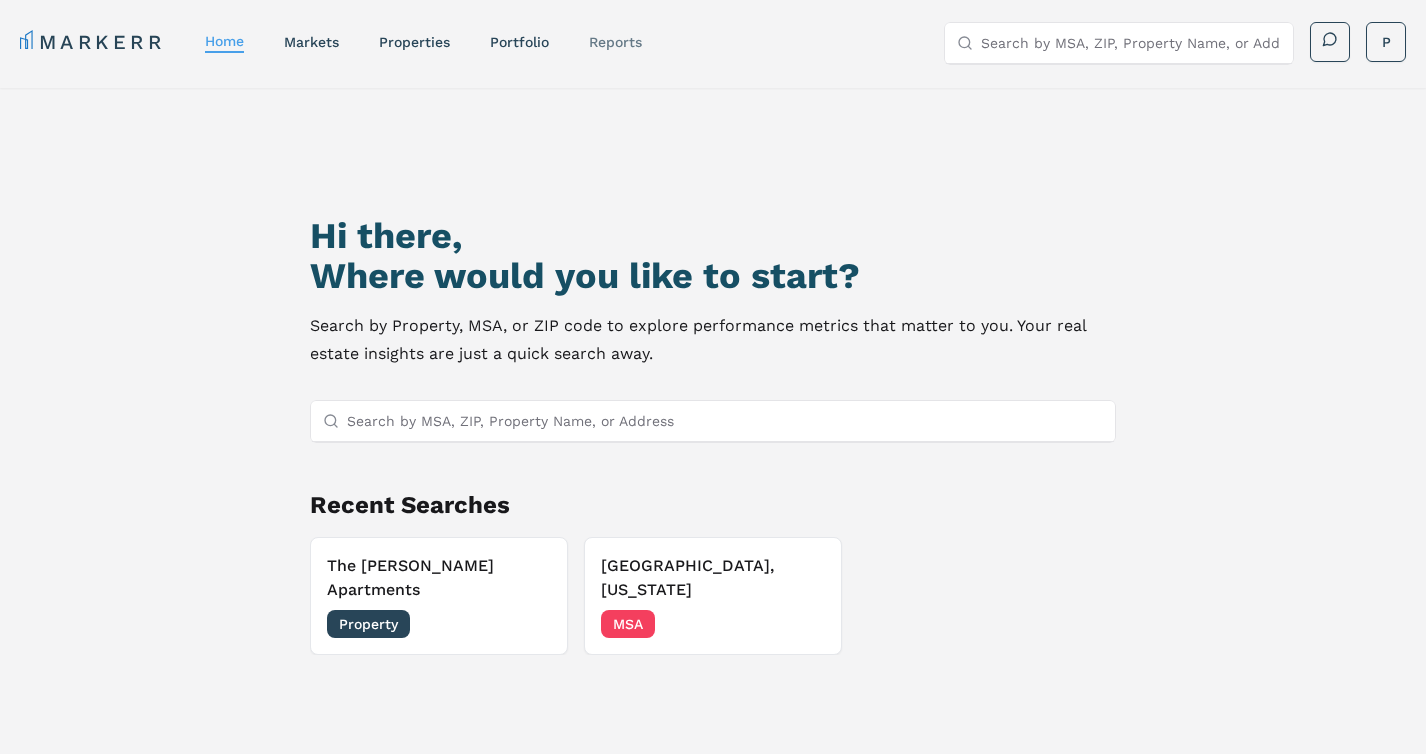 click on "reports" at bounding box center (615, 42) 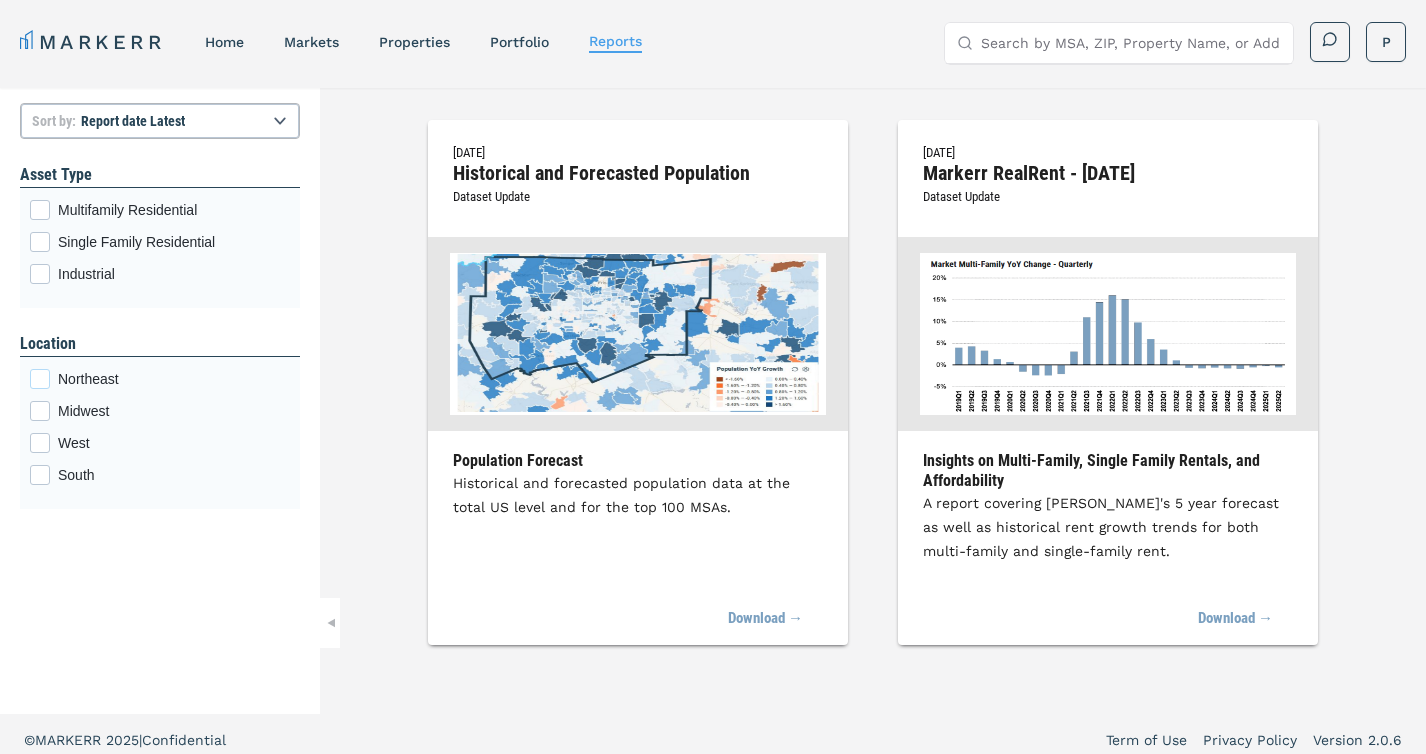 click at bounding box center [40, 379] 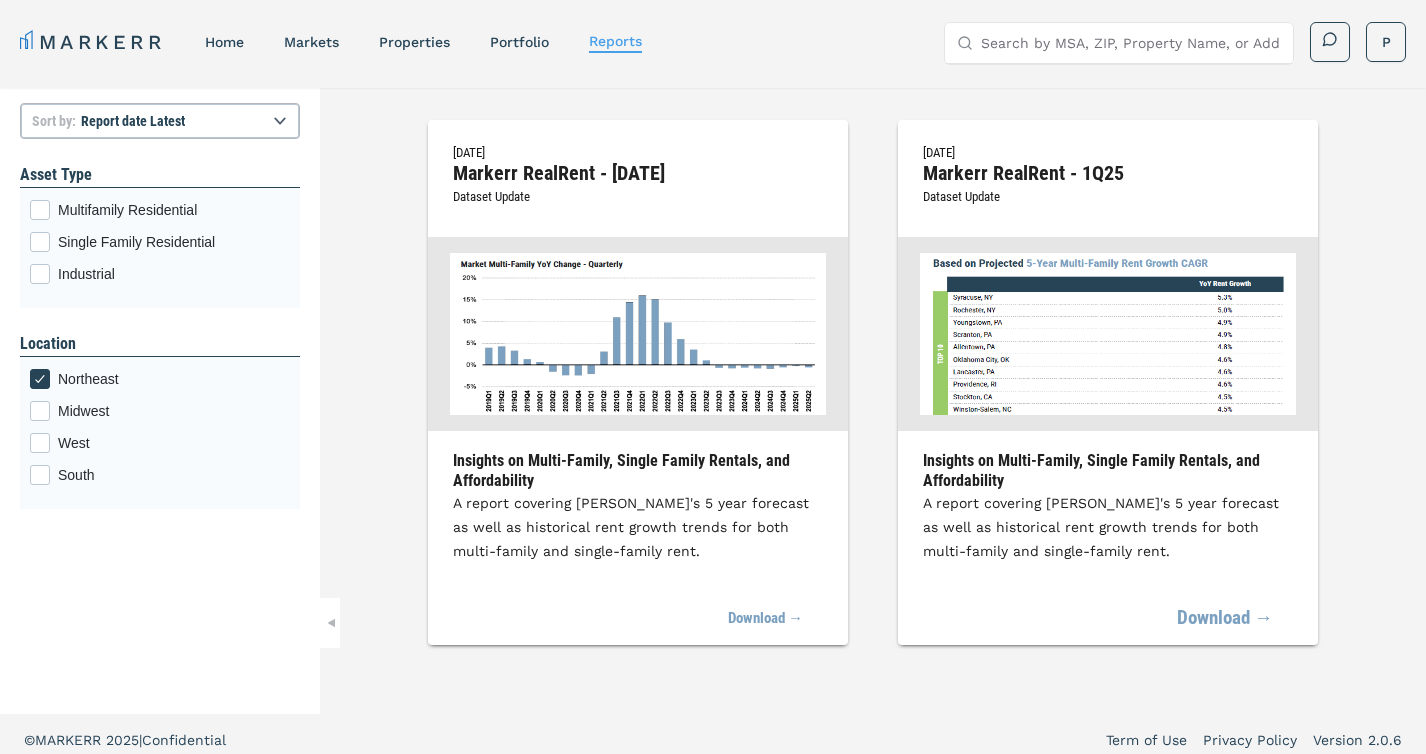 click on "Download →" at bounding box center (1225, 619) 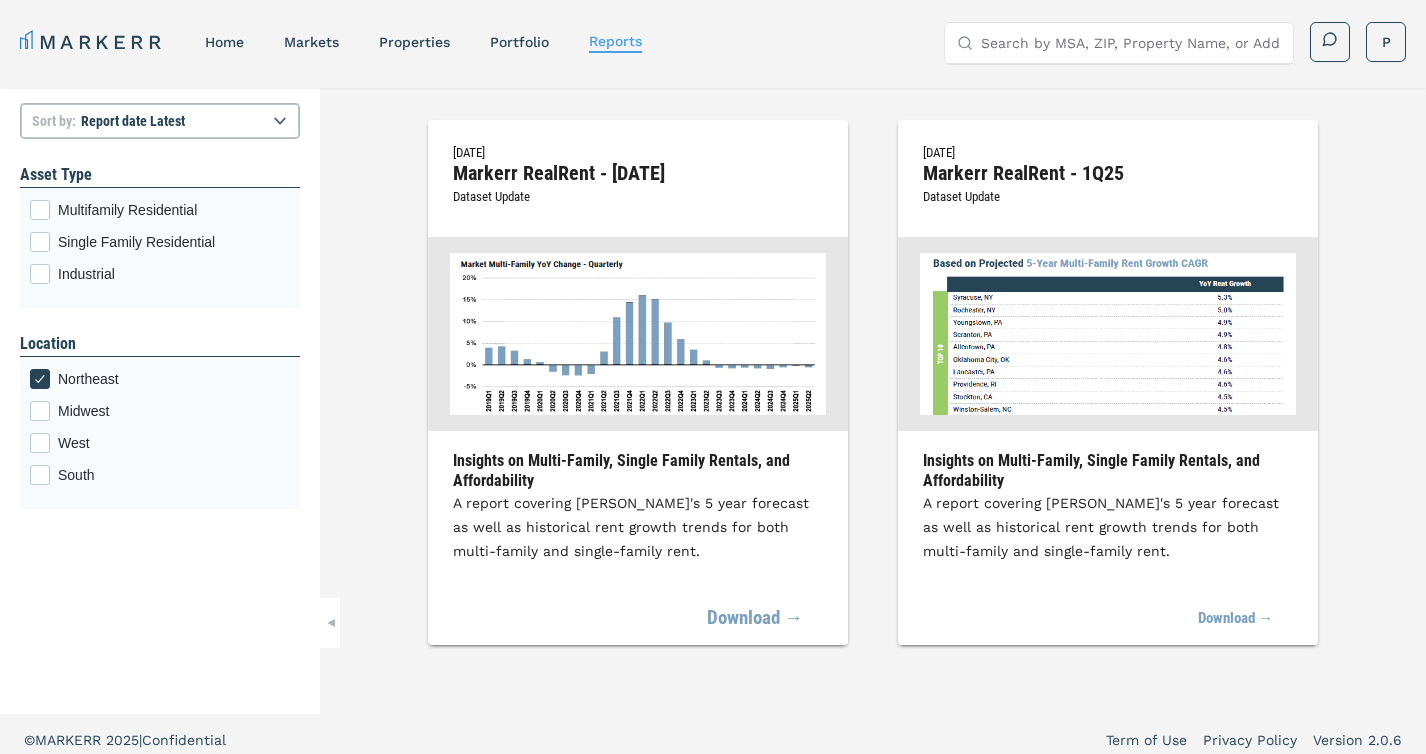 click on "Download →" at bounding box center (755, 619) 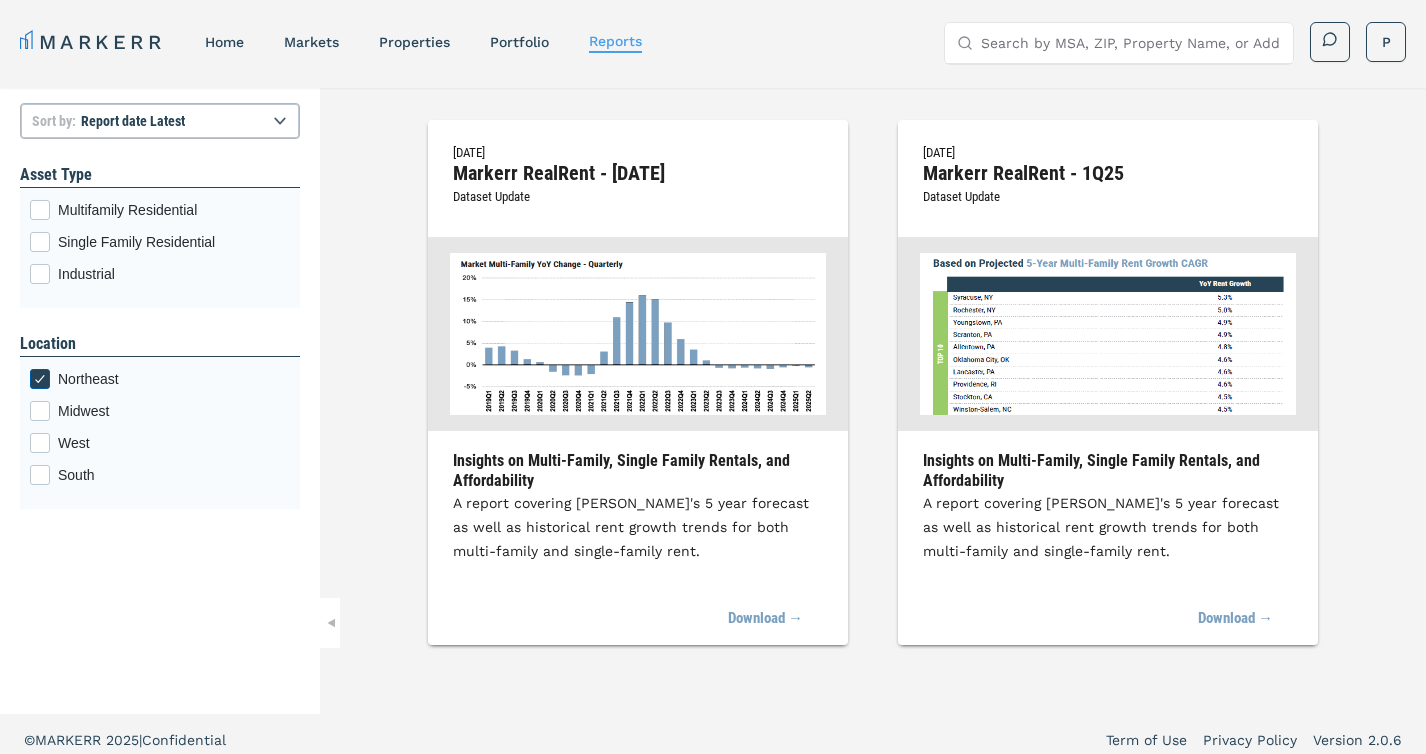 click 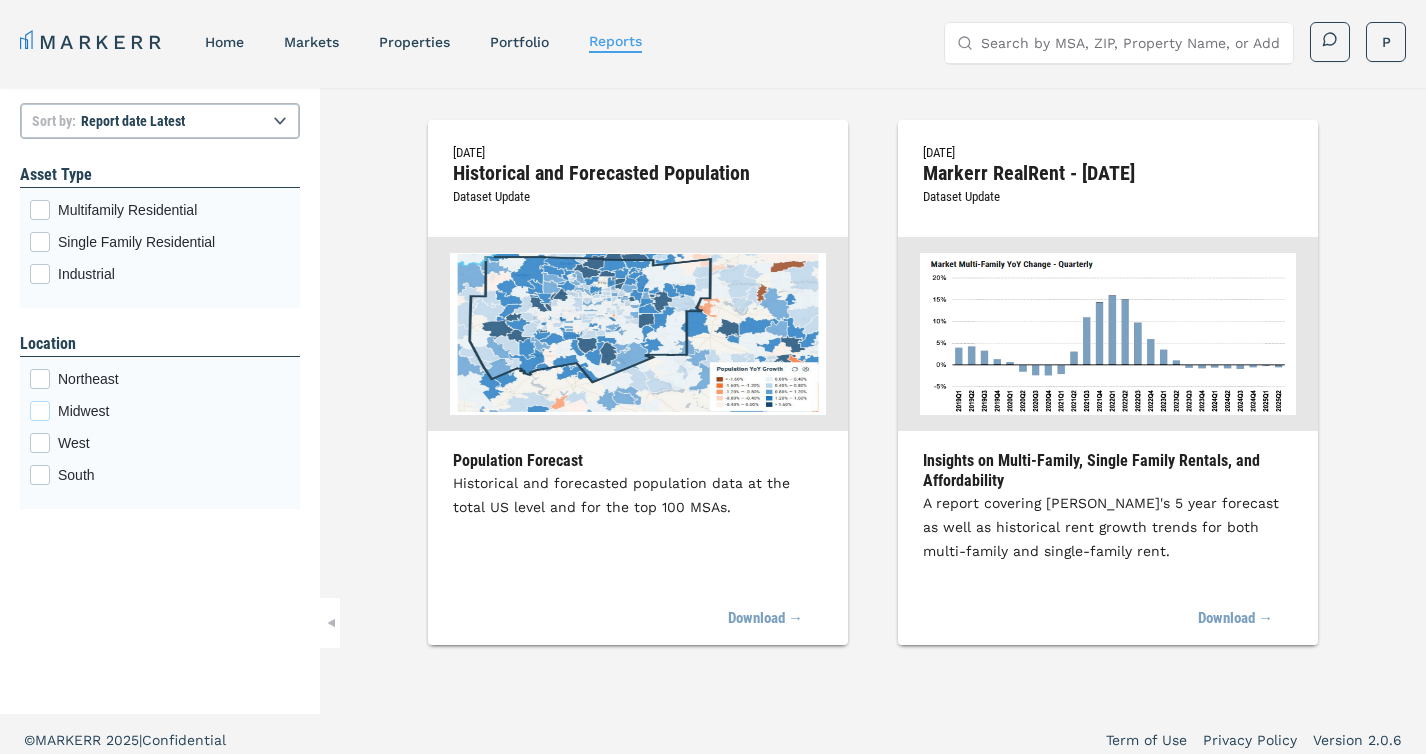click at bounding box center [40, 411] 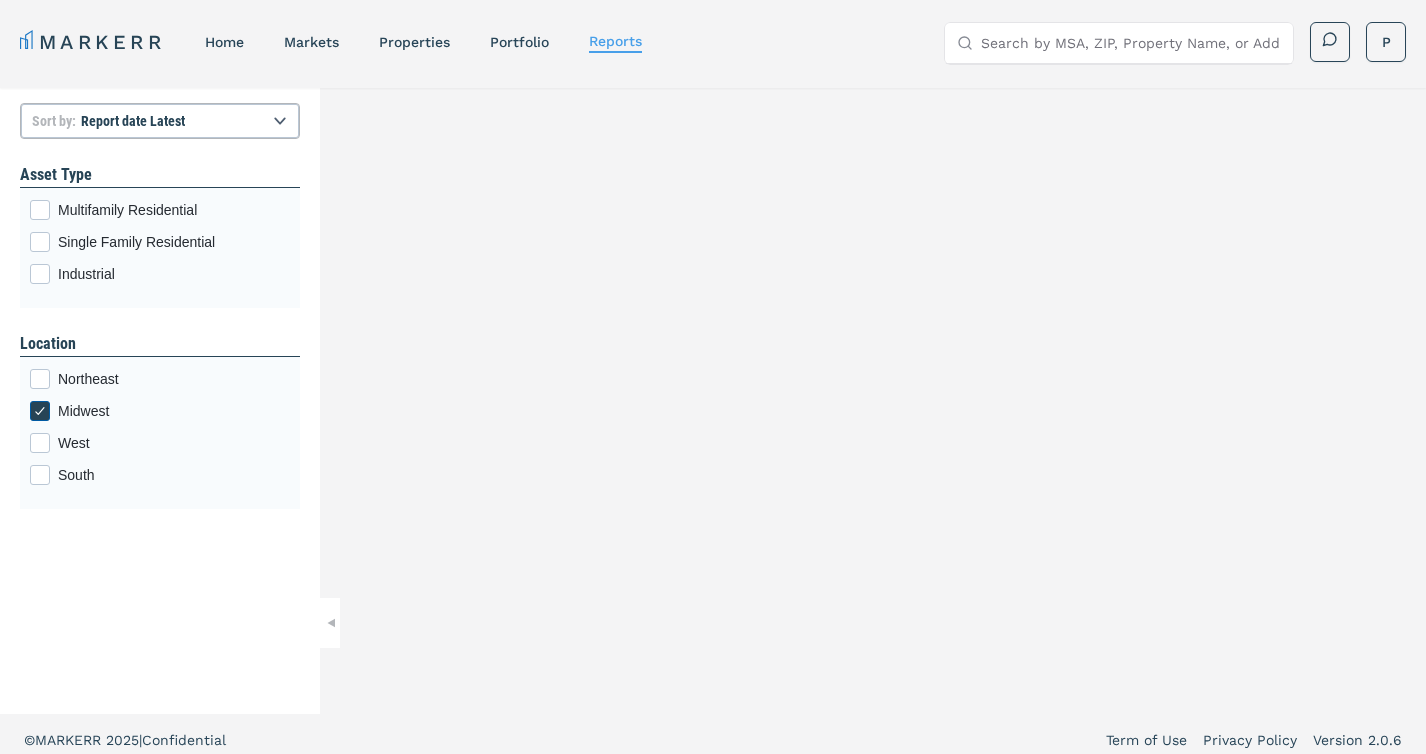 click 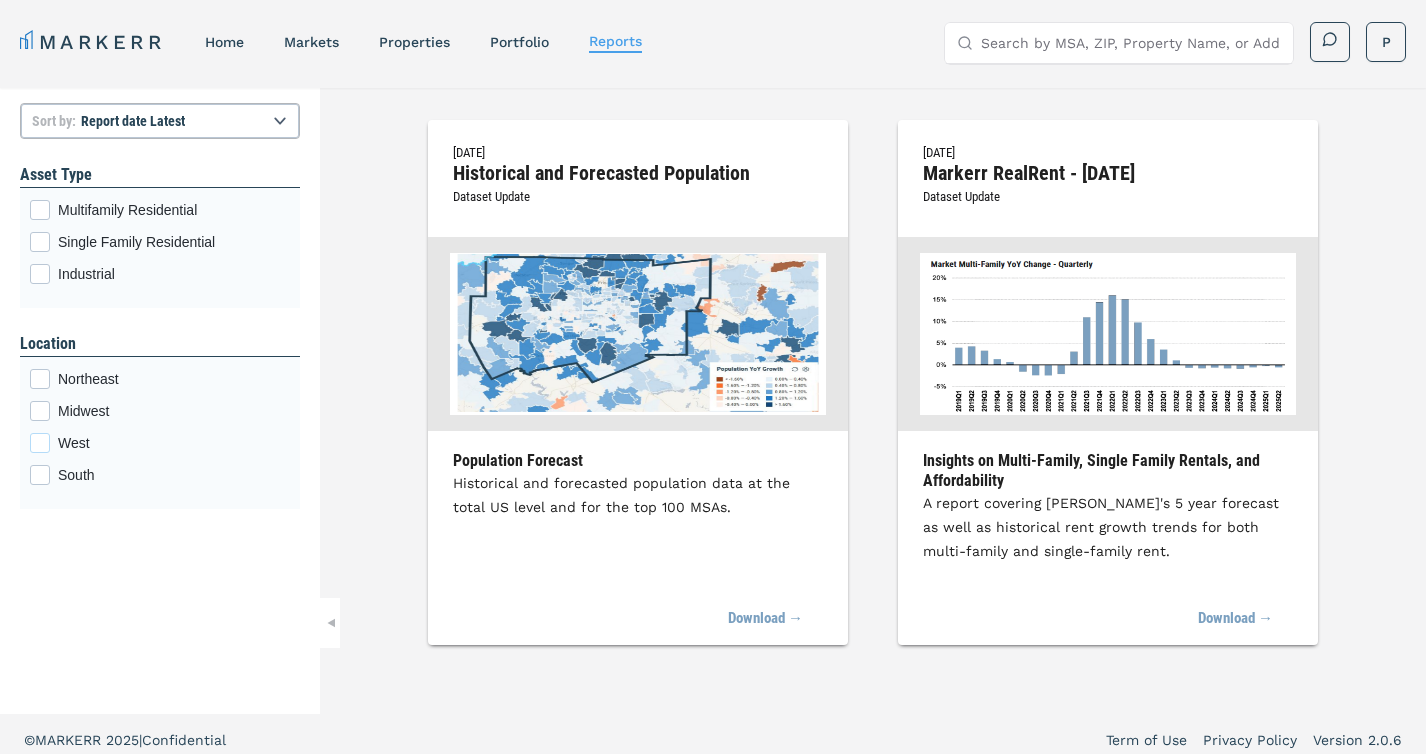 click at bounding box center (40, 443) 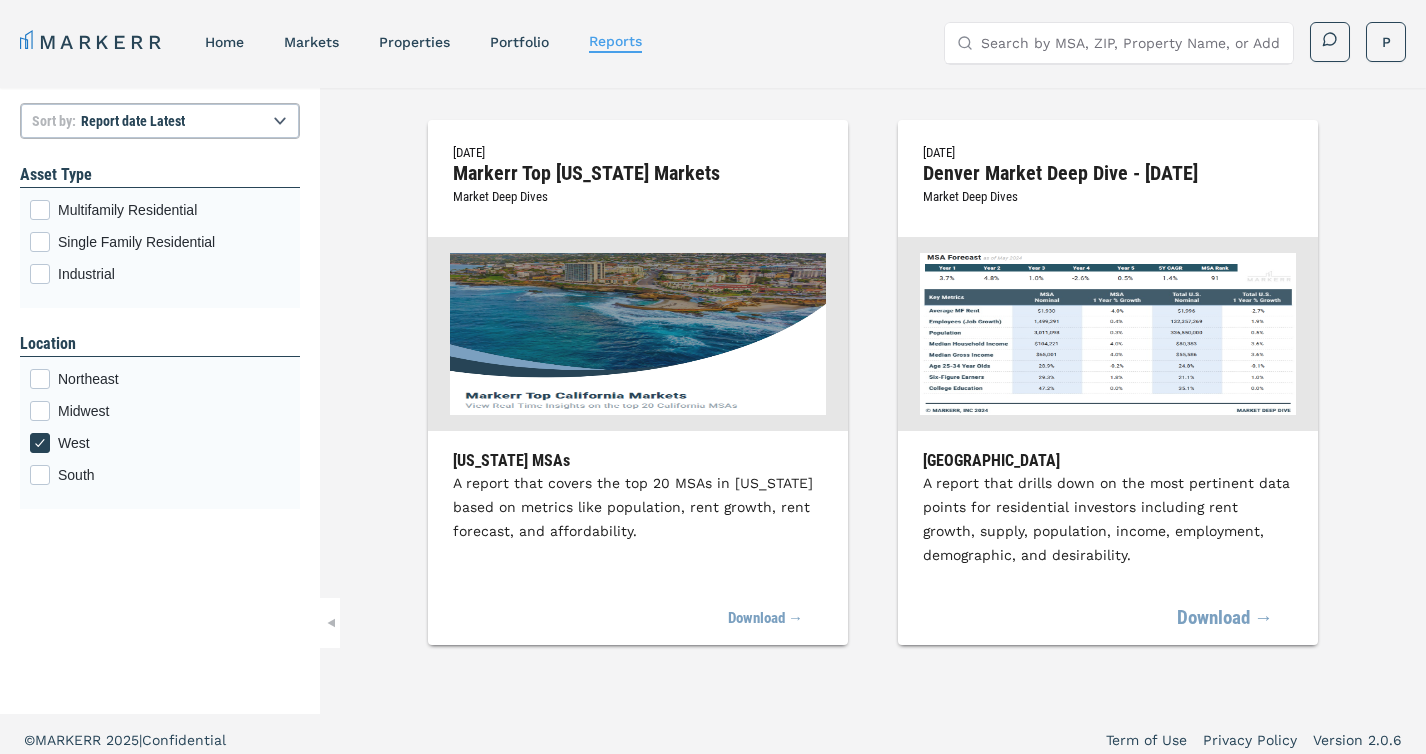 click on "Download →" at bounding box center (1225, 619) 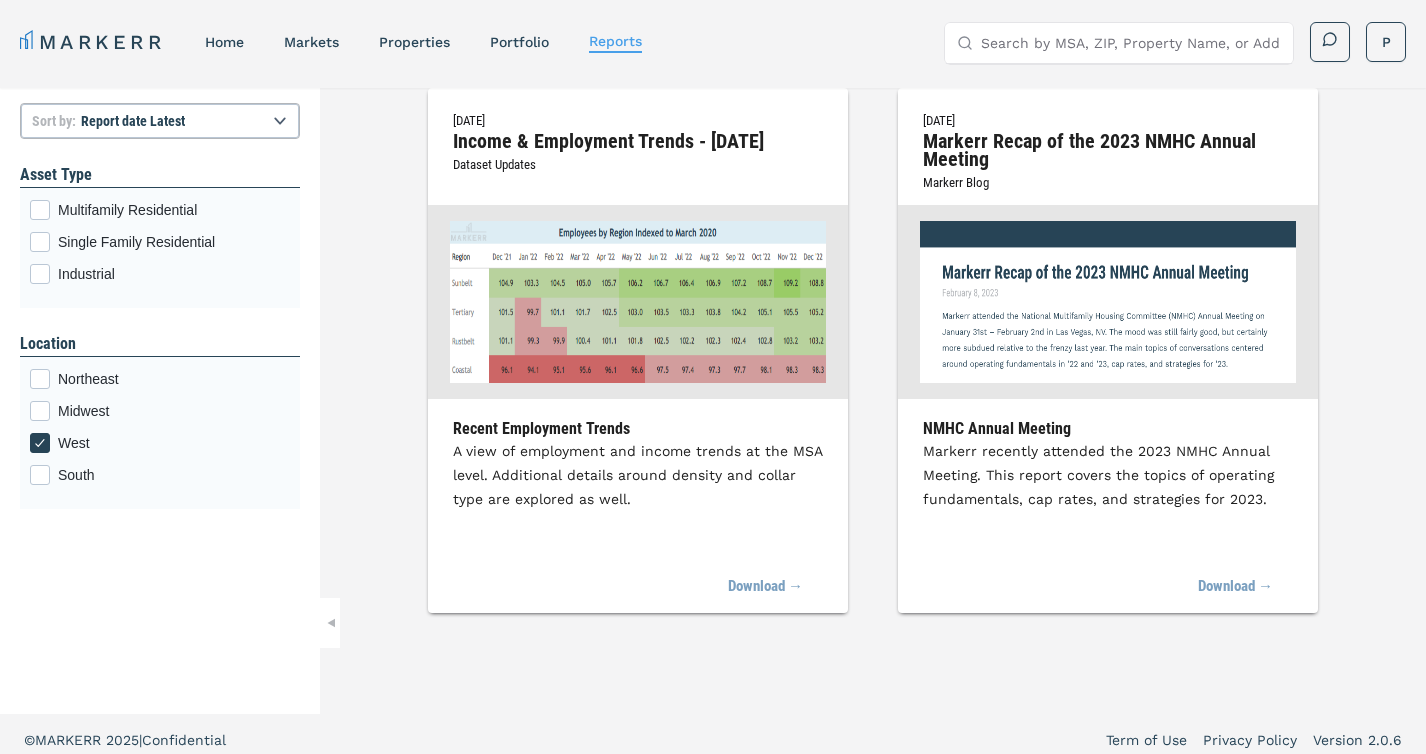 scroll, scrollTop: 1186, scrollLeft: 0, axis: vertical 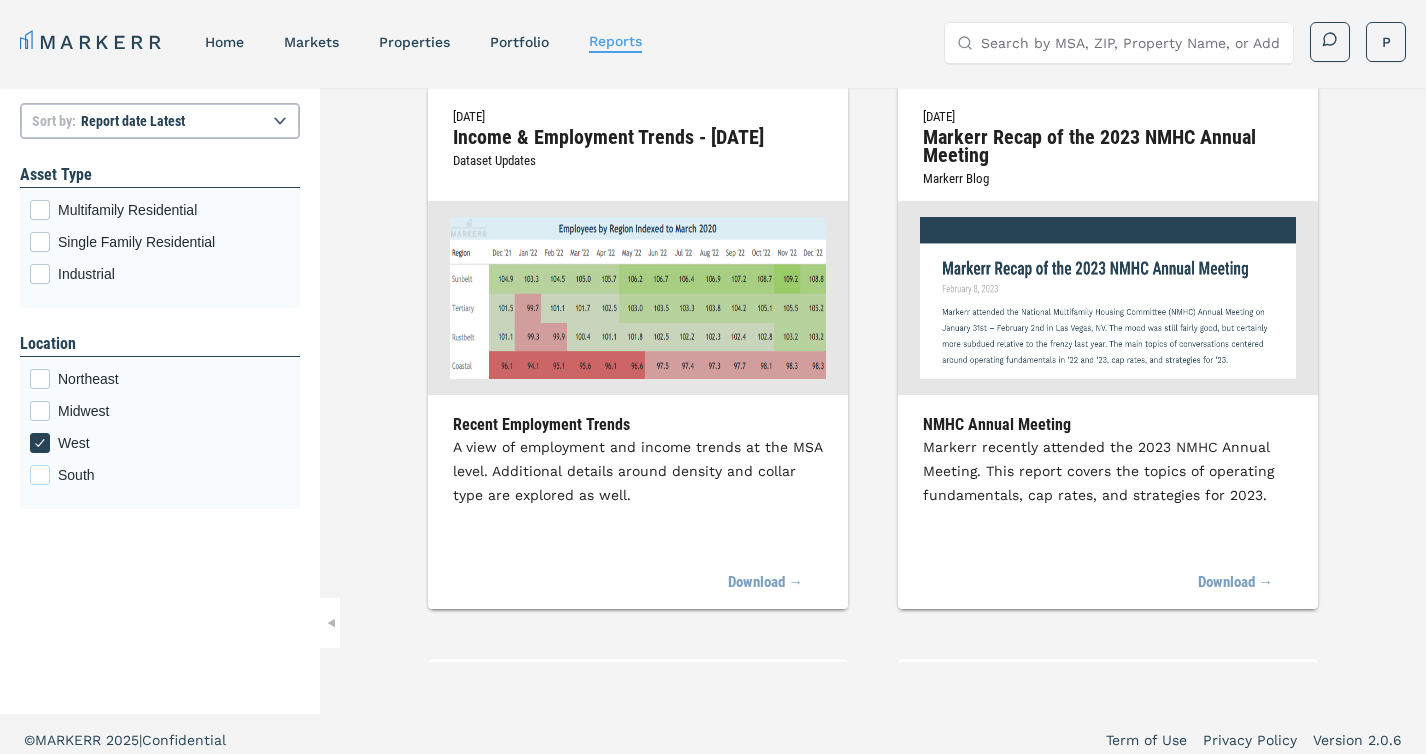 click at bounding box center (40, 475) 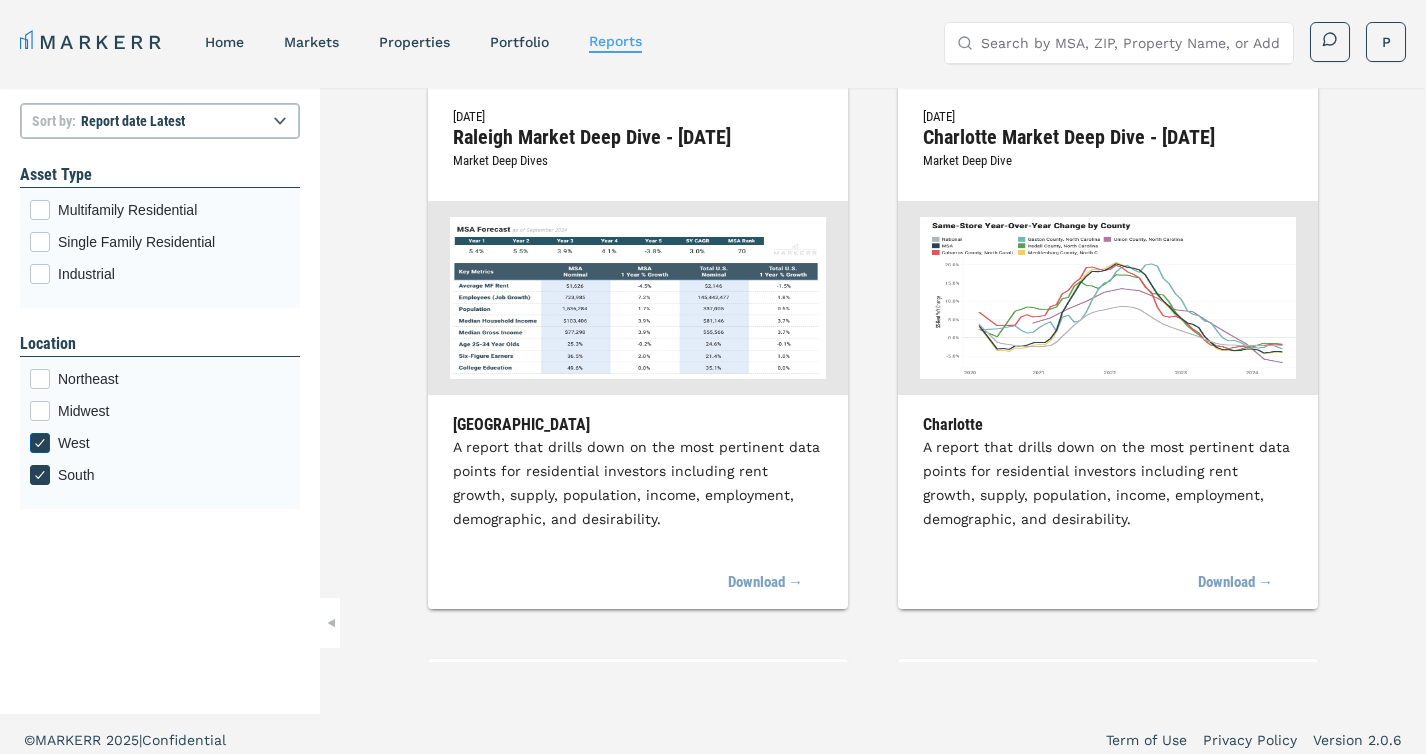 click 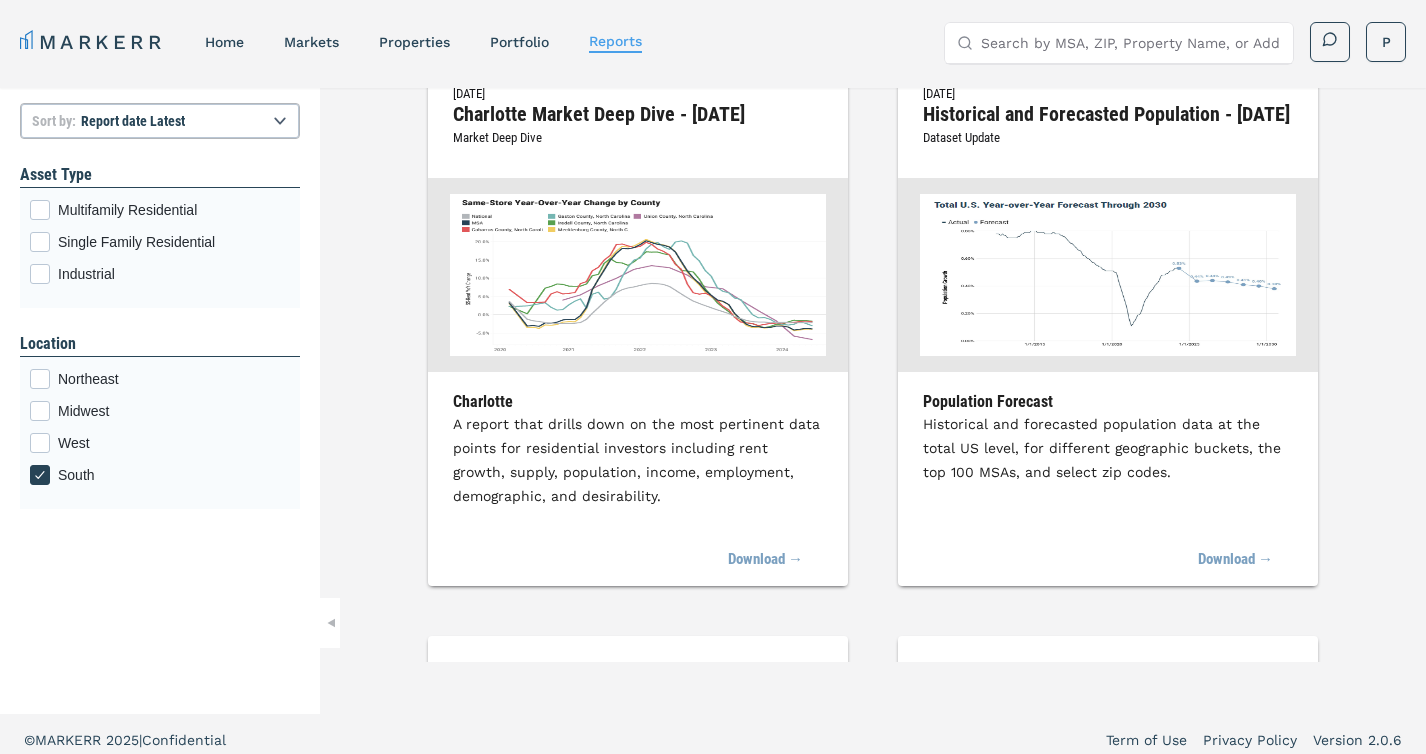 scroll, scrollTop: 1285, scrollLeft: 0, axis: vertical 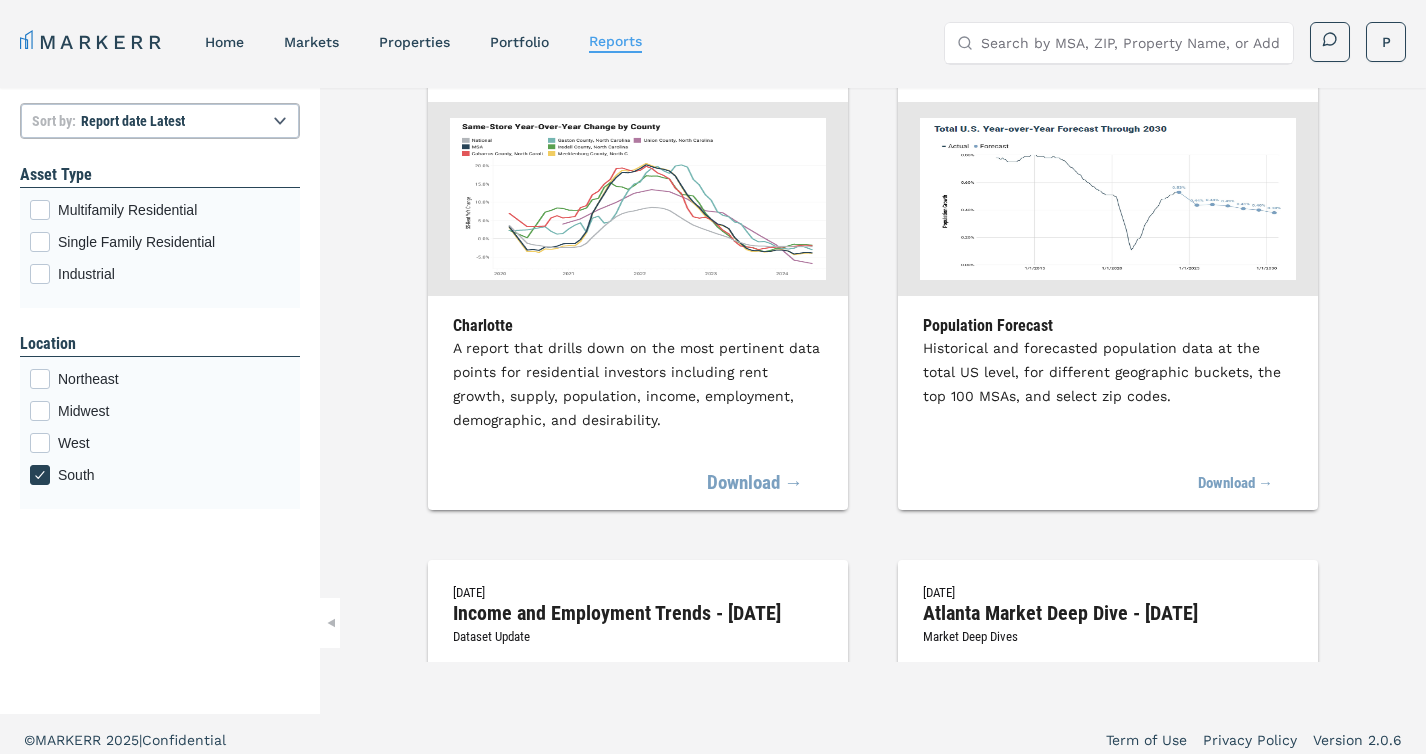 click on "Download →" at bounding box center [755, 484] 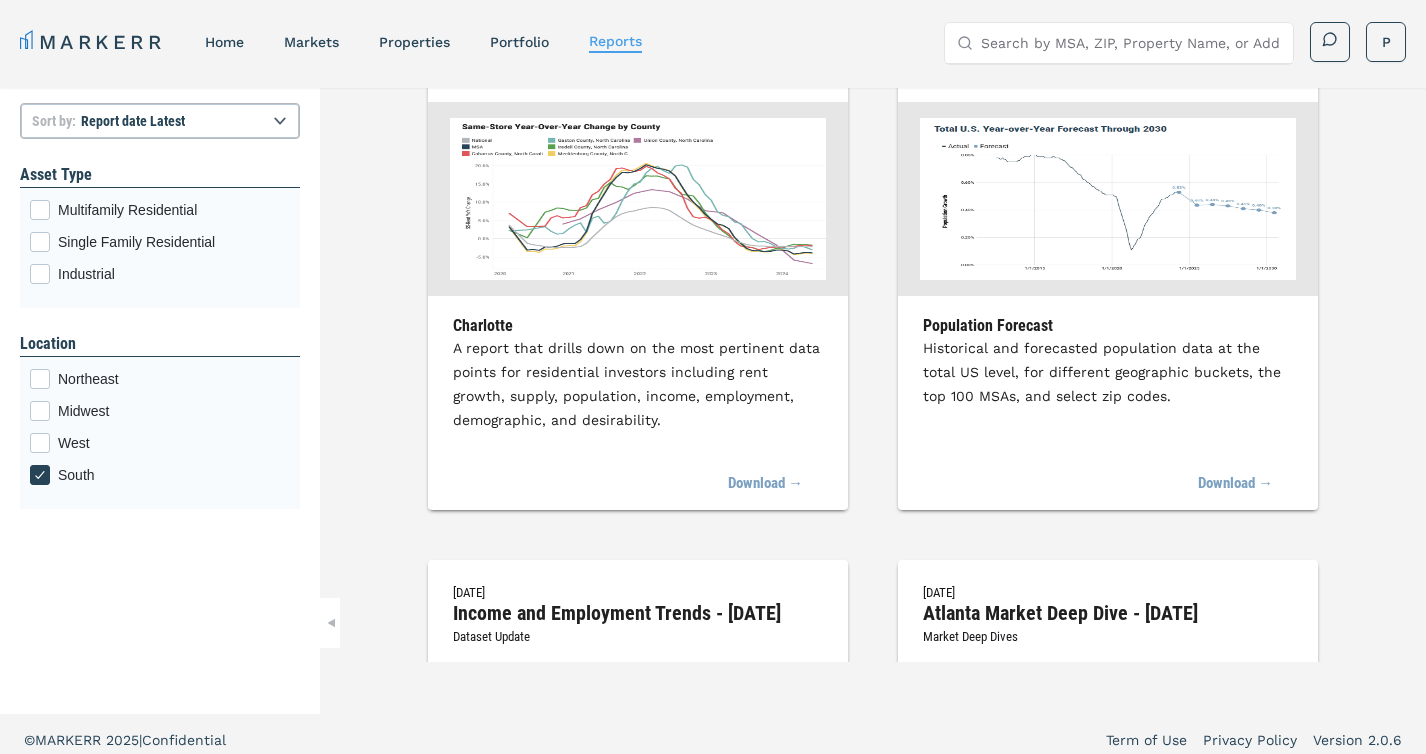 scroll, scrollTop: 135, scrollLeft: 0, axis: vertical 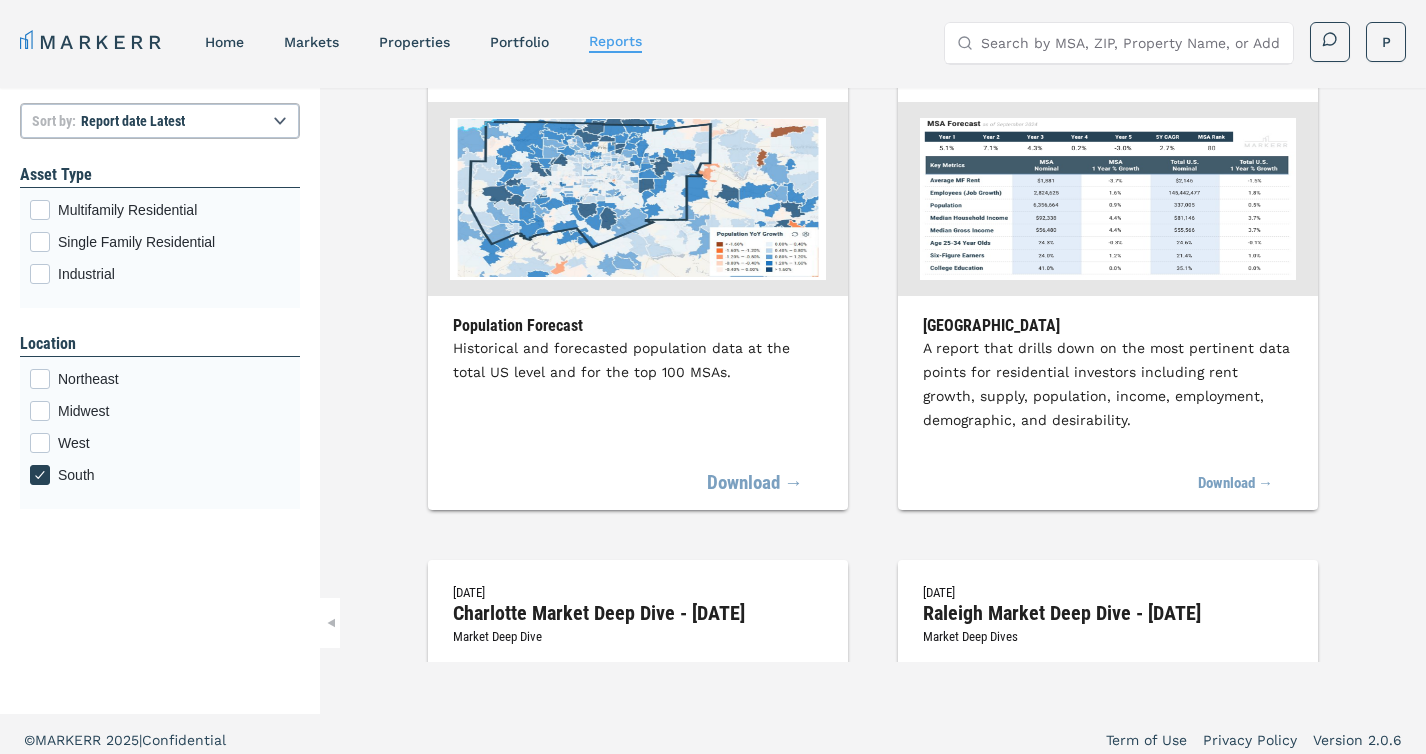 click on "Download →" at bounding box center [755, 484] 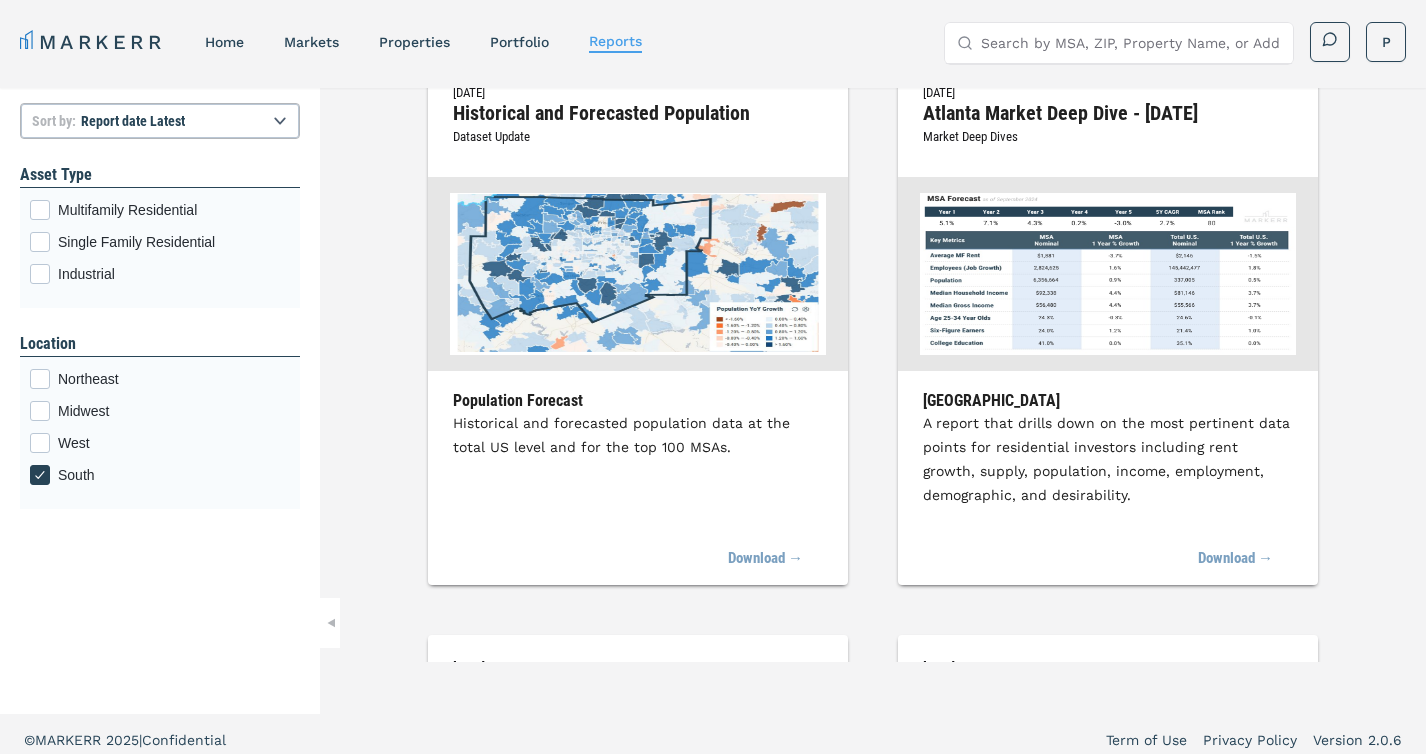 scroll, scrollTop: 62, scrollLeft: 0, axis: vertical 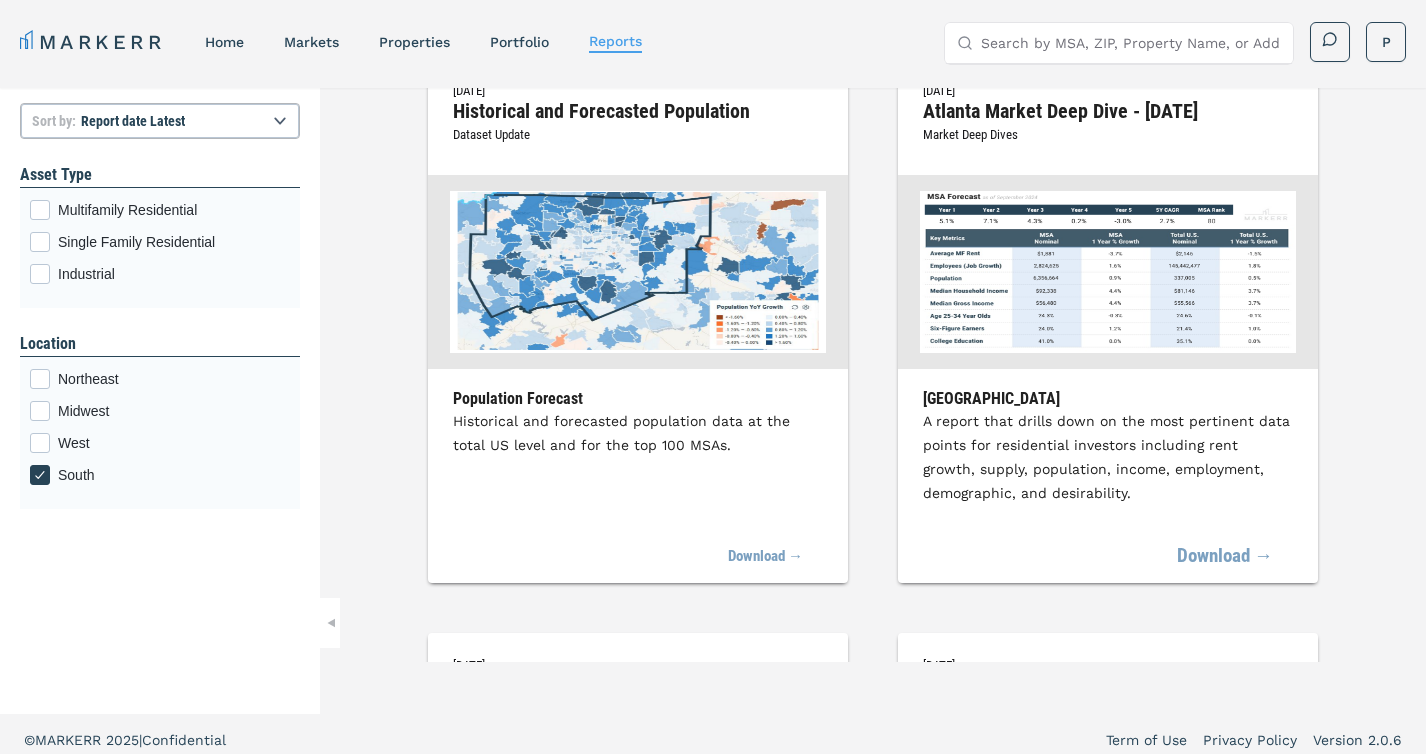 click on "Download →" at bounding box center [1225, 557] 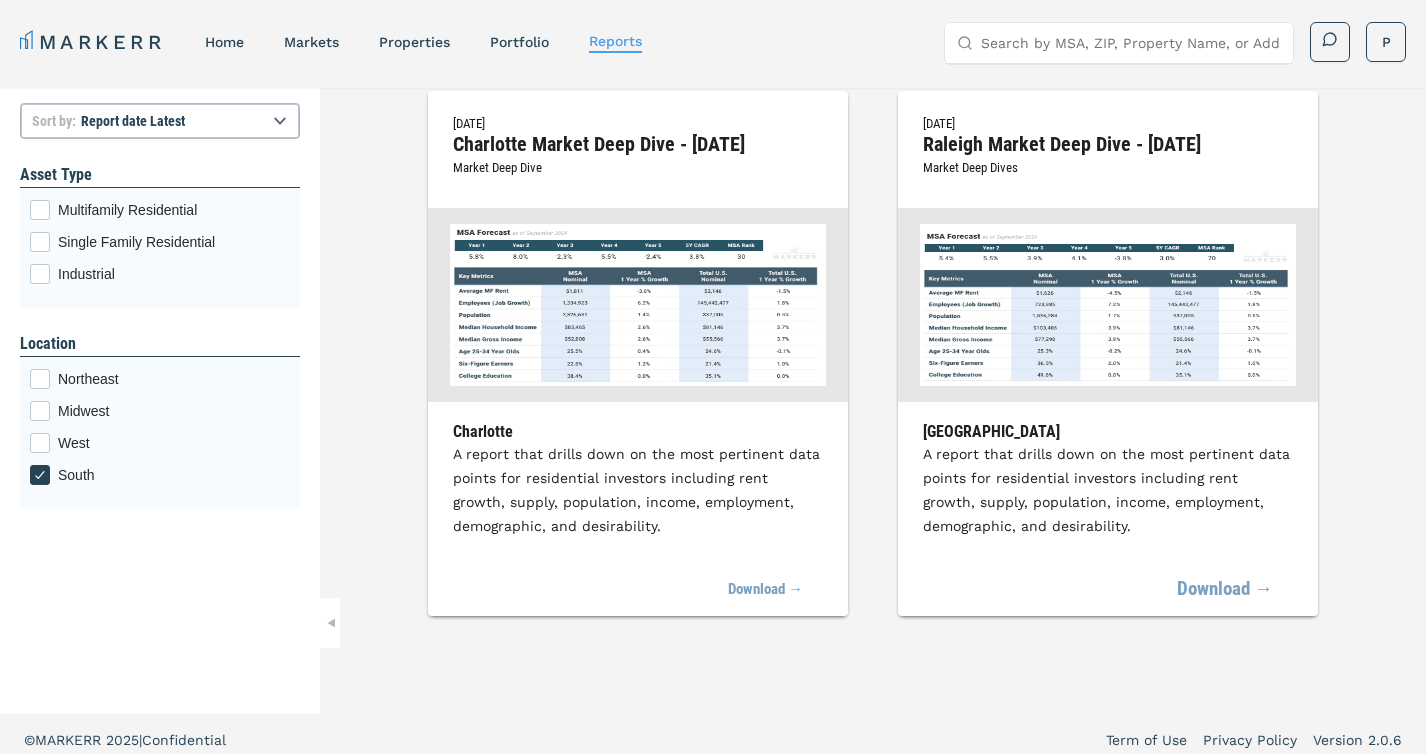 click on "Download →" at bounding box center [1225, 590] 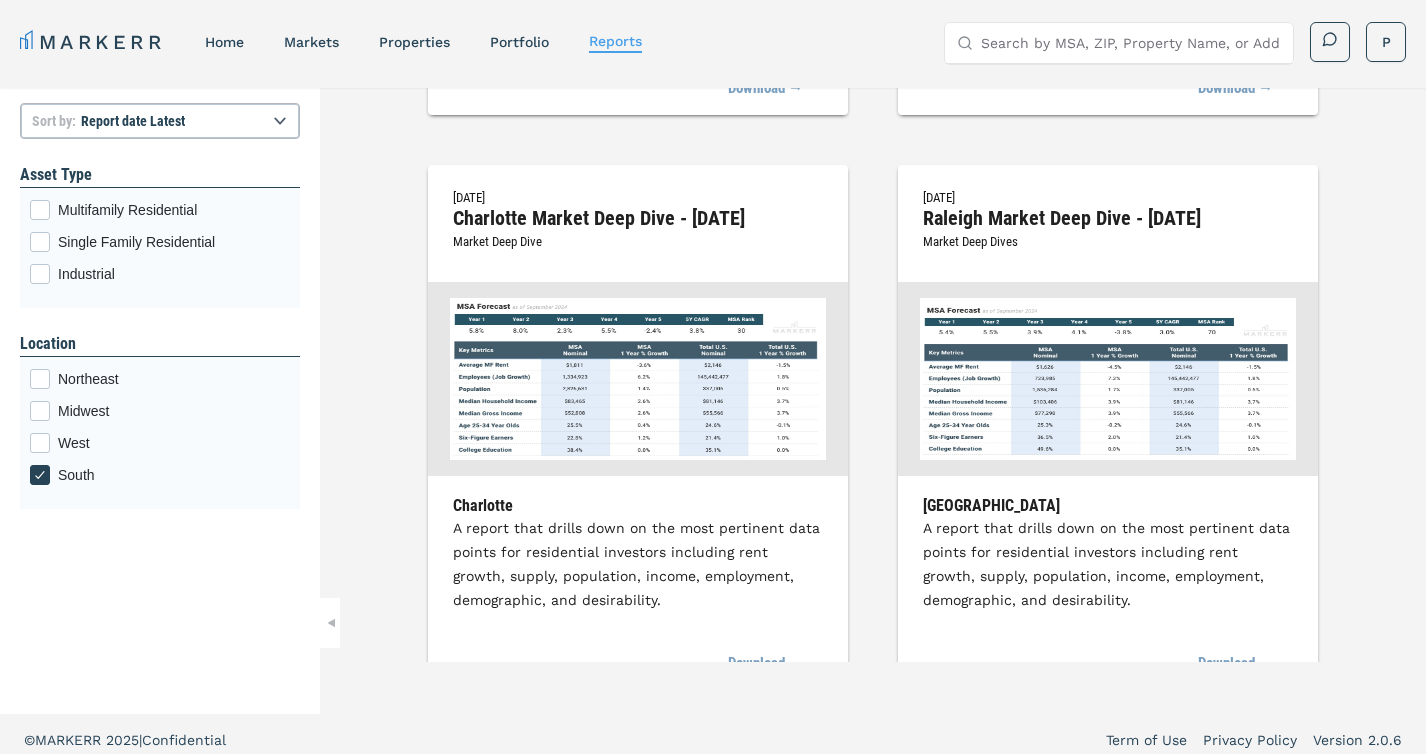 scroll, scrollTop: 589, scrollLeft: 0, axis: vertical 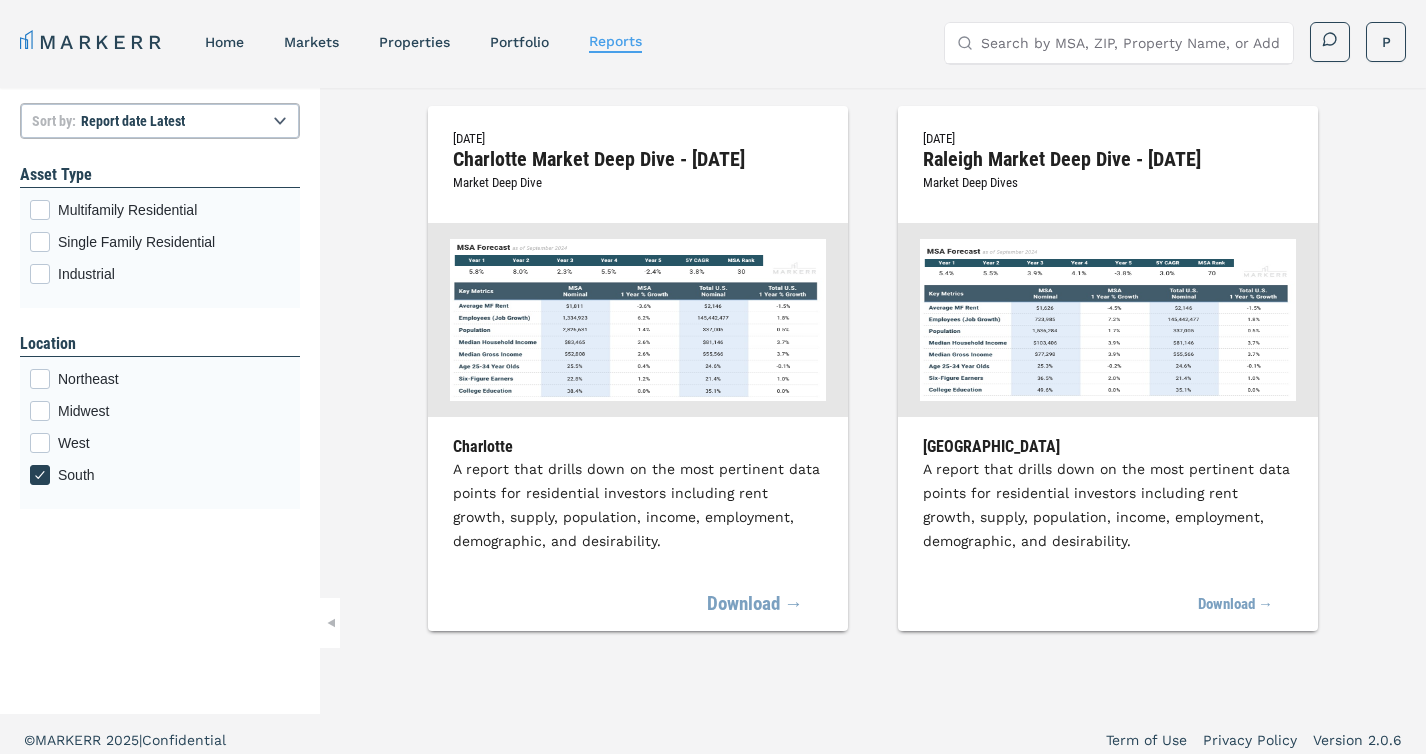 click on "Download →" at bounding box center (755, 605) 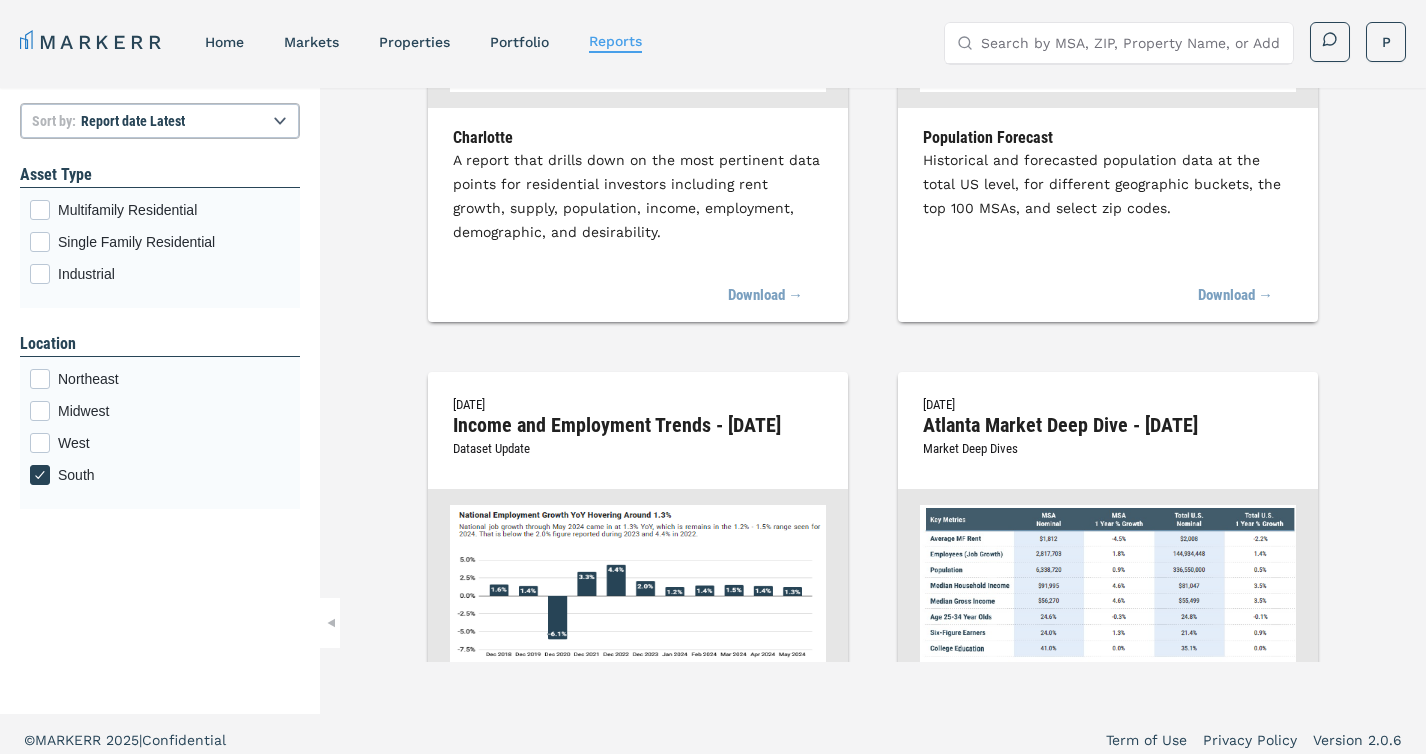 scroll, scrollTop: 1516, scrollLeft: 0, axis: vertical 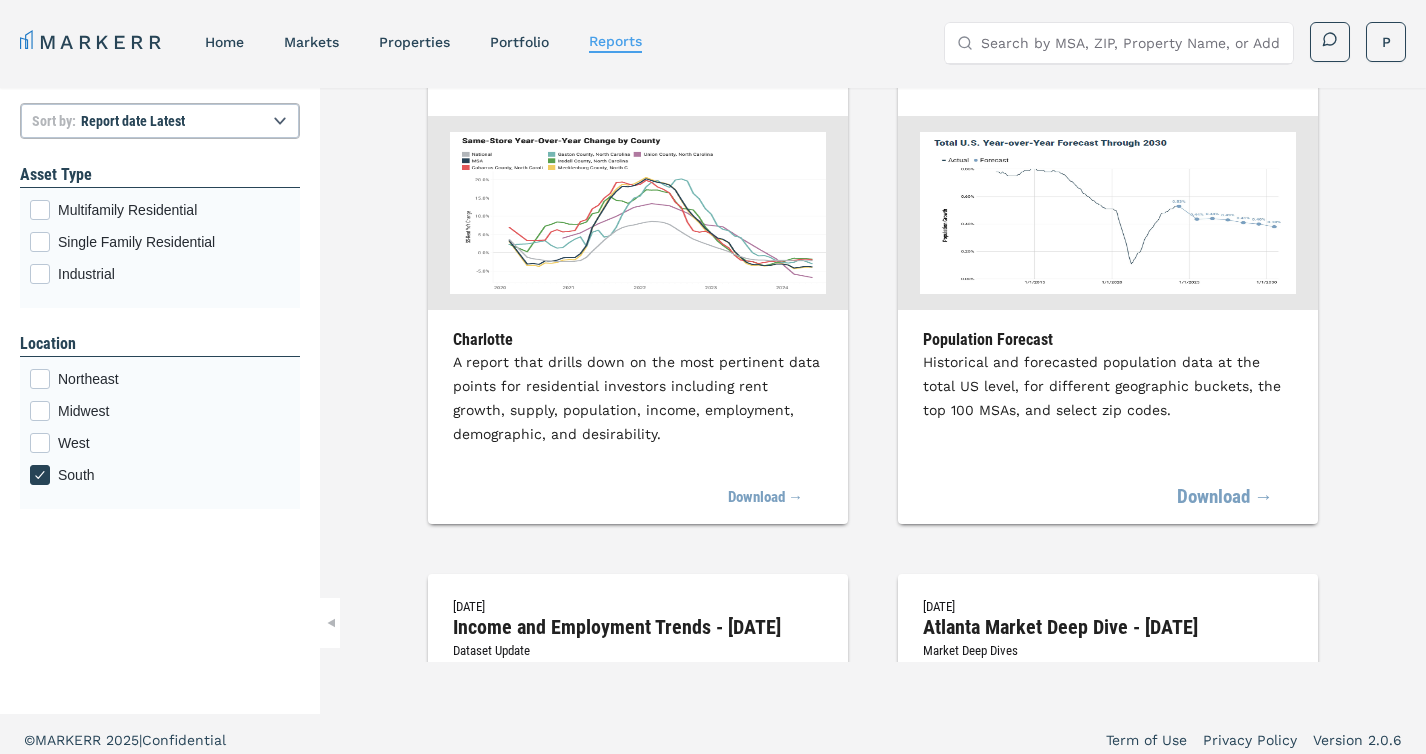 click on "Download →" at bounding box center [1225, 498] 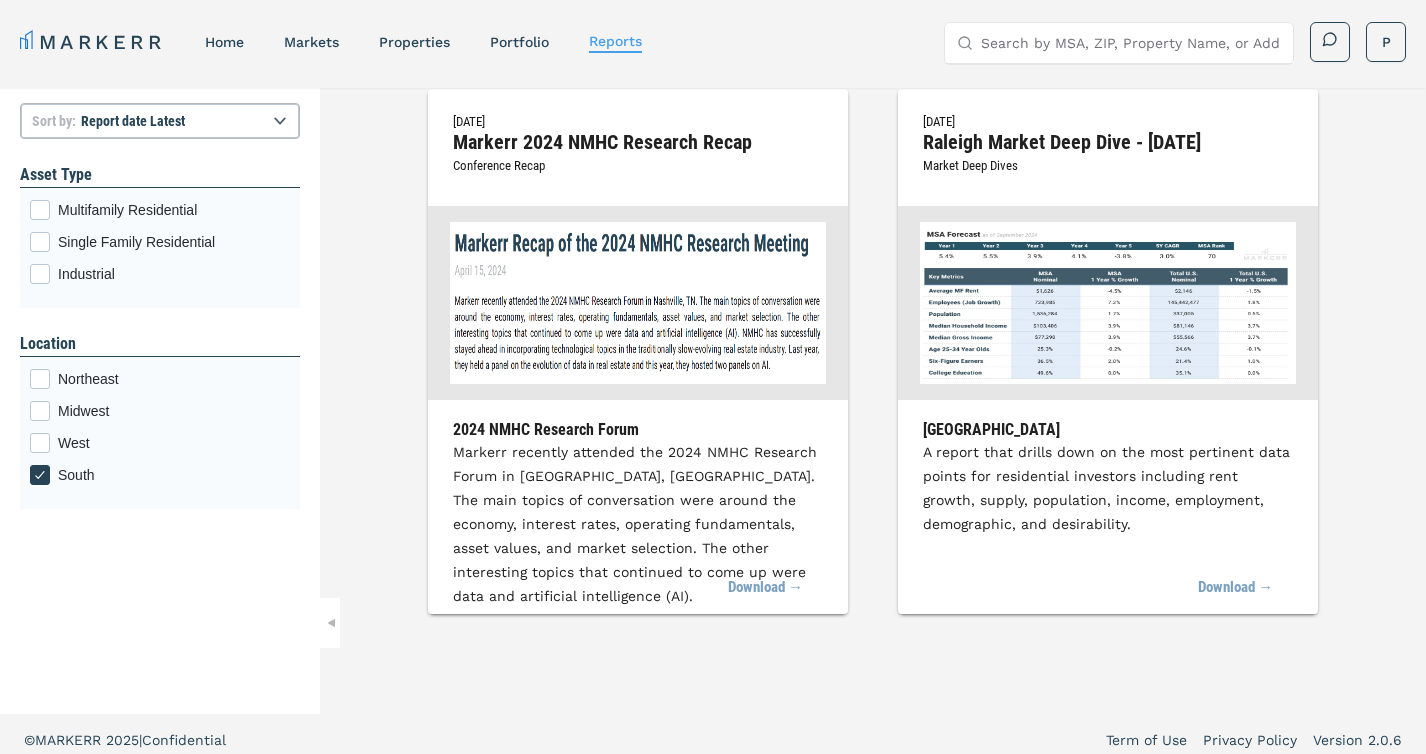 scroll, scrollTop: 3558, scrollLeft: 0, axis: vertical 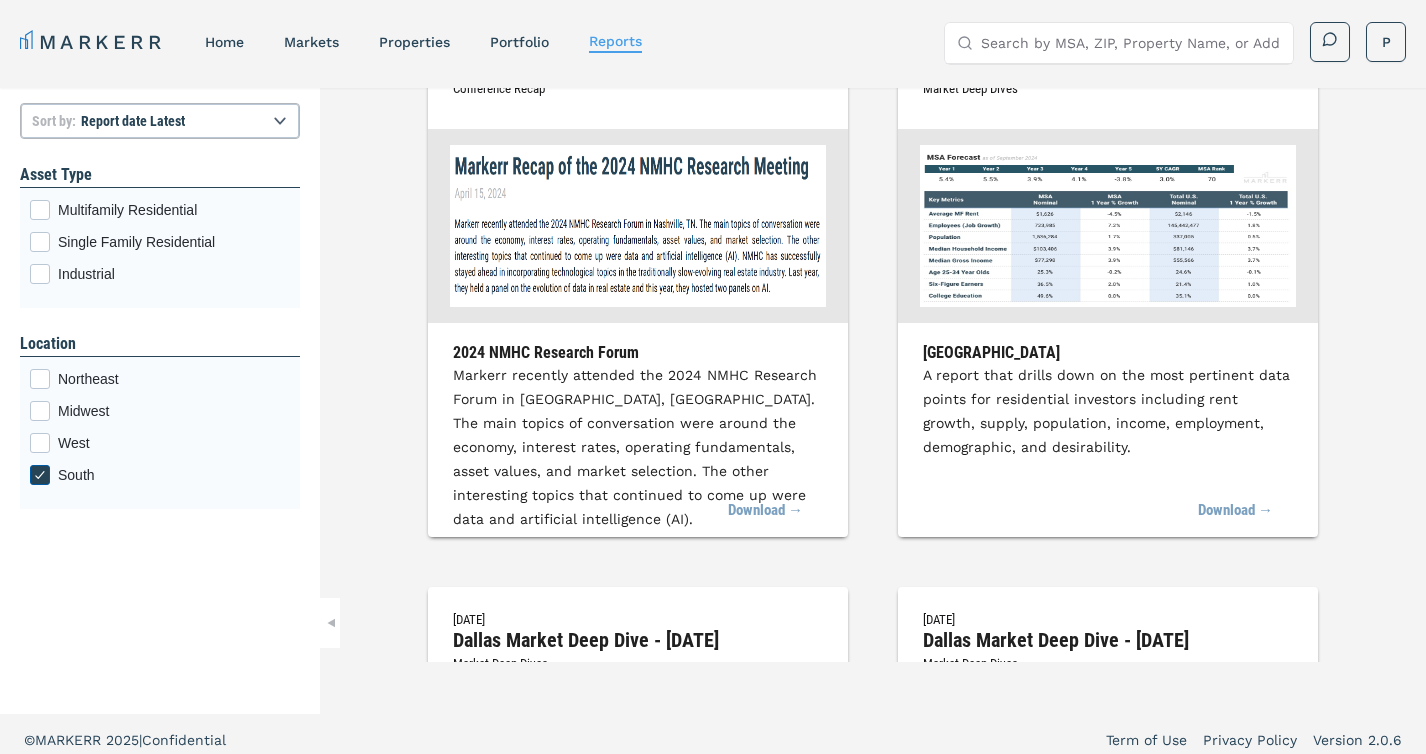 click 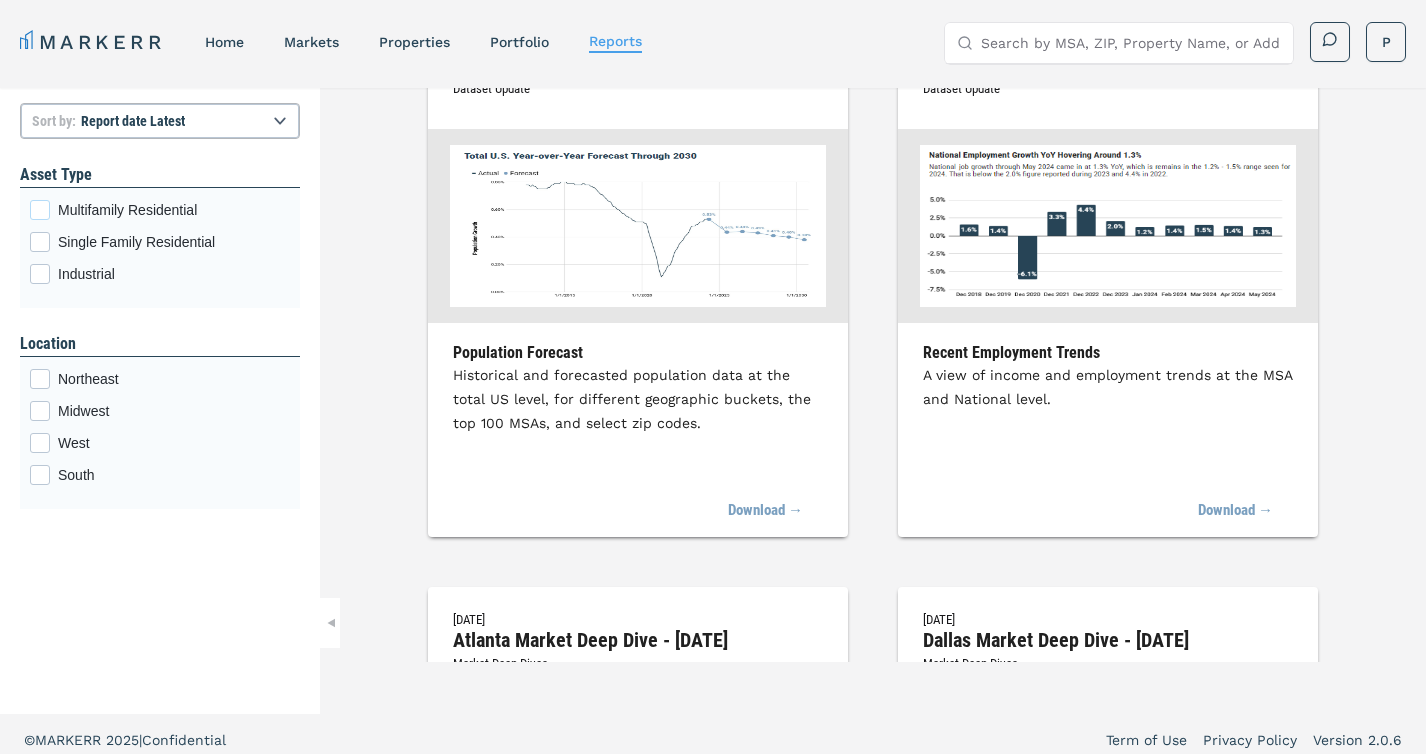 click at bounding box center (40, 210) 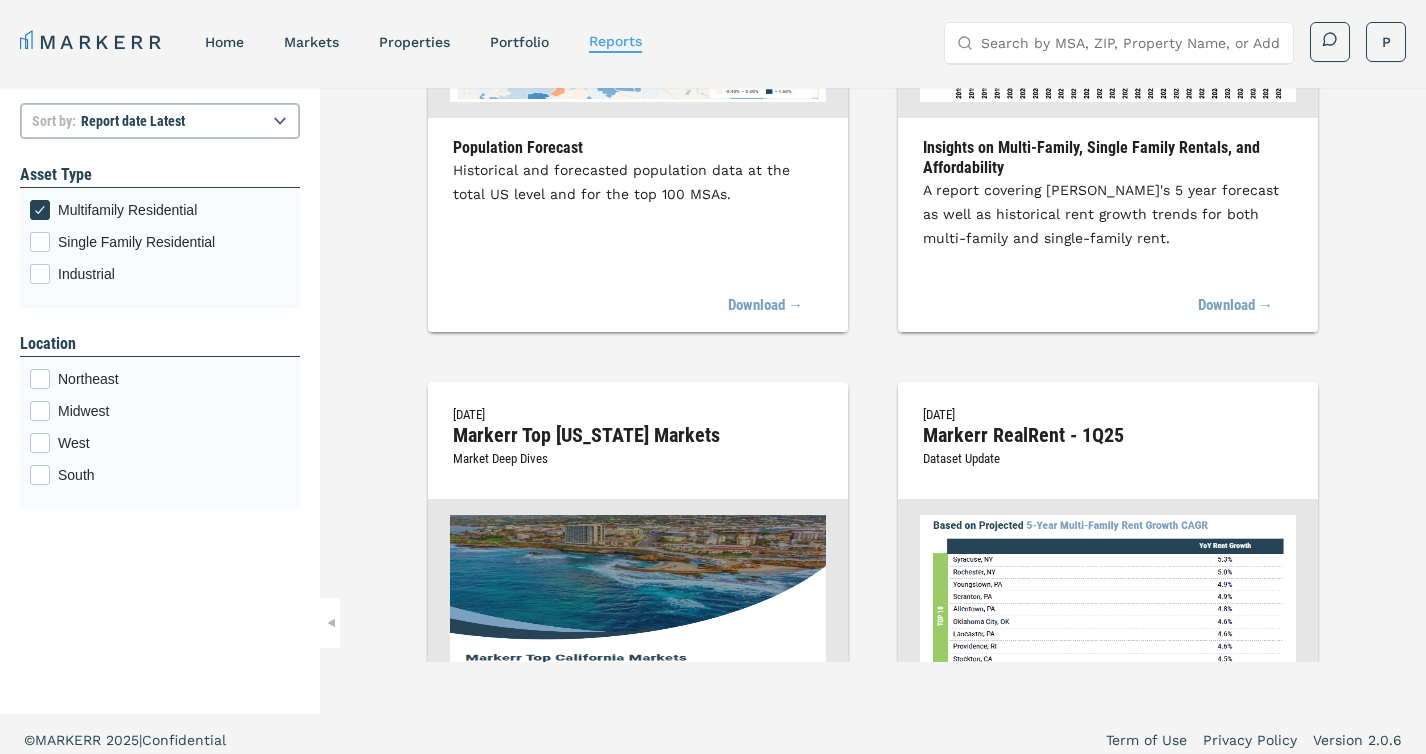 scroll, scrollTop: 0, scrollLeft: 0, axis: both 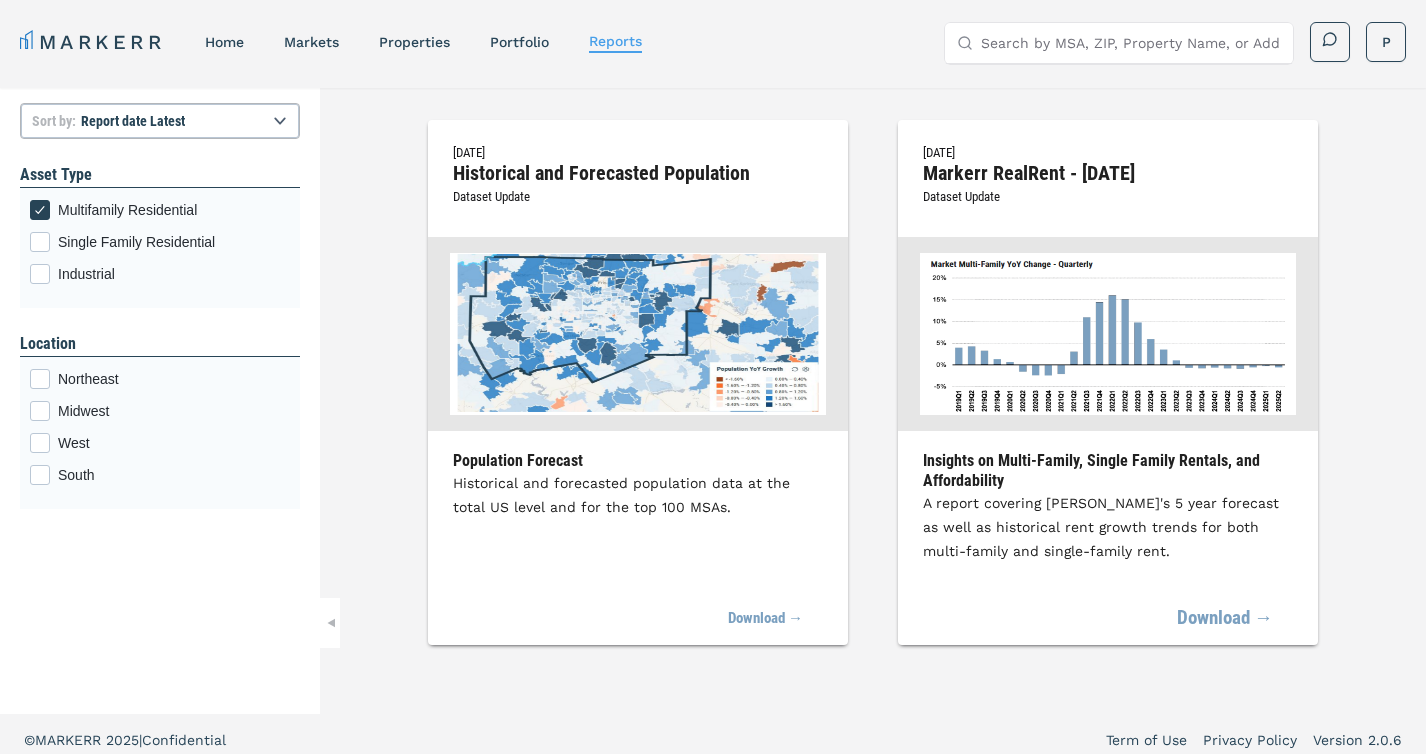 click on "Download →" at bounding box center (1225, 619) 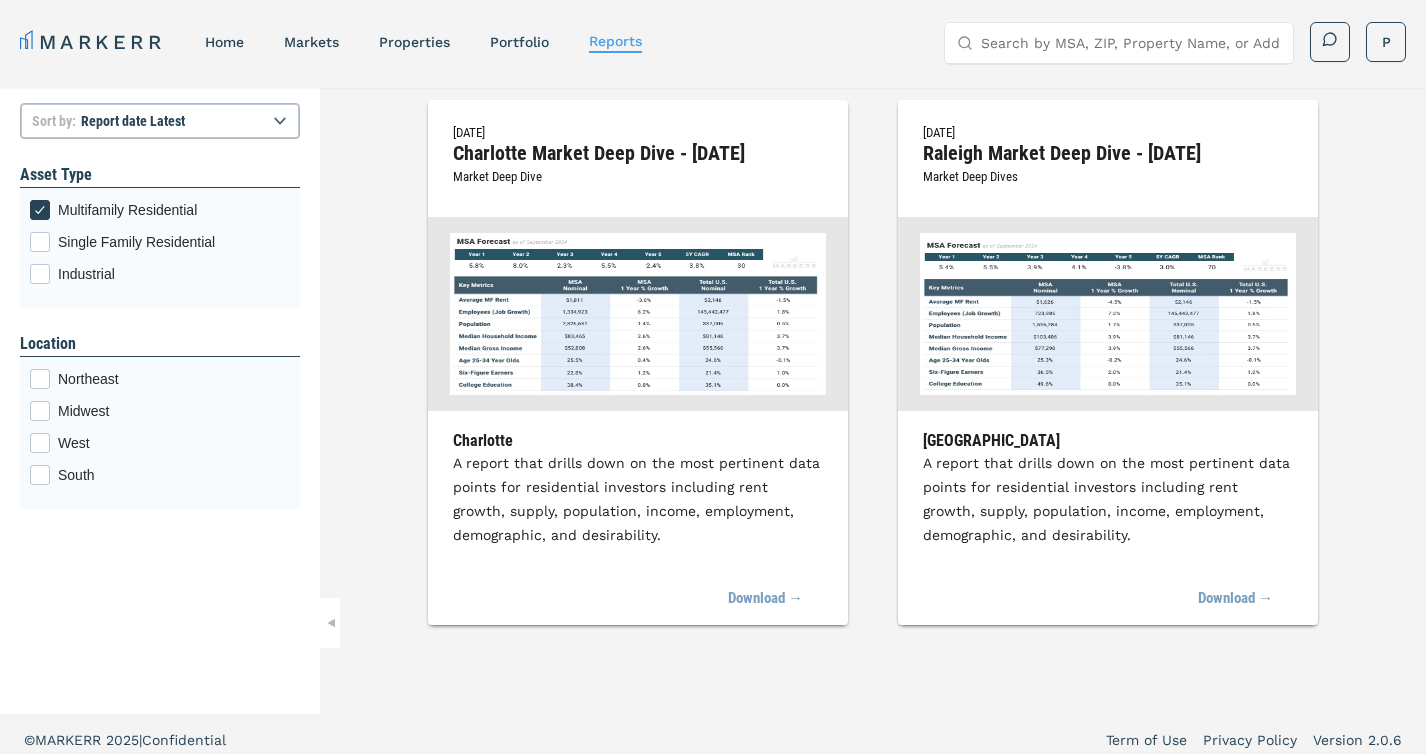 scroll, scrollTop: 0, scrollLeft: 0, axis: both 